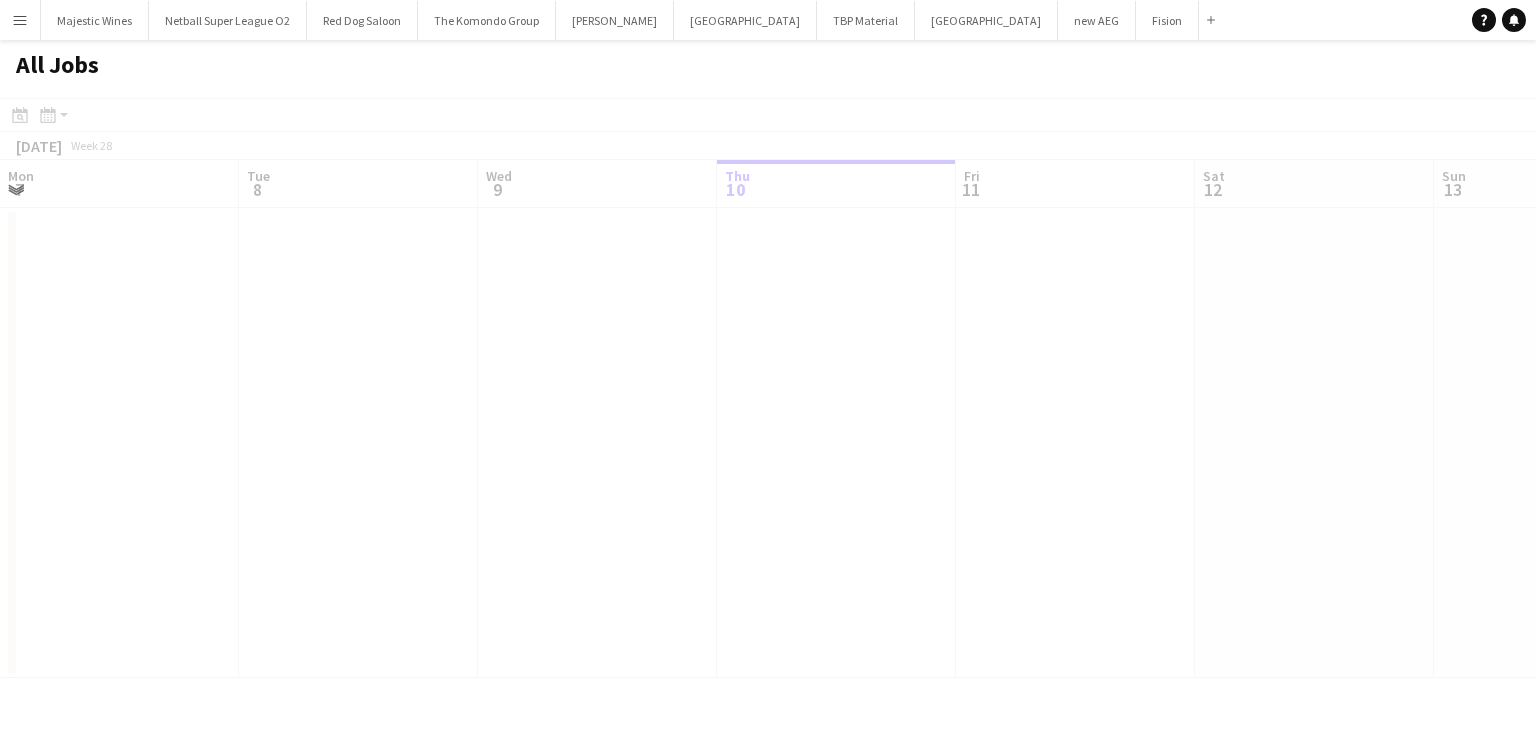 scroll, scrollTop: 0, scrollLeft: 0, axis: both 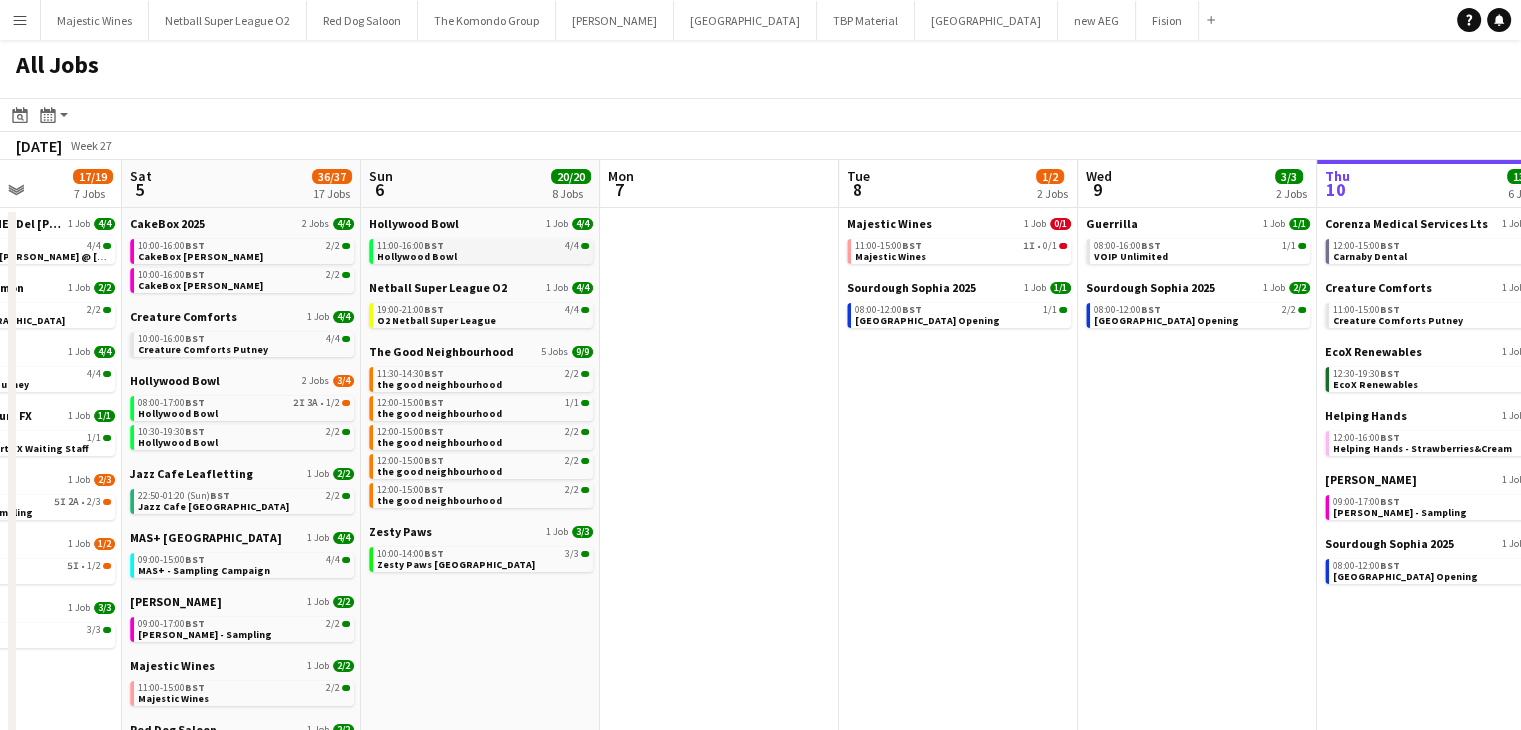 click on "Hollywood Bowl" at bounding box center (417, 256) 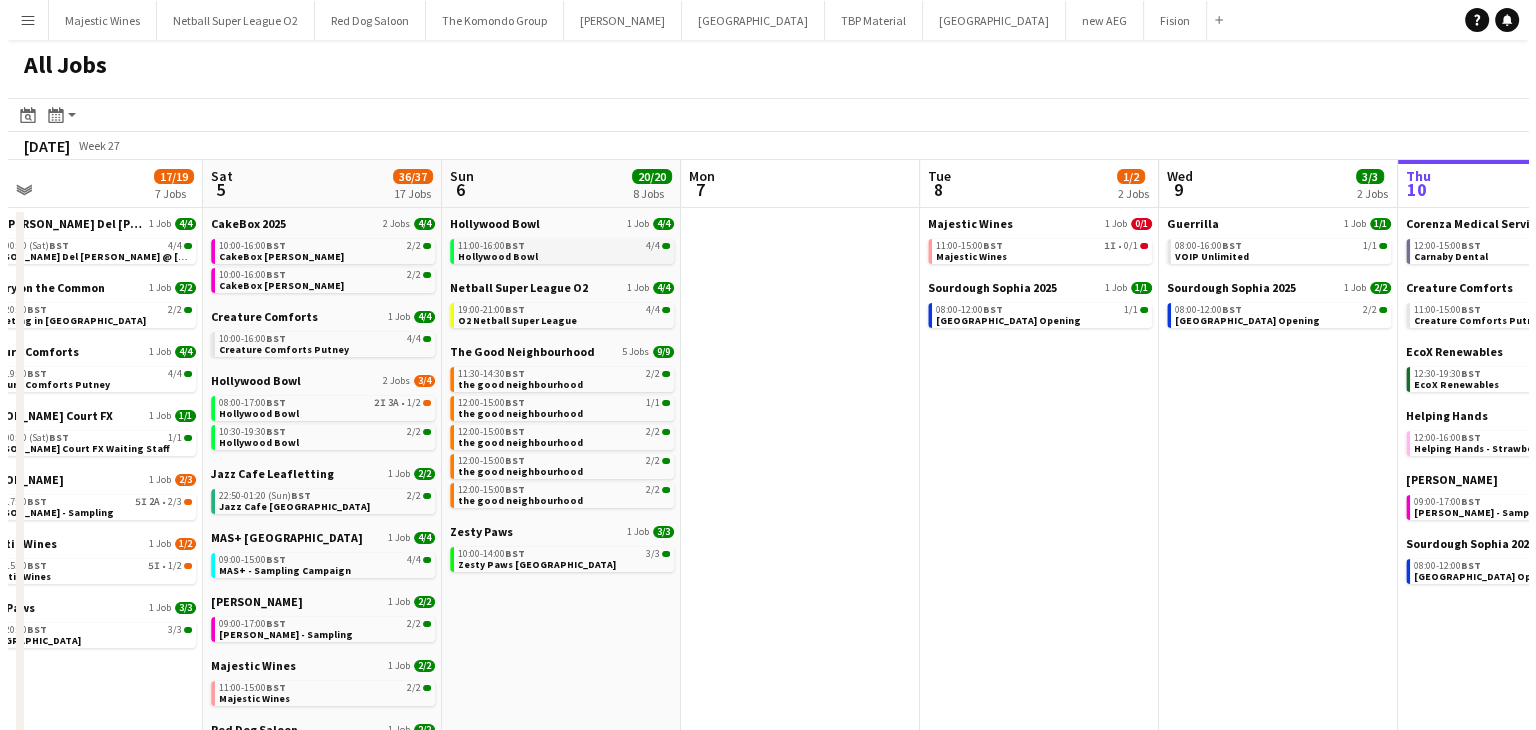 scroll, scrollTop: 0, scrollLeft: 523, axis: horizontal 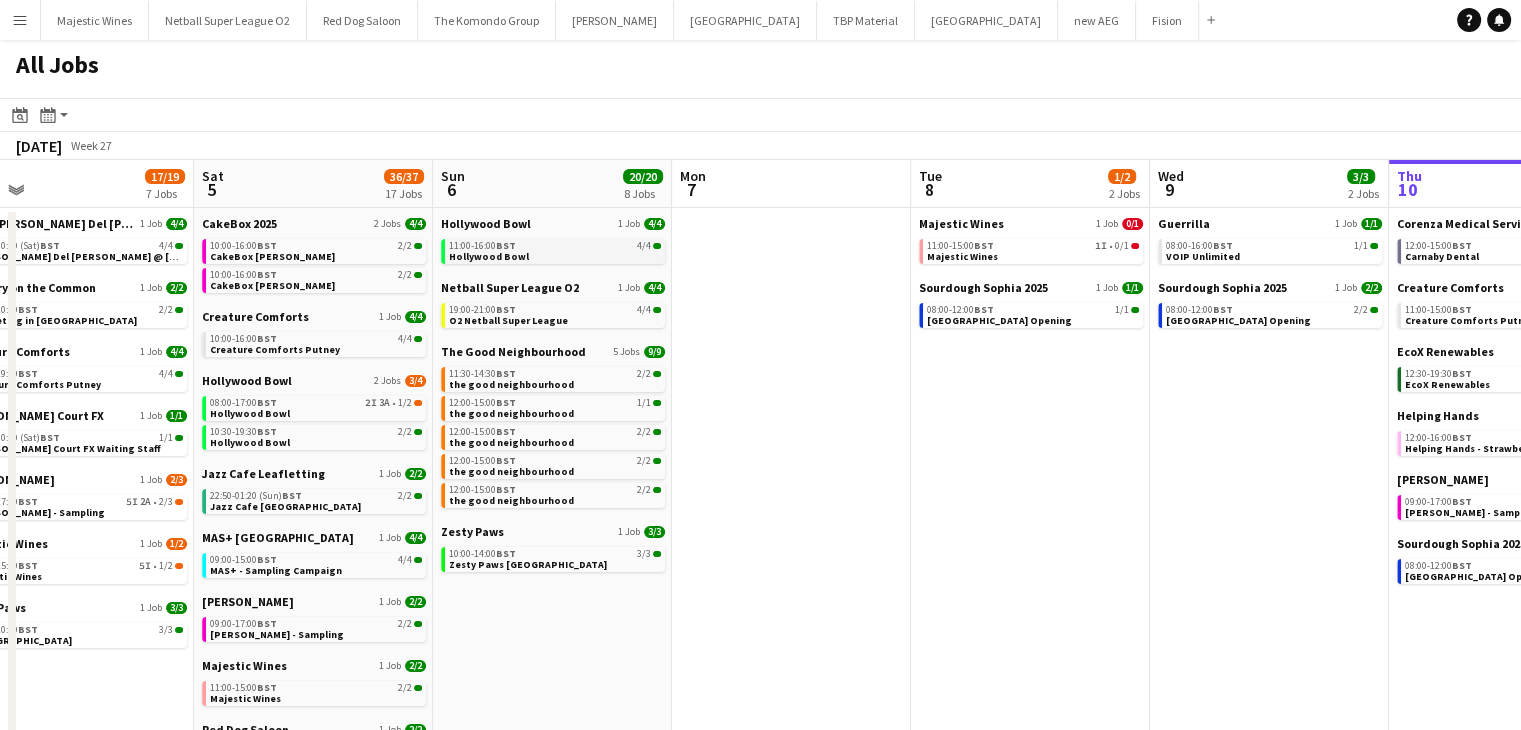 click on "Hollywood Bowl" at bounding box center (489, 256) 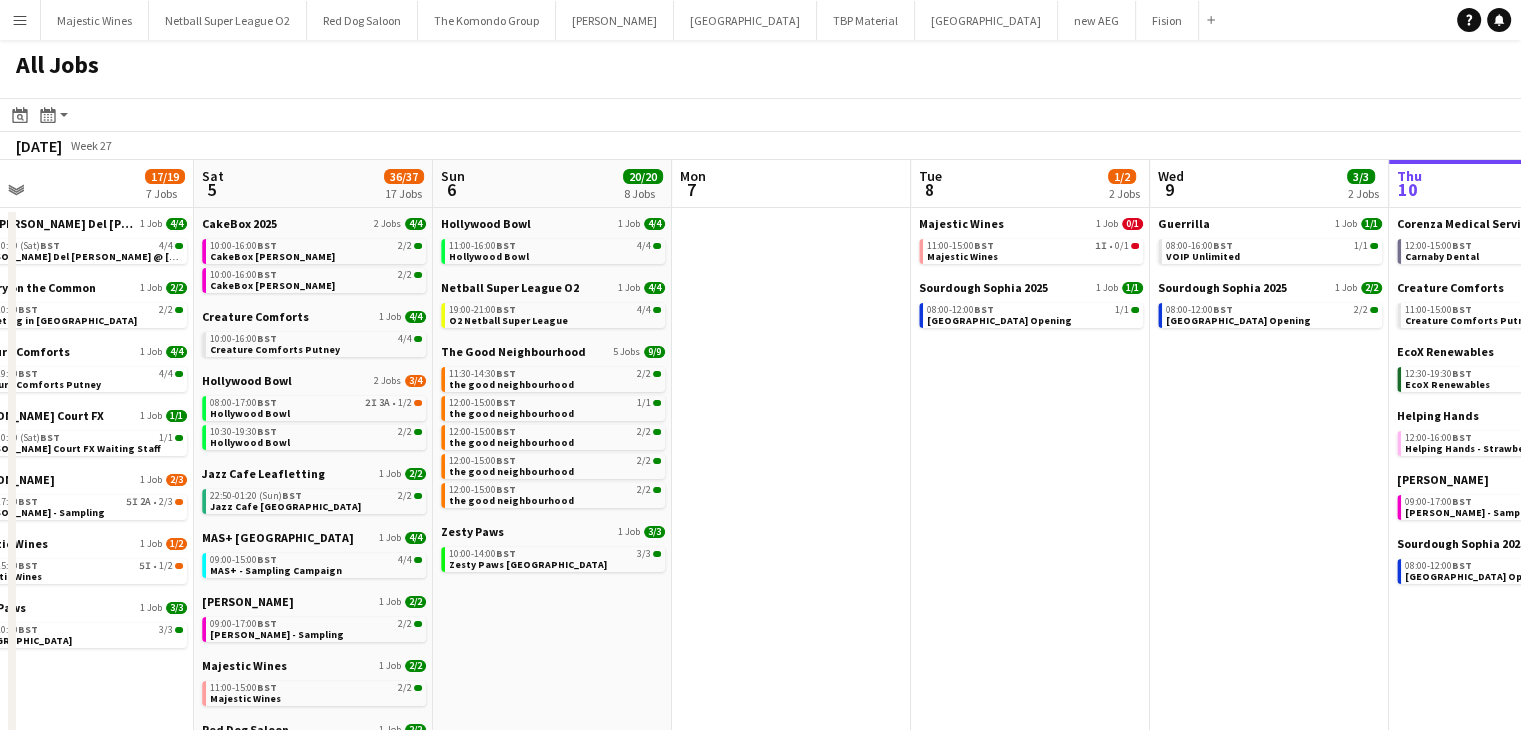 click on "Menu" at bounding box center [20, 20] 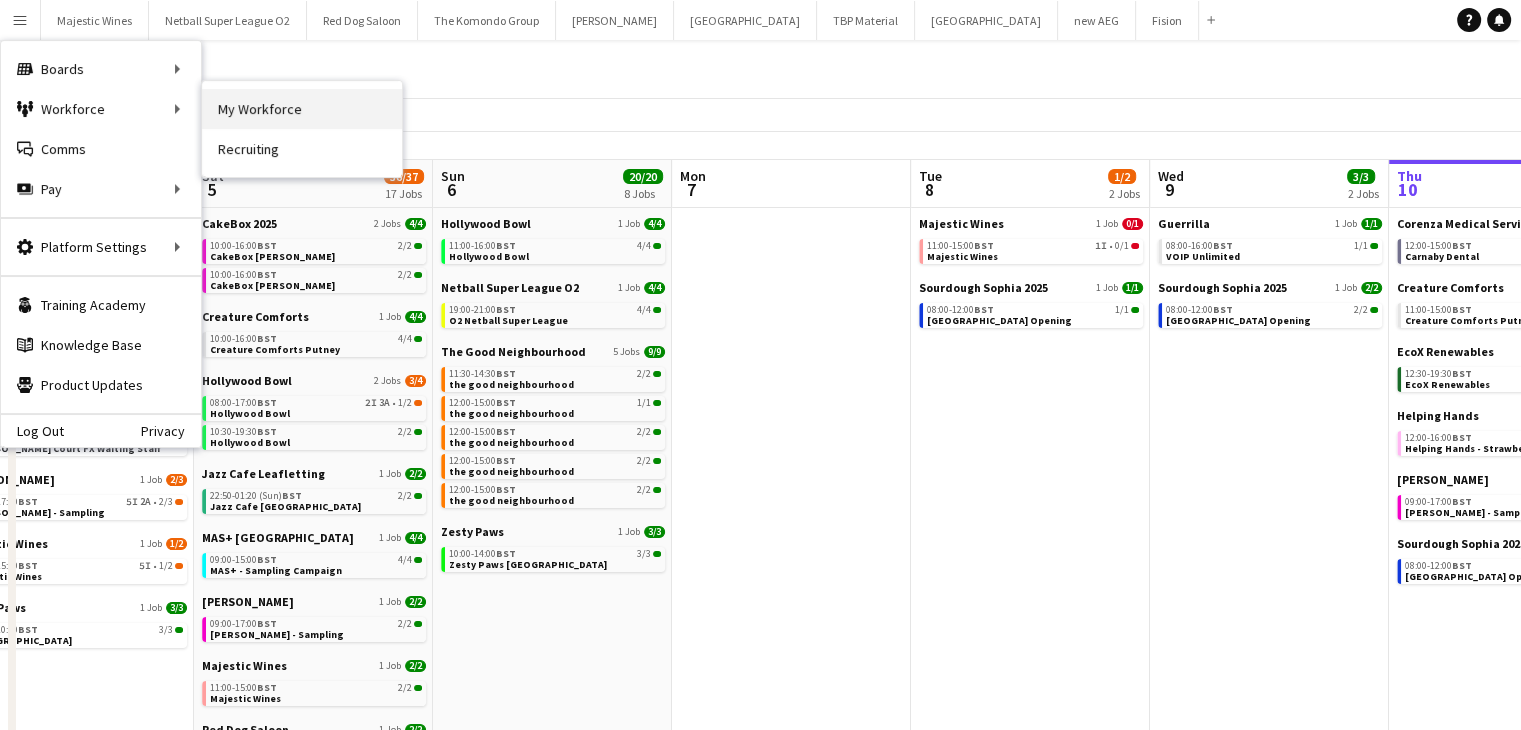 click on "My Workforce" at bounding box center (302, 109) 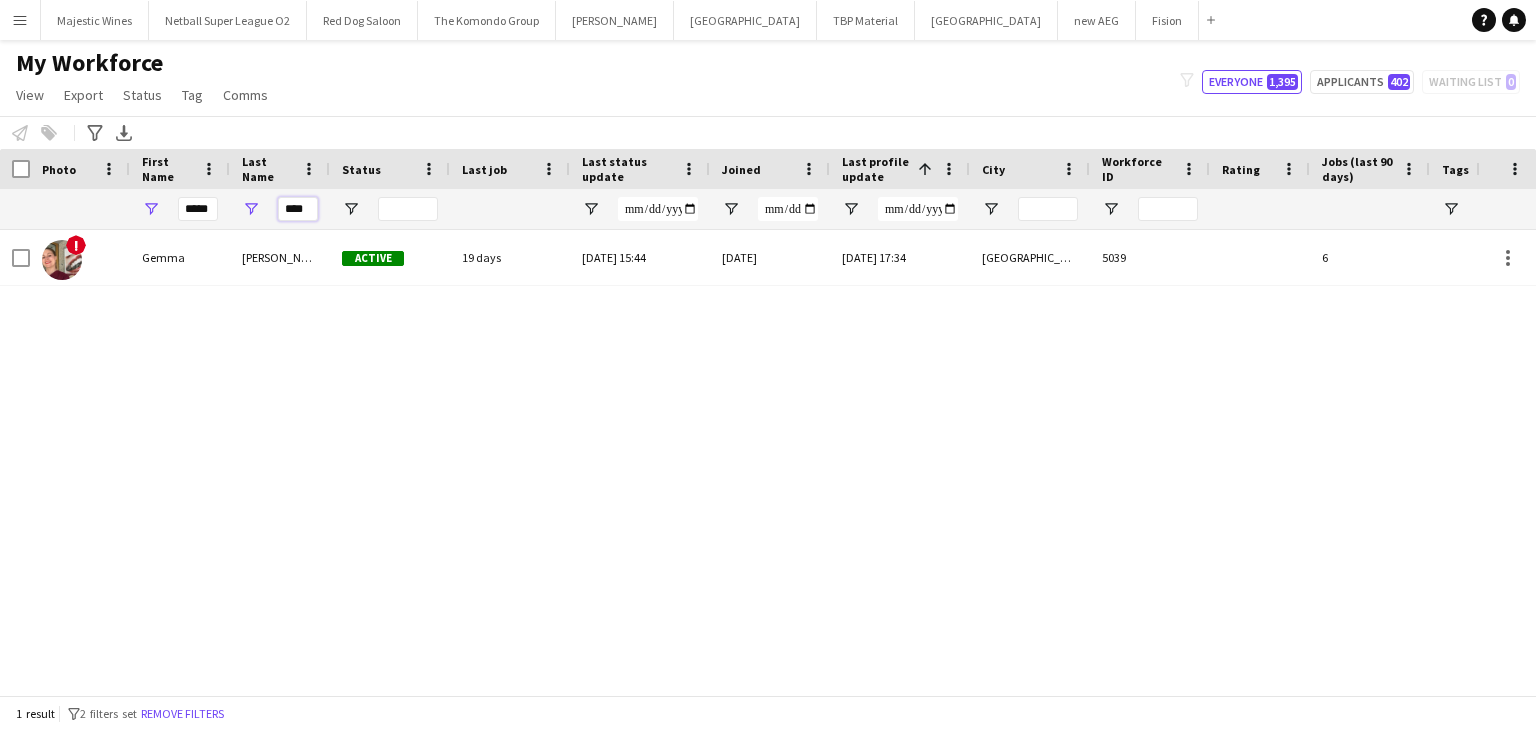 drag, startPoint x: 312, startPoint y: 209, endPoint x: 260, endPoint y: 209, distance: 52 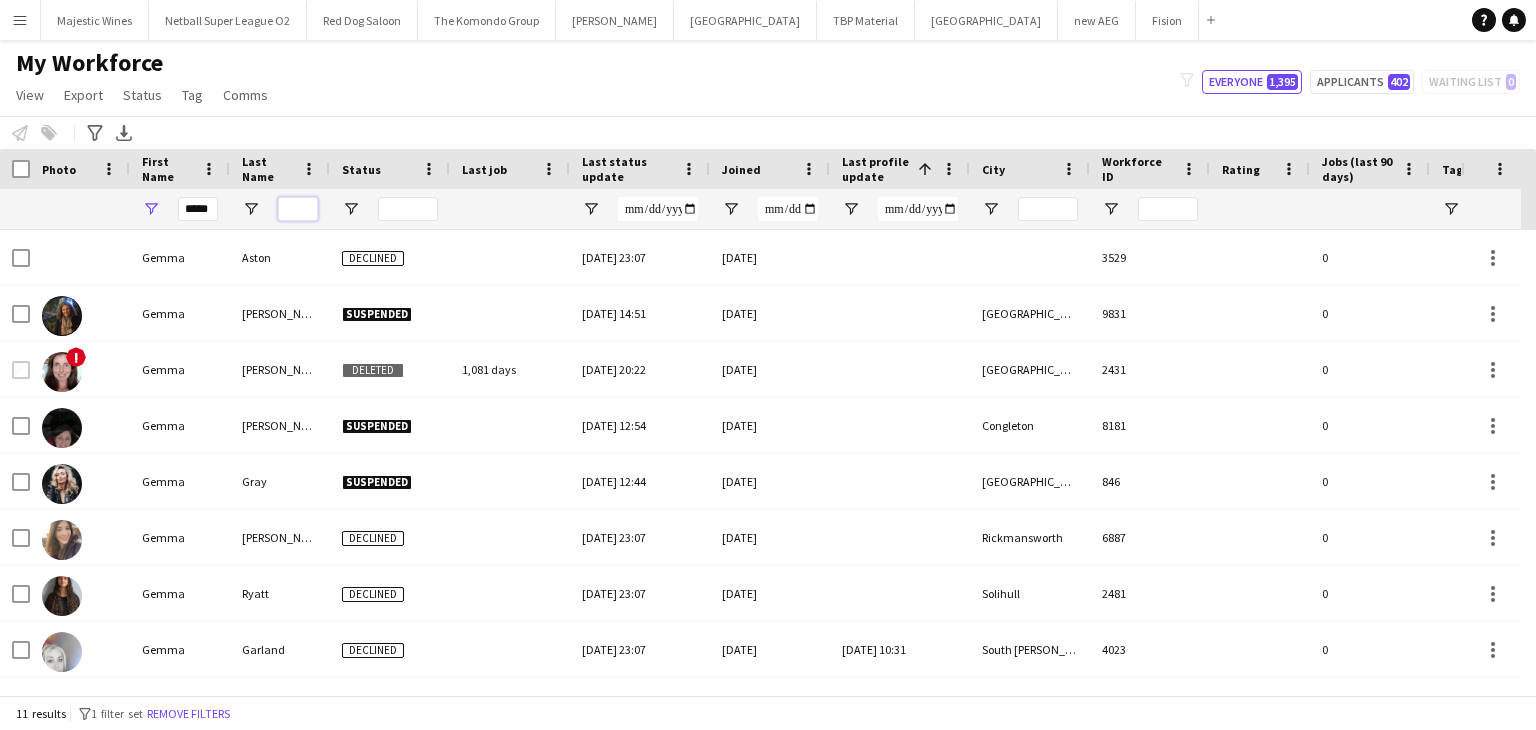type 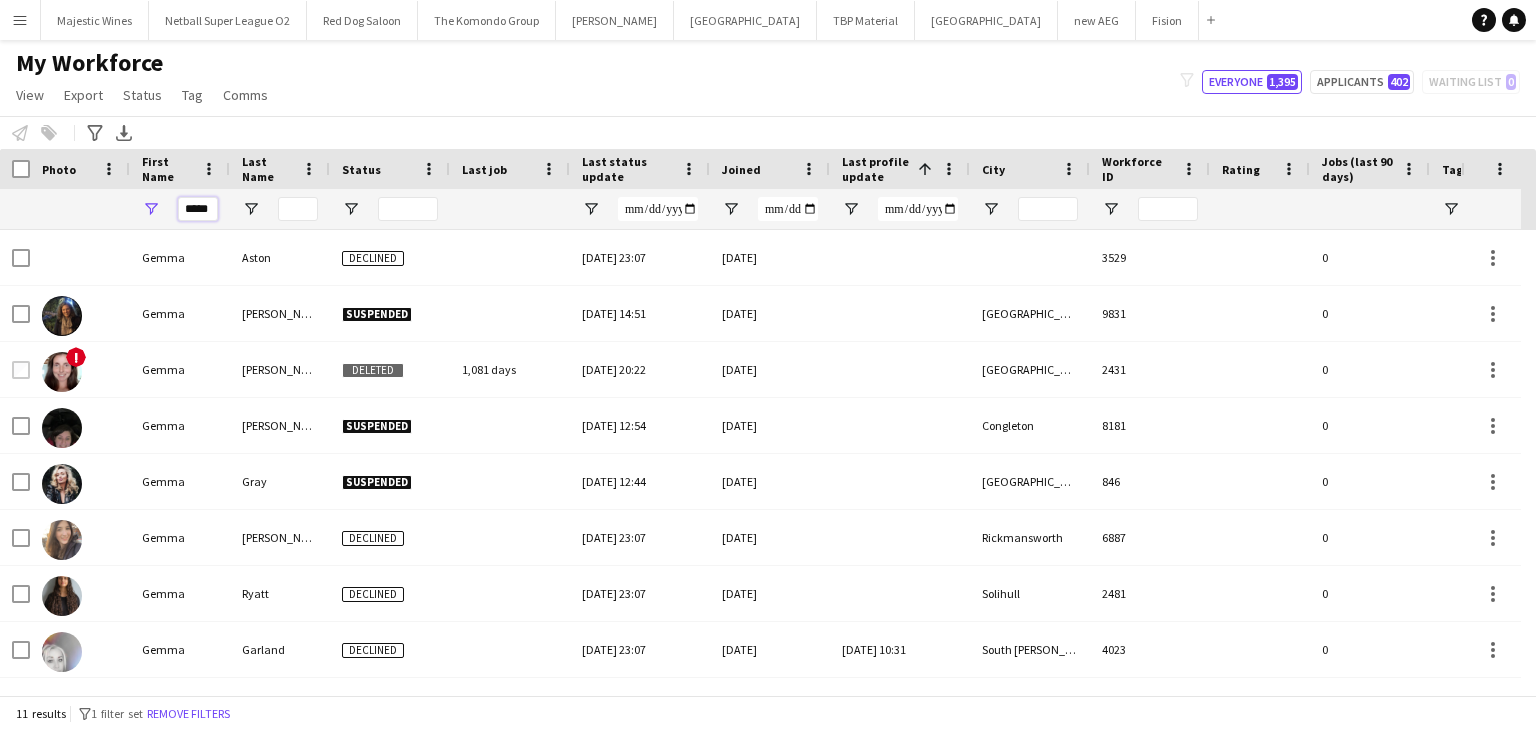 scroll, scrollTop: 0, scrollLeft: 8, axis: horizontal 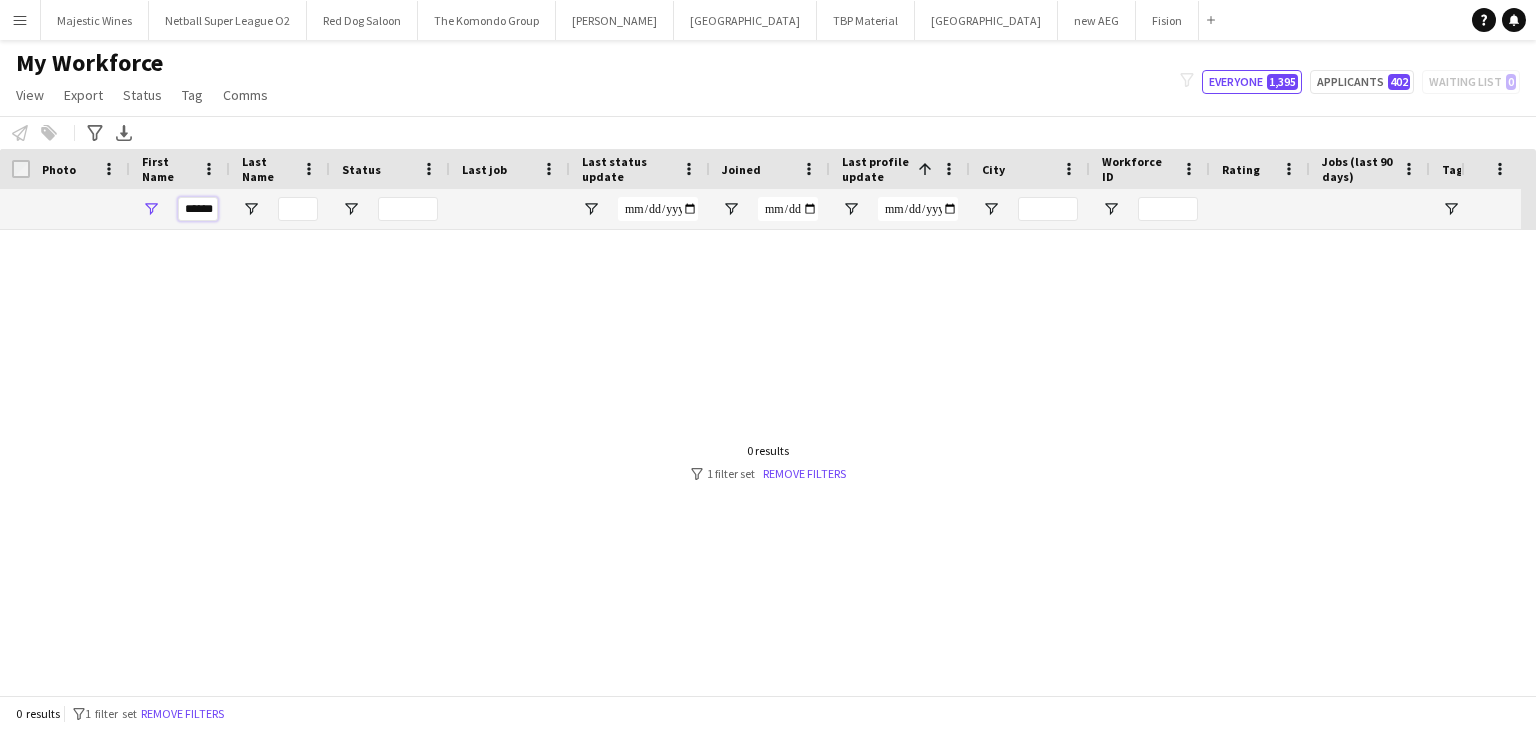 type on "******" 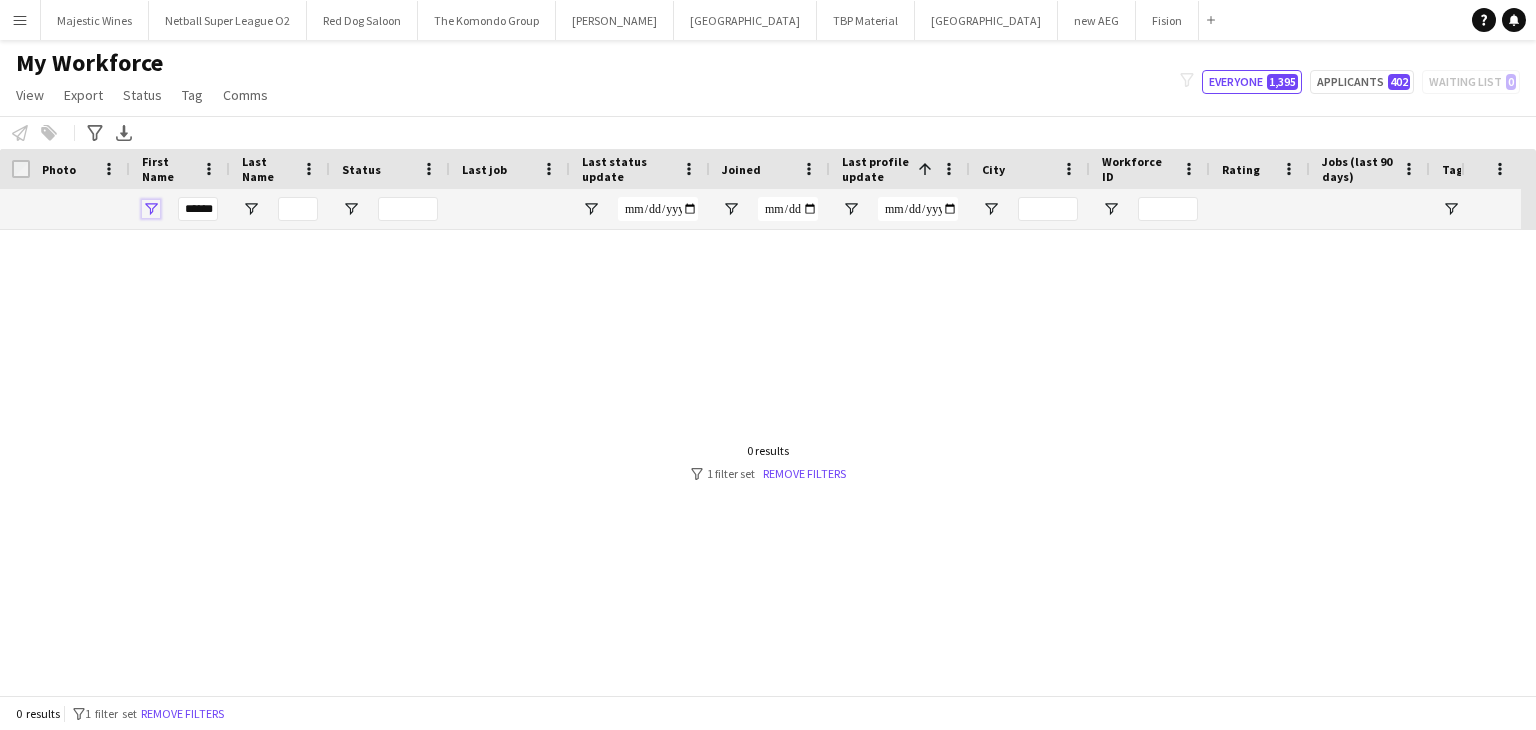 type 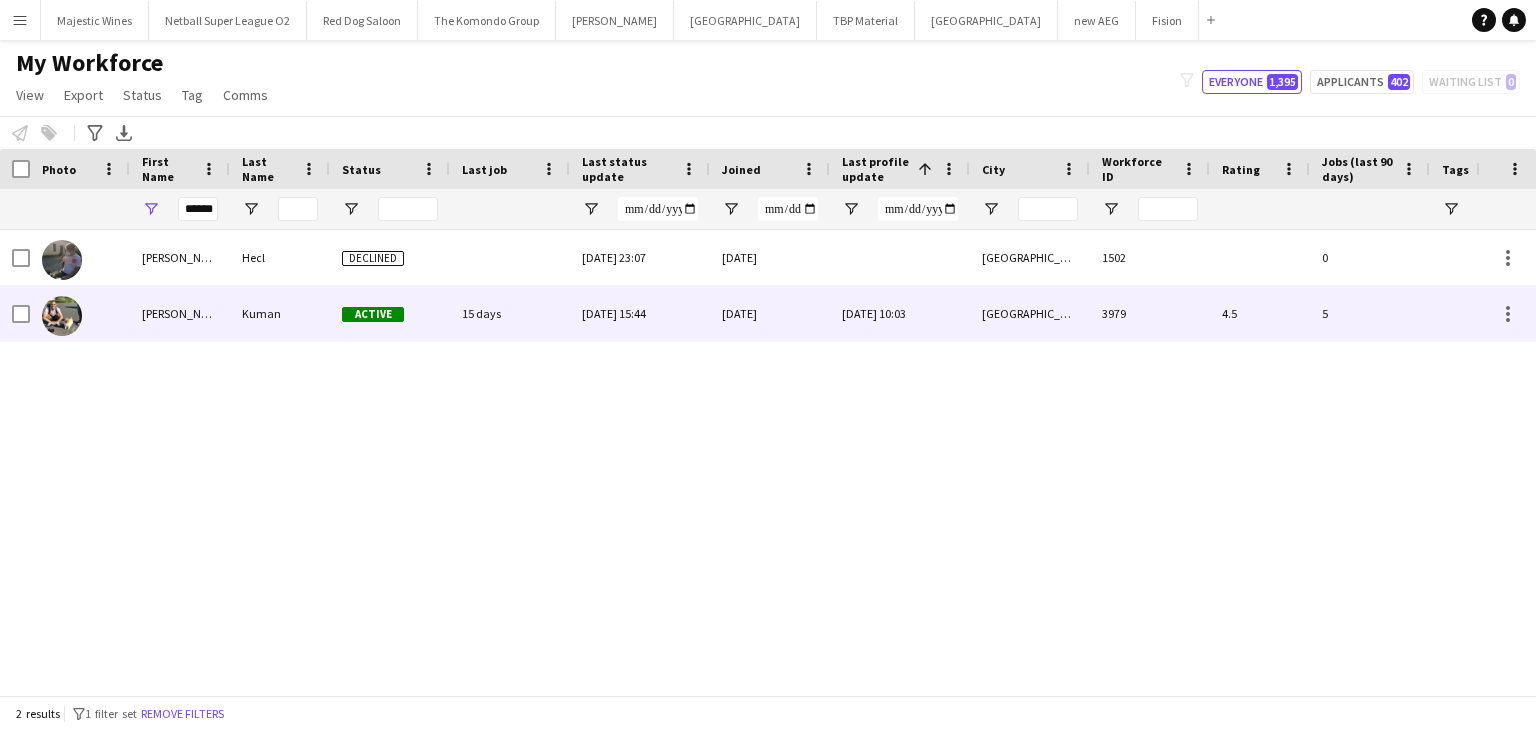 click on "Kuman" at bounding box center (280, 313) 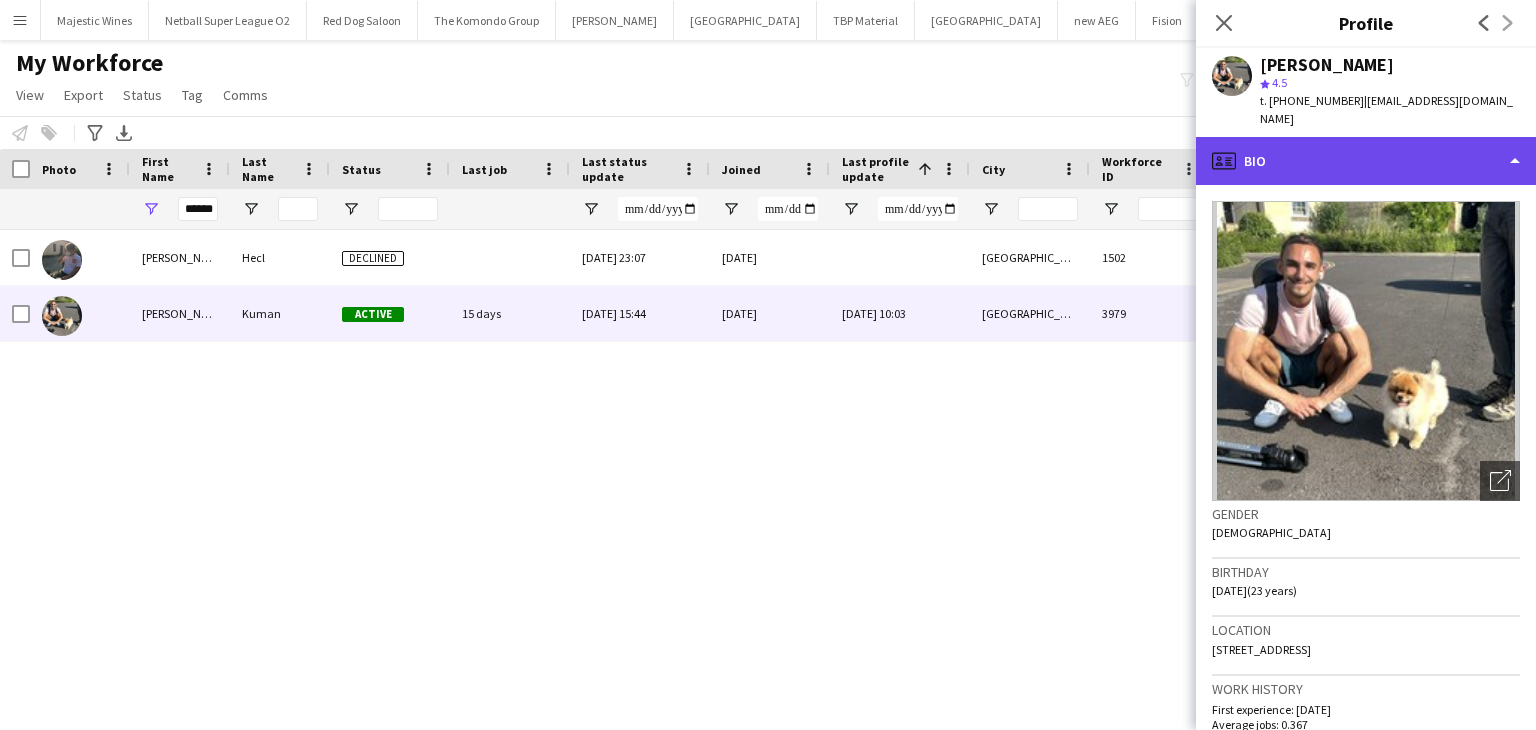 click on "profile
Bio" 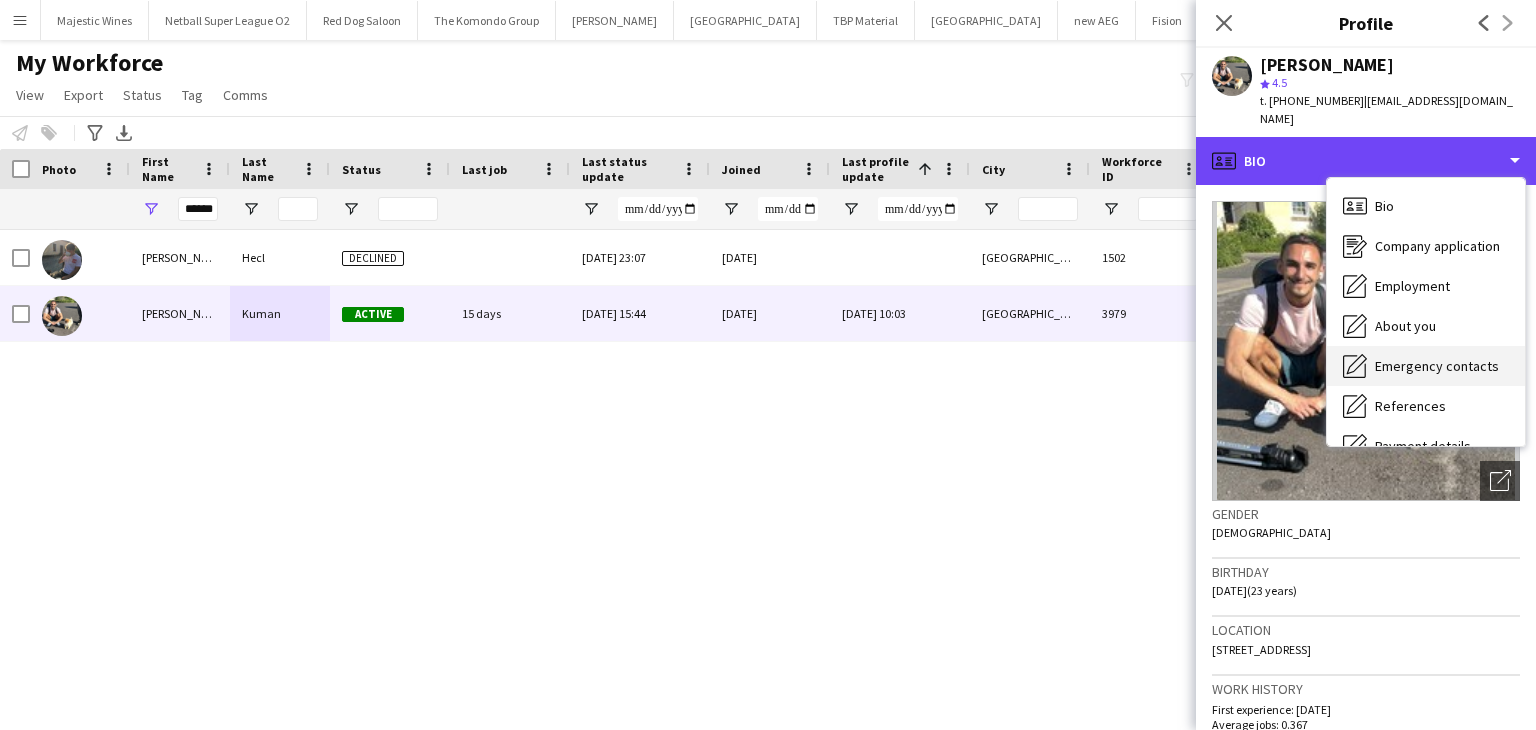 scroll, scrollTop: 228, scrollLeft: 0, axis: vertical 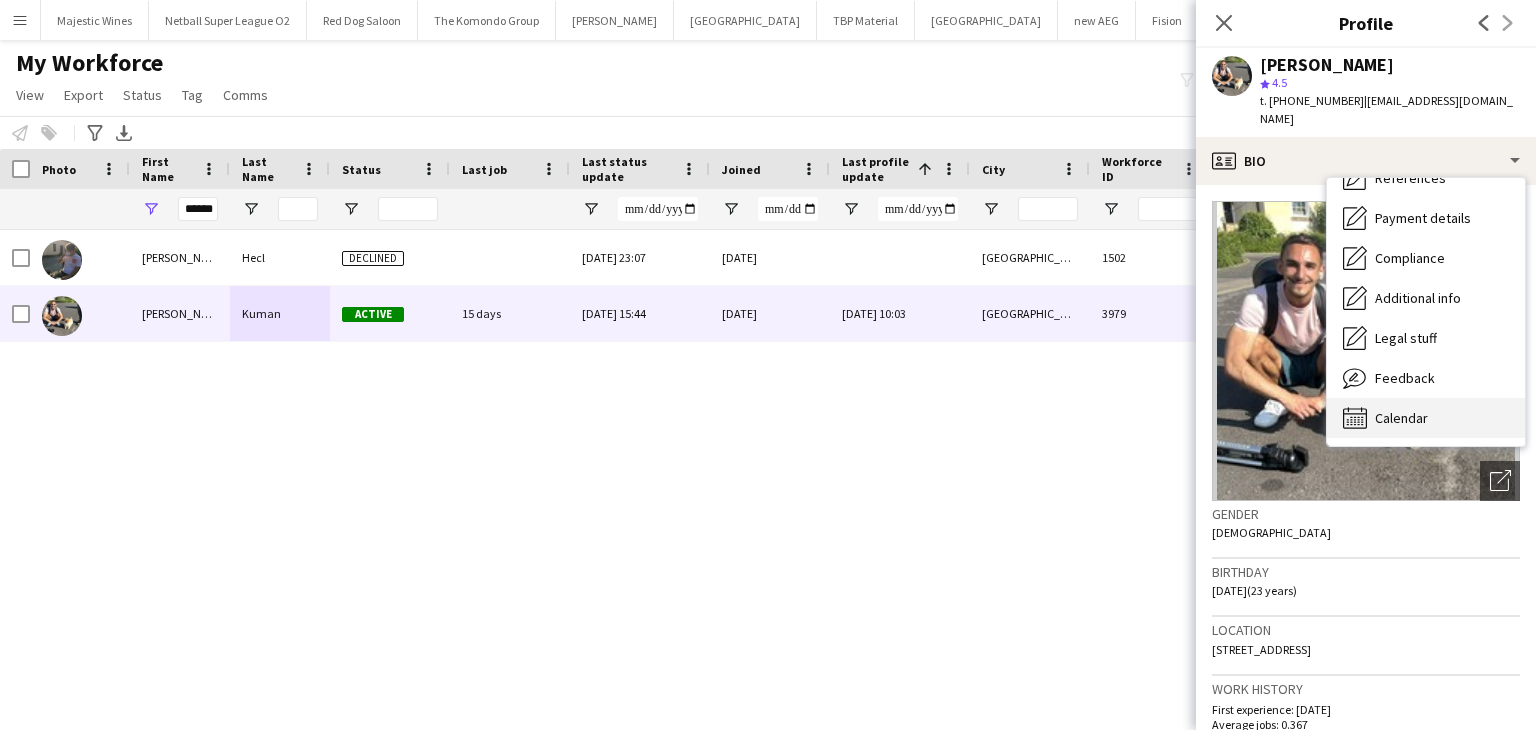 click on "Calendar" at bounding box center (1401, 418) 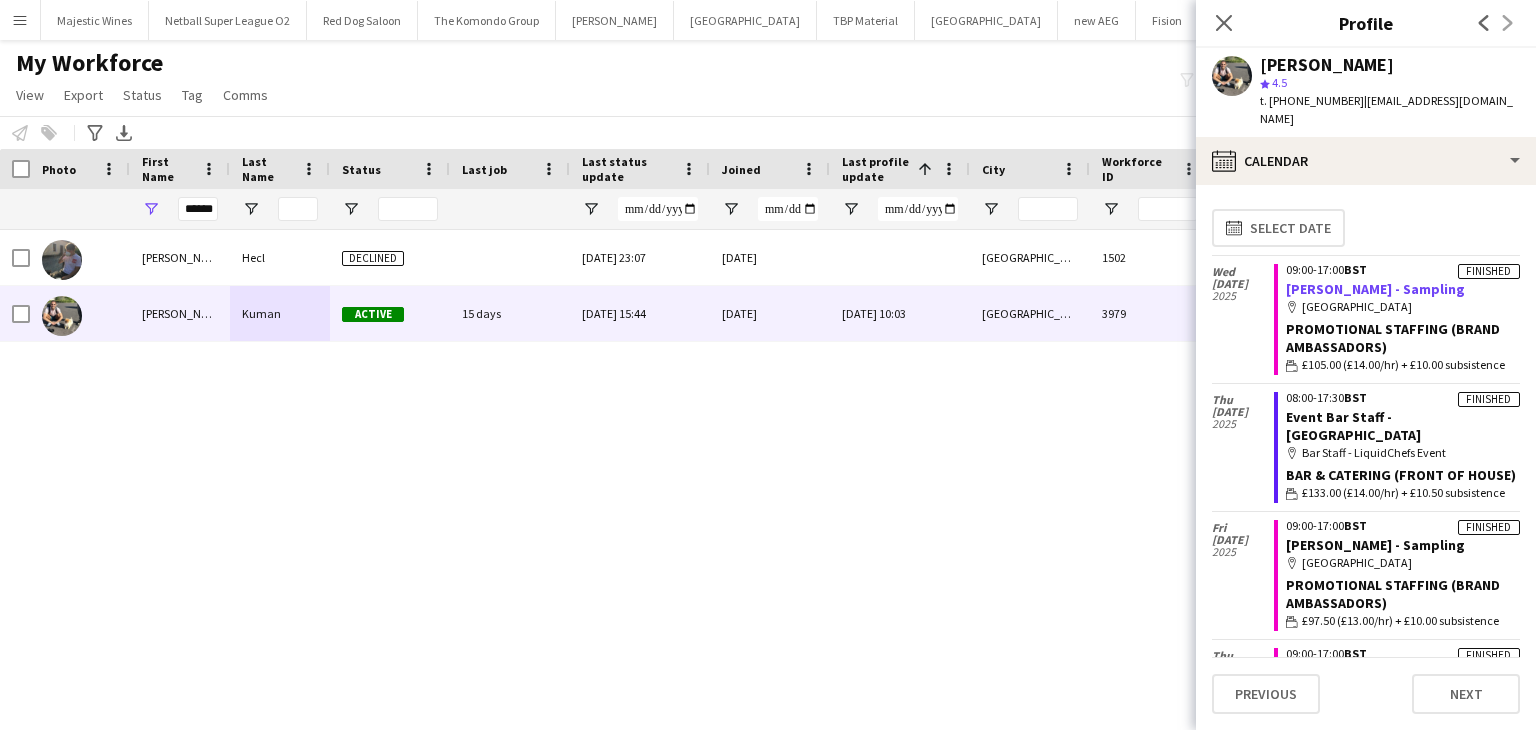 click on "[PERSON_NAME] - Sampling" 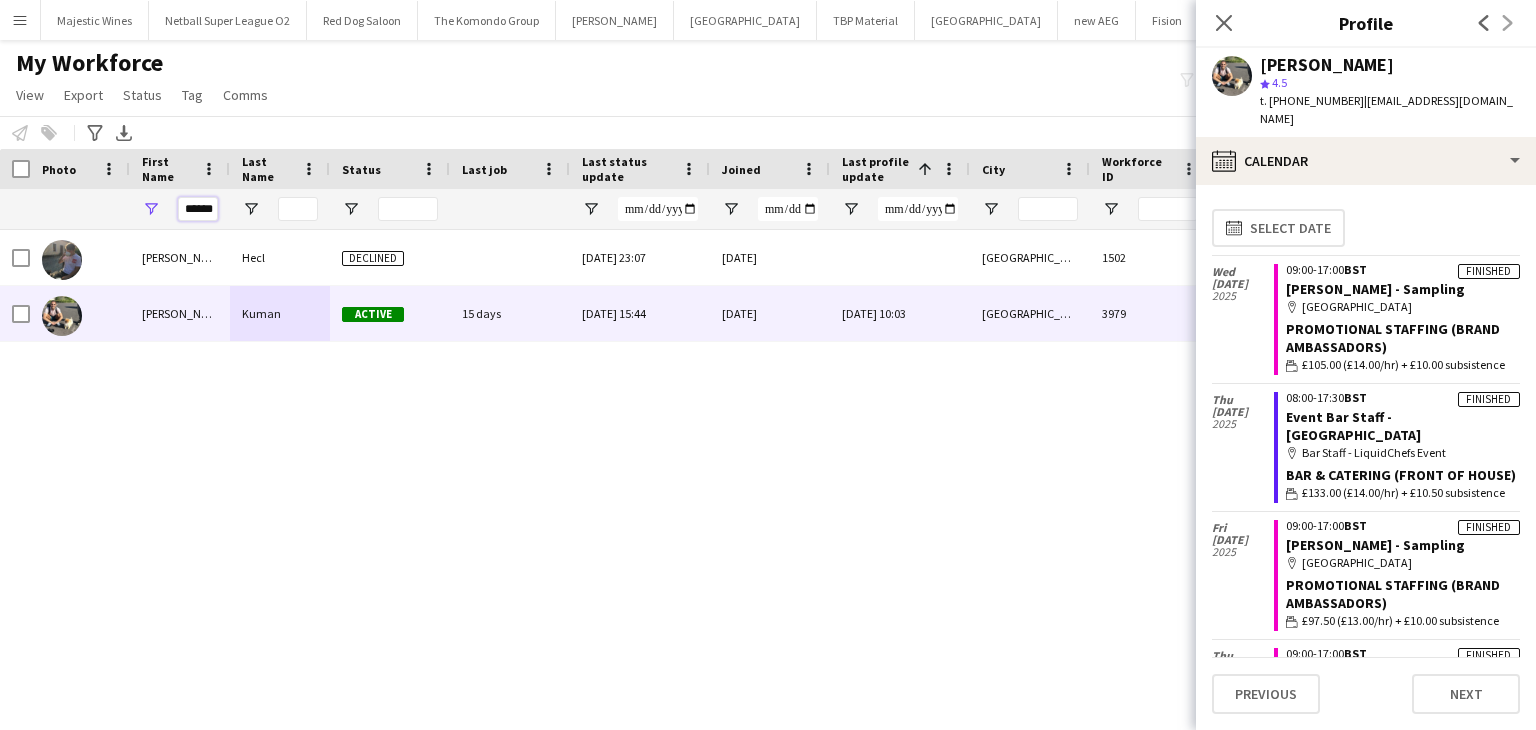 scroll, scrollTop: 0, scrollLeft: 2, axis: horizontal 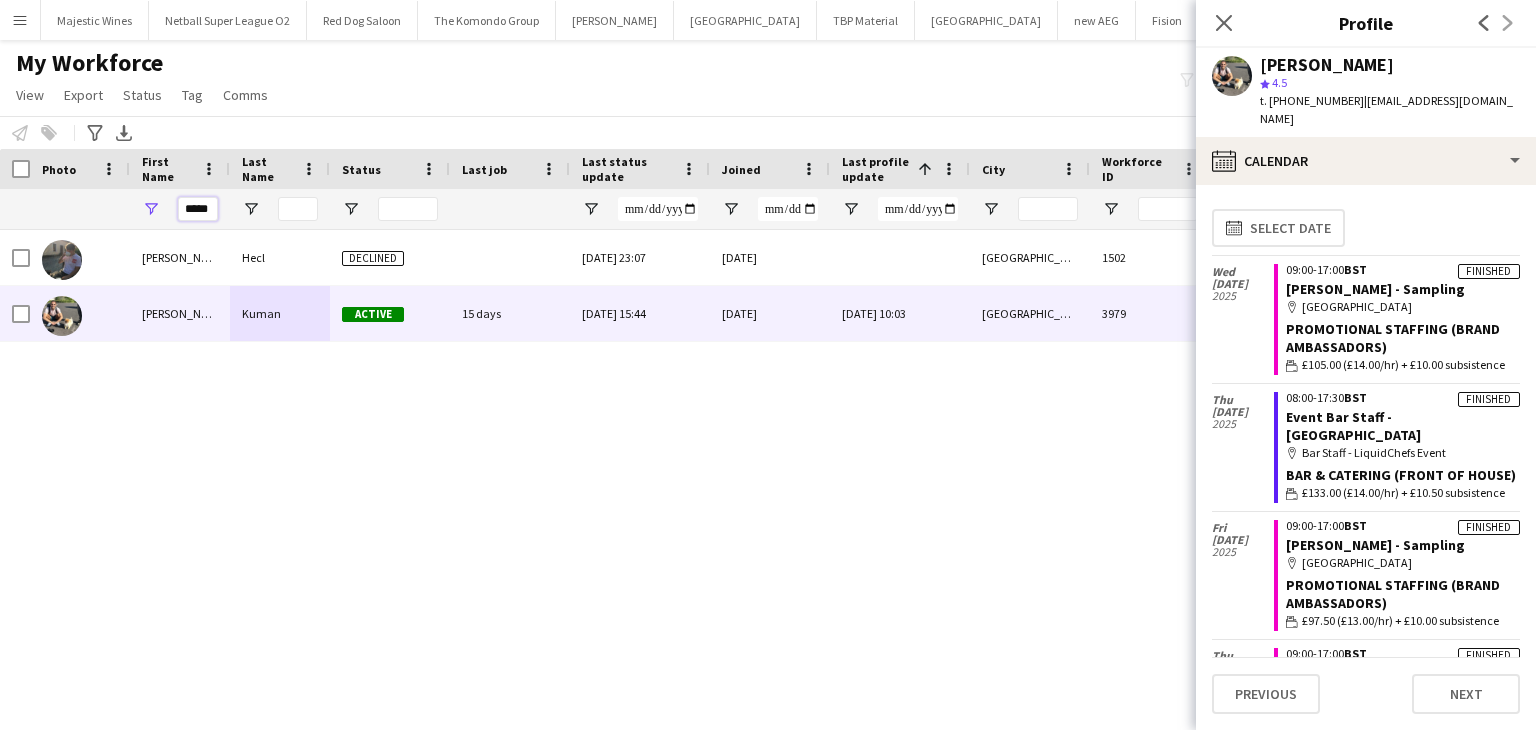 type on "*****" 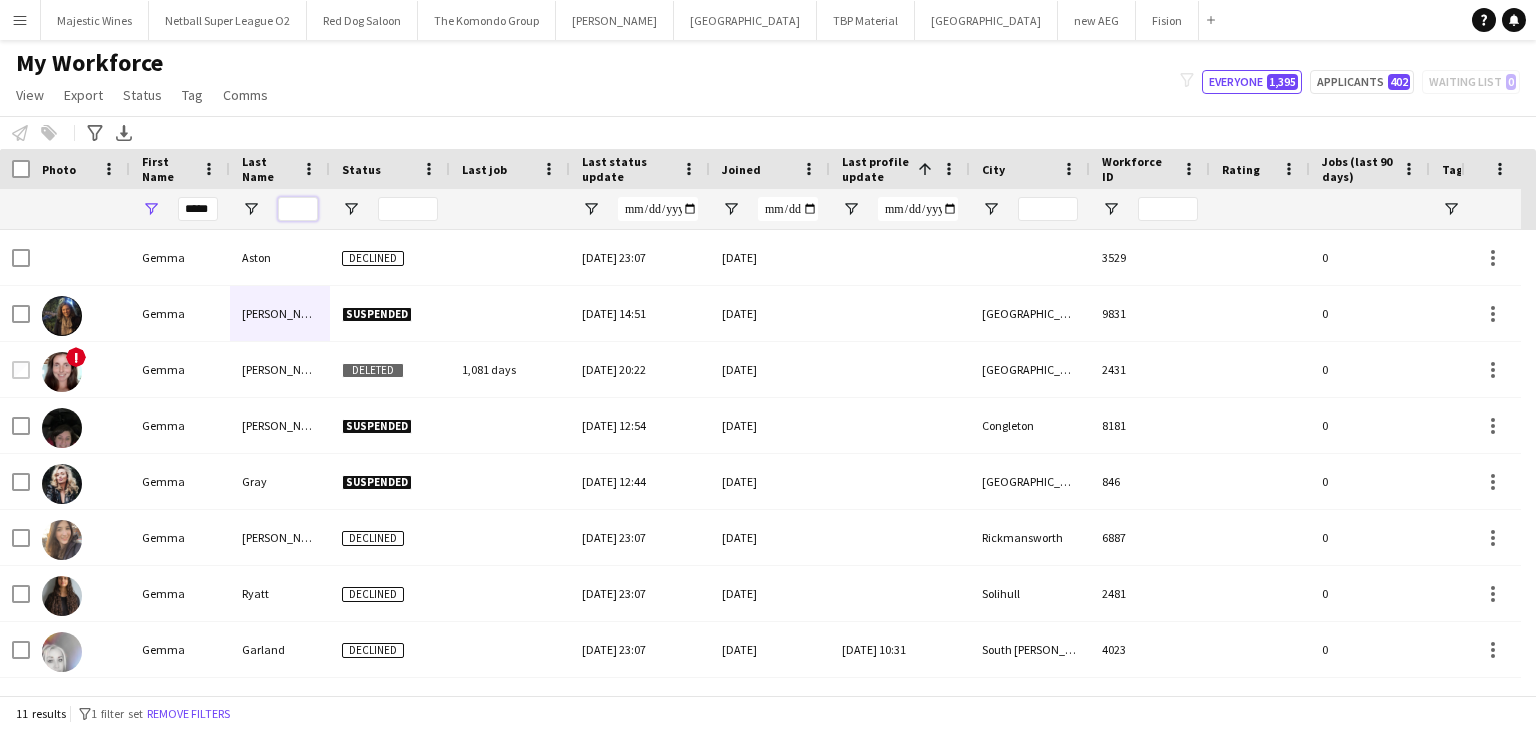 click at bounding box center [298, 209] 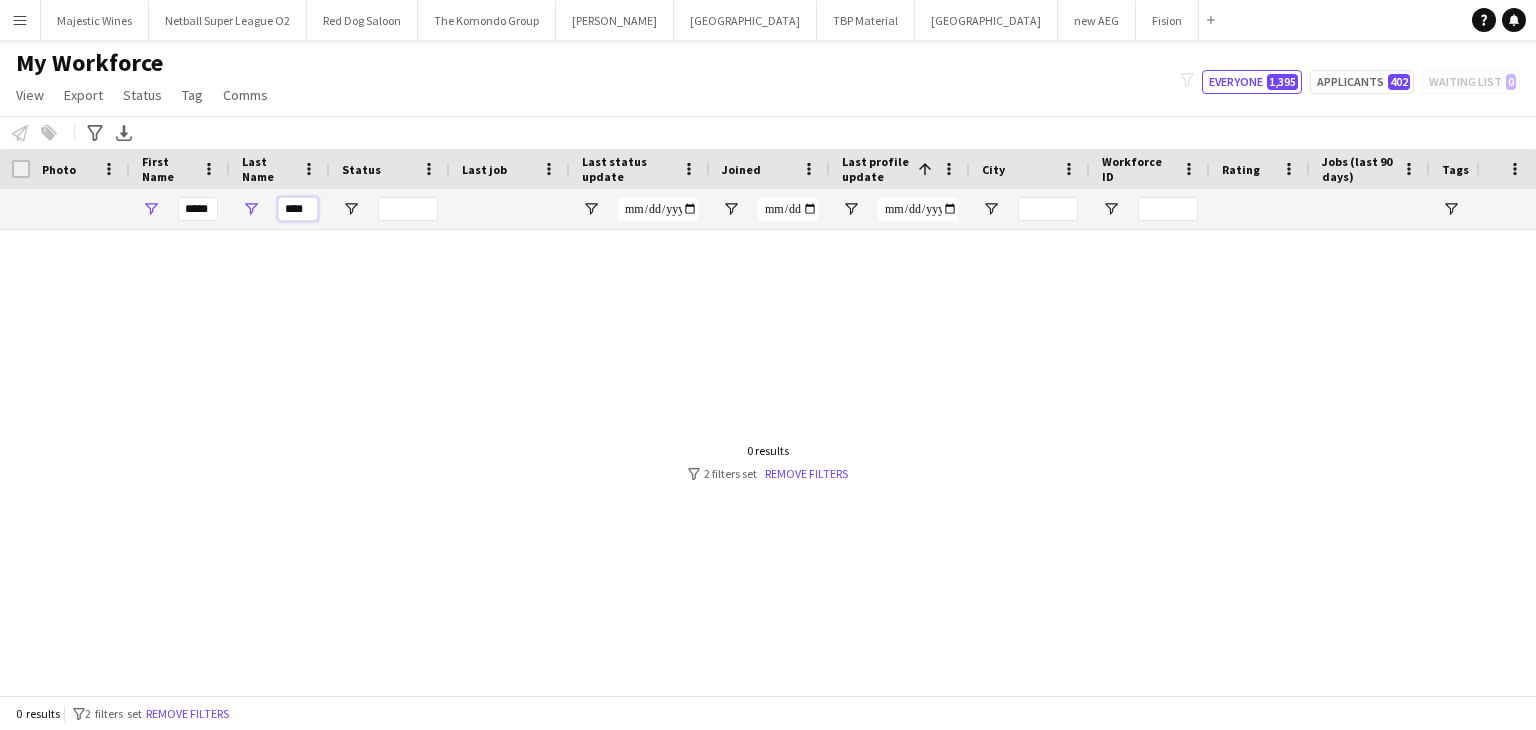 type on "****" 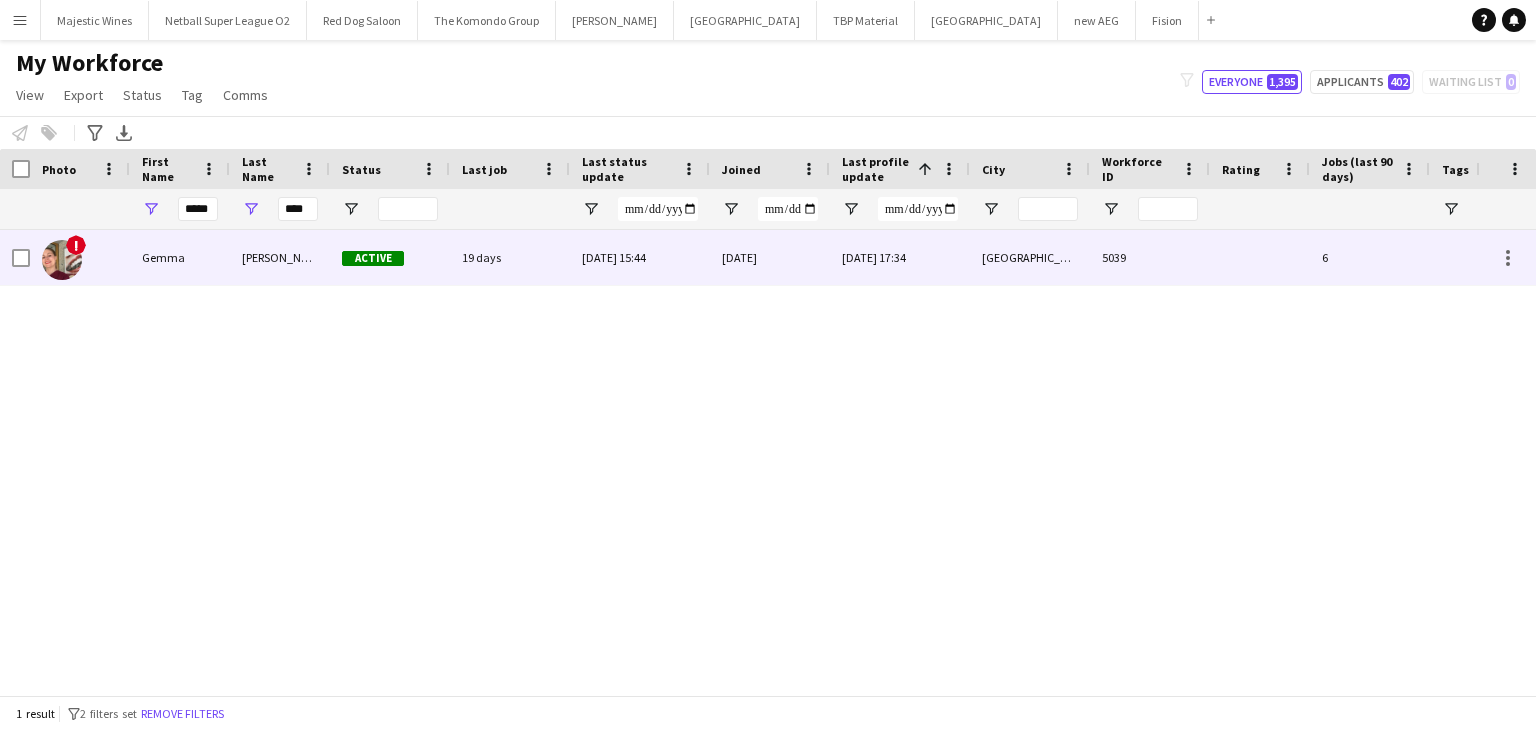 click on "[PERSON_NAME]" at bounding box center [280, 257] 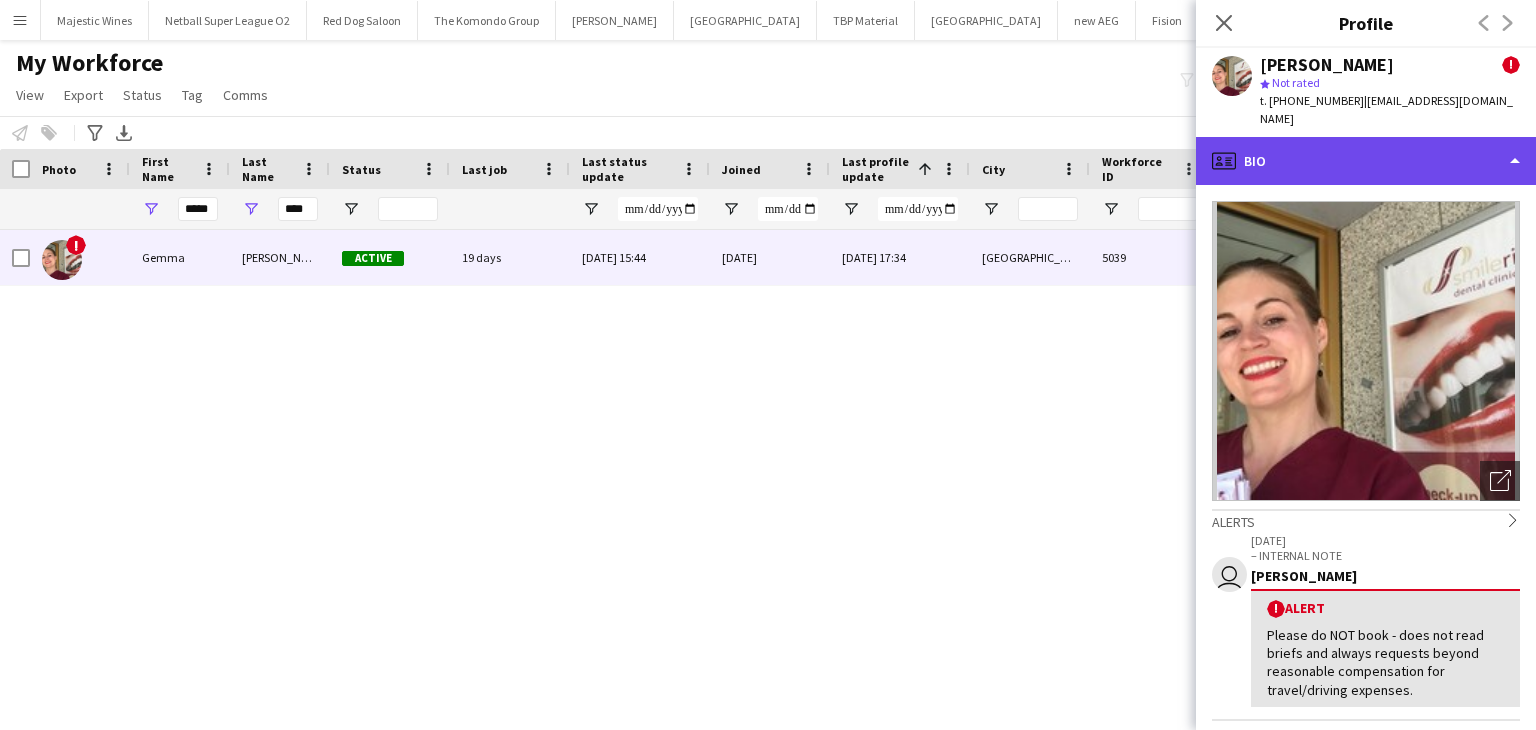 click on "profile
Bio" 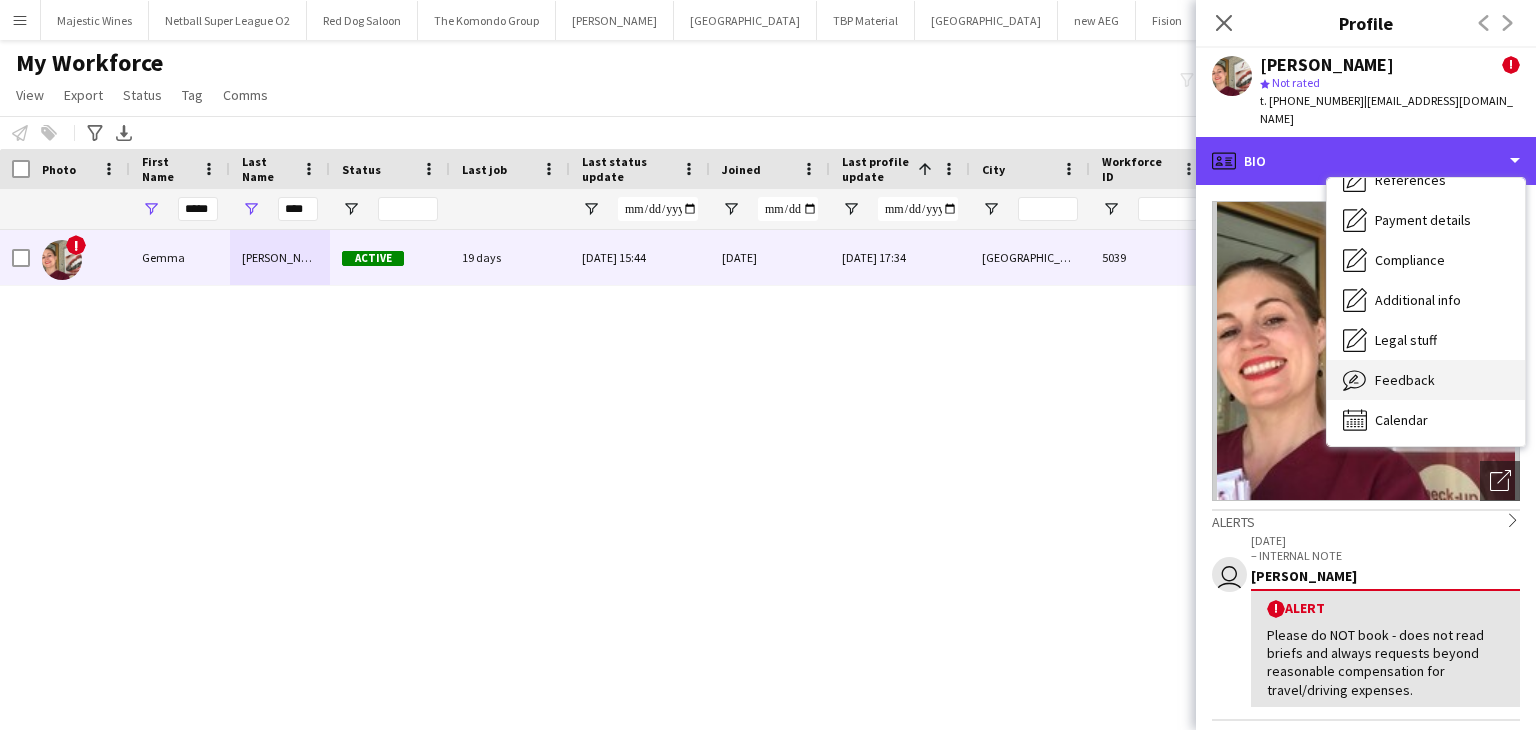 scroll, scrollTop: 226, scrollLeft: 0, axis: vertical 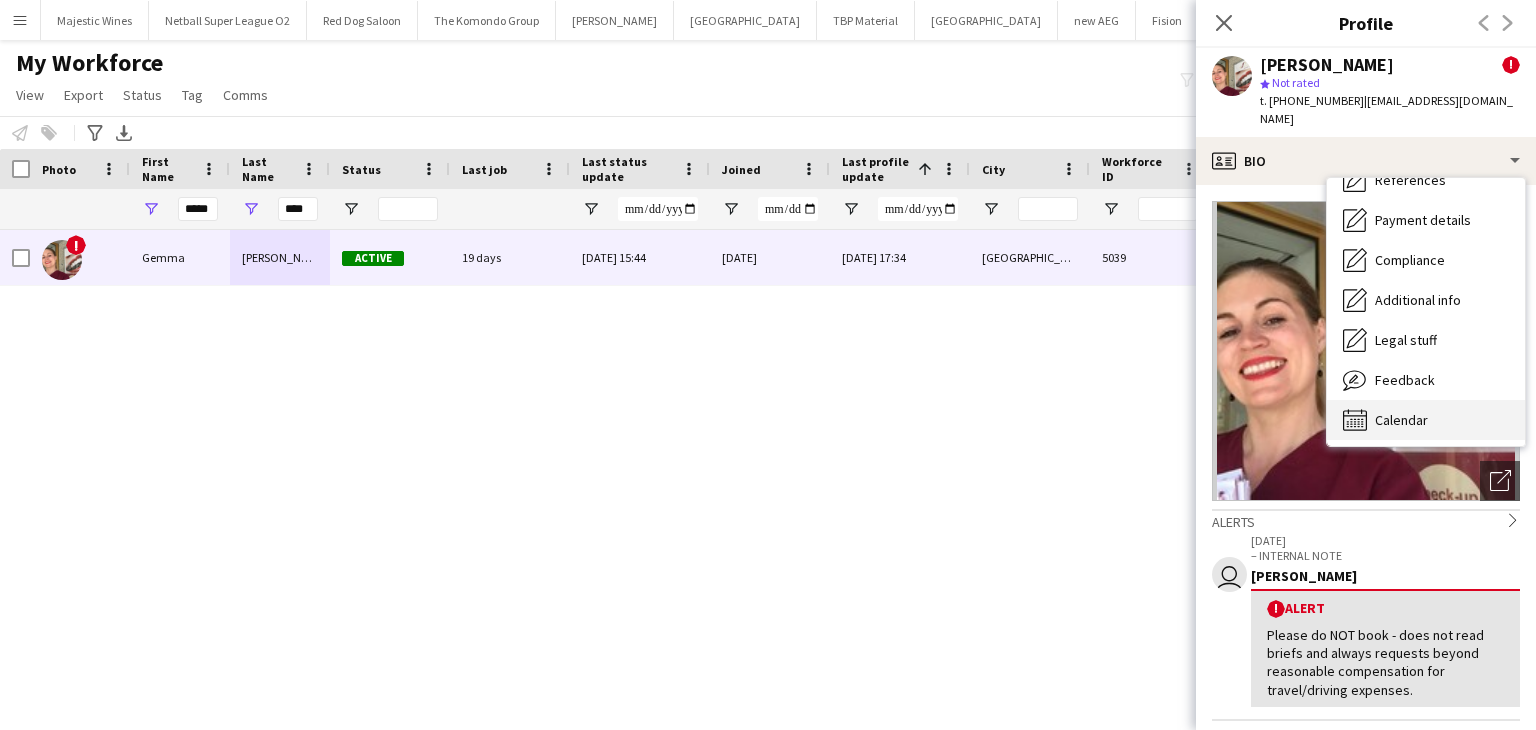 click on "Calendar" at bounding box center (1401, 420) 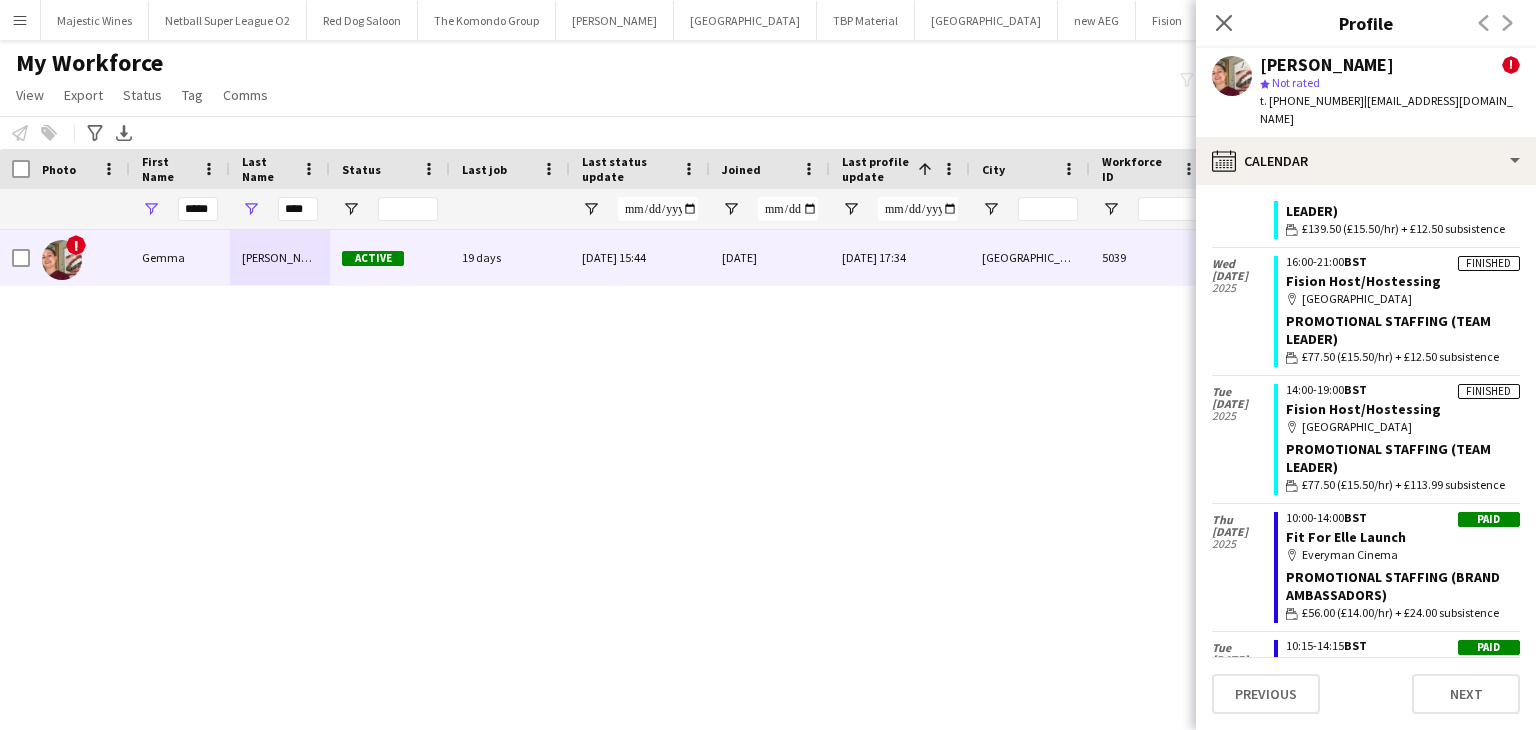 scroll, scrollTop: 262, scrollLeft: 0, axis: vertical 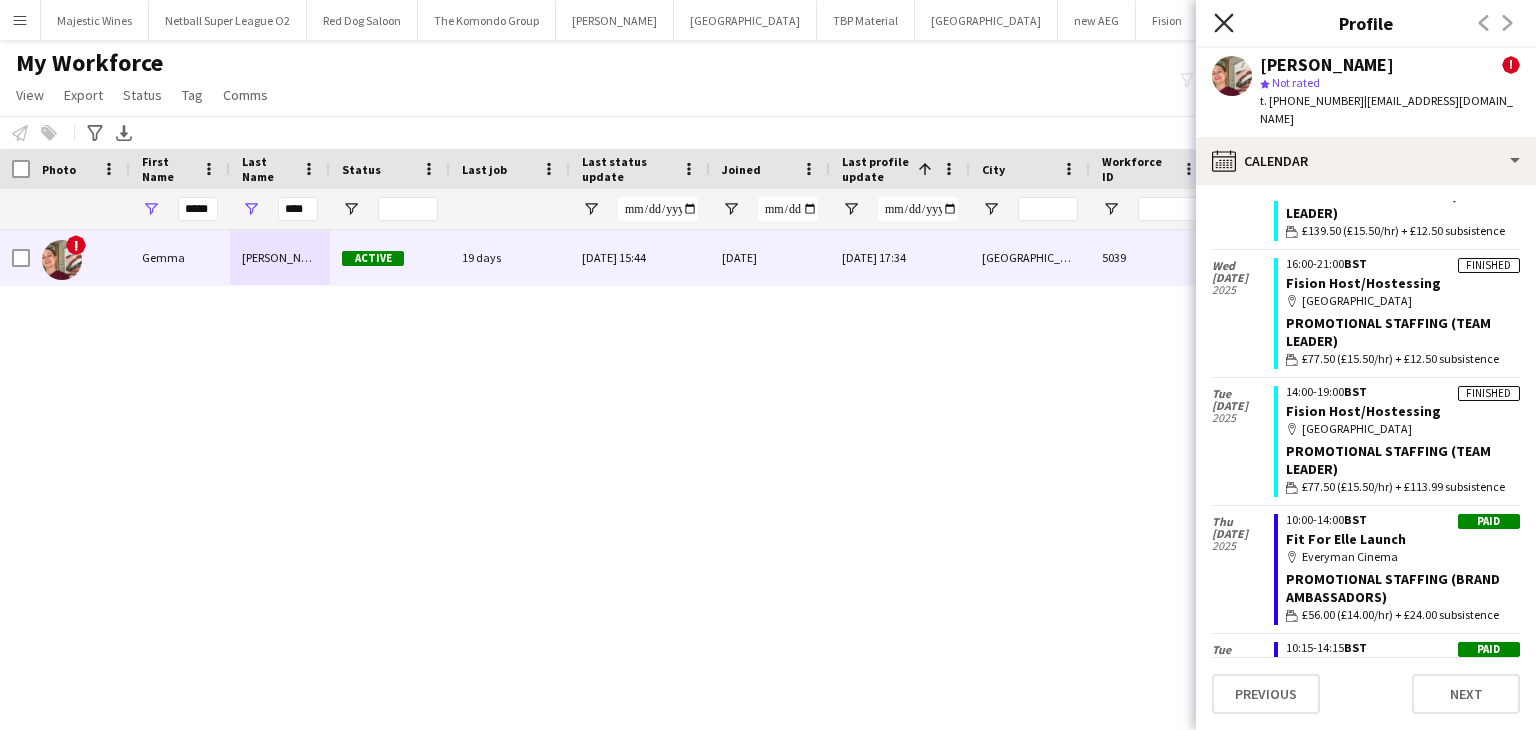 click 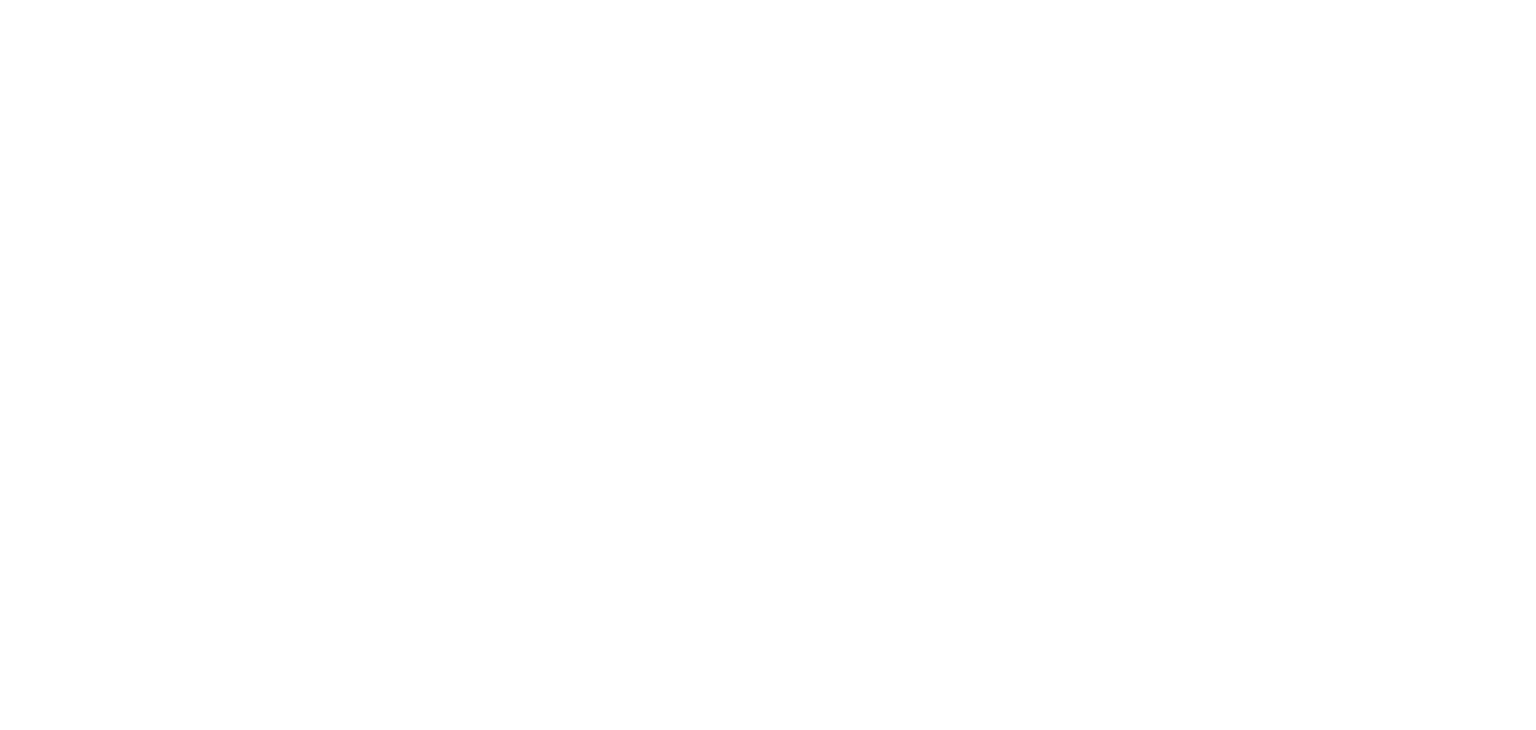 scroll, scrollTop: 0, scrollLeft: 0, axis: both 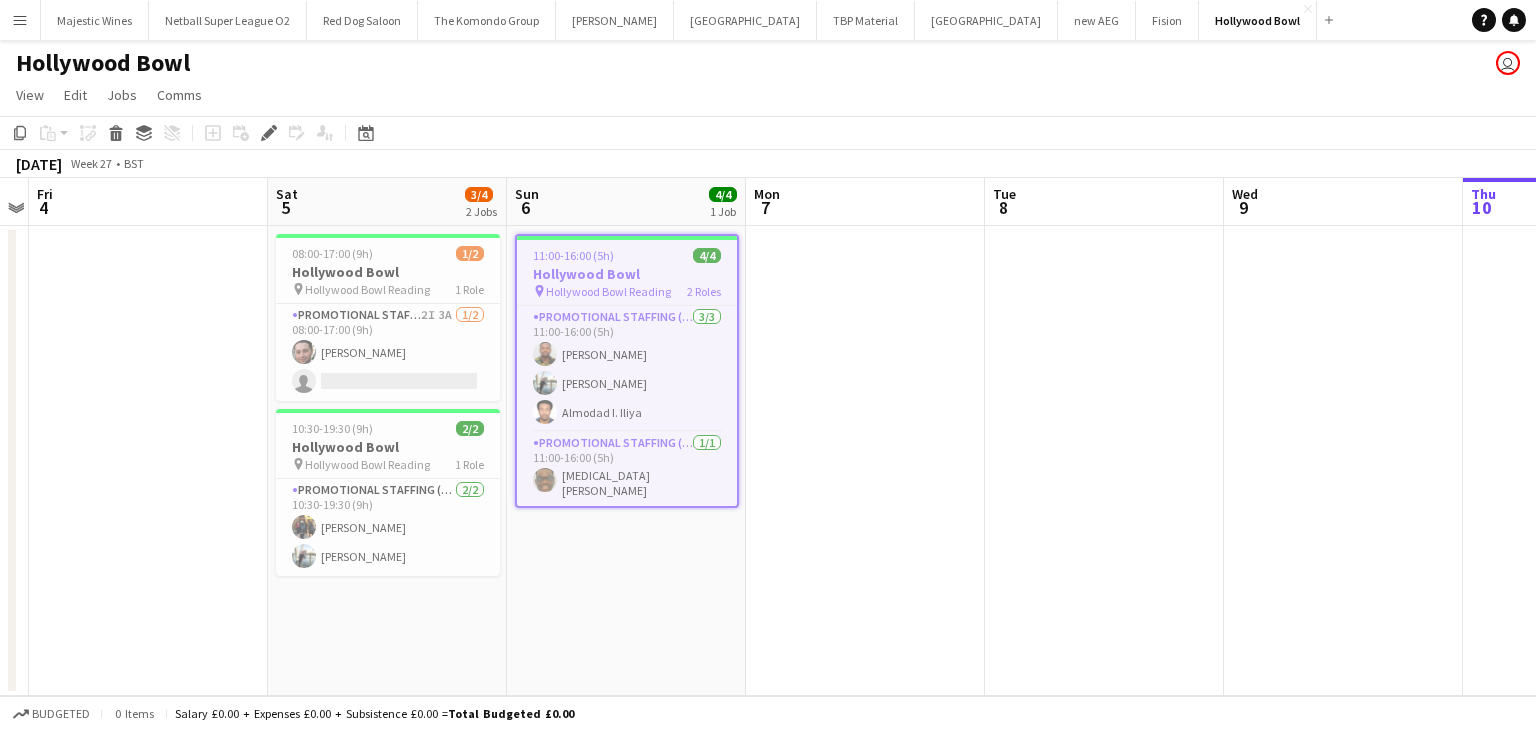 click at bounding box center [865, 461] 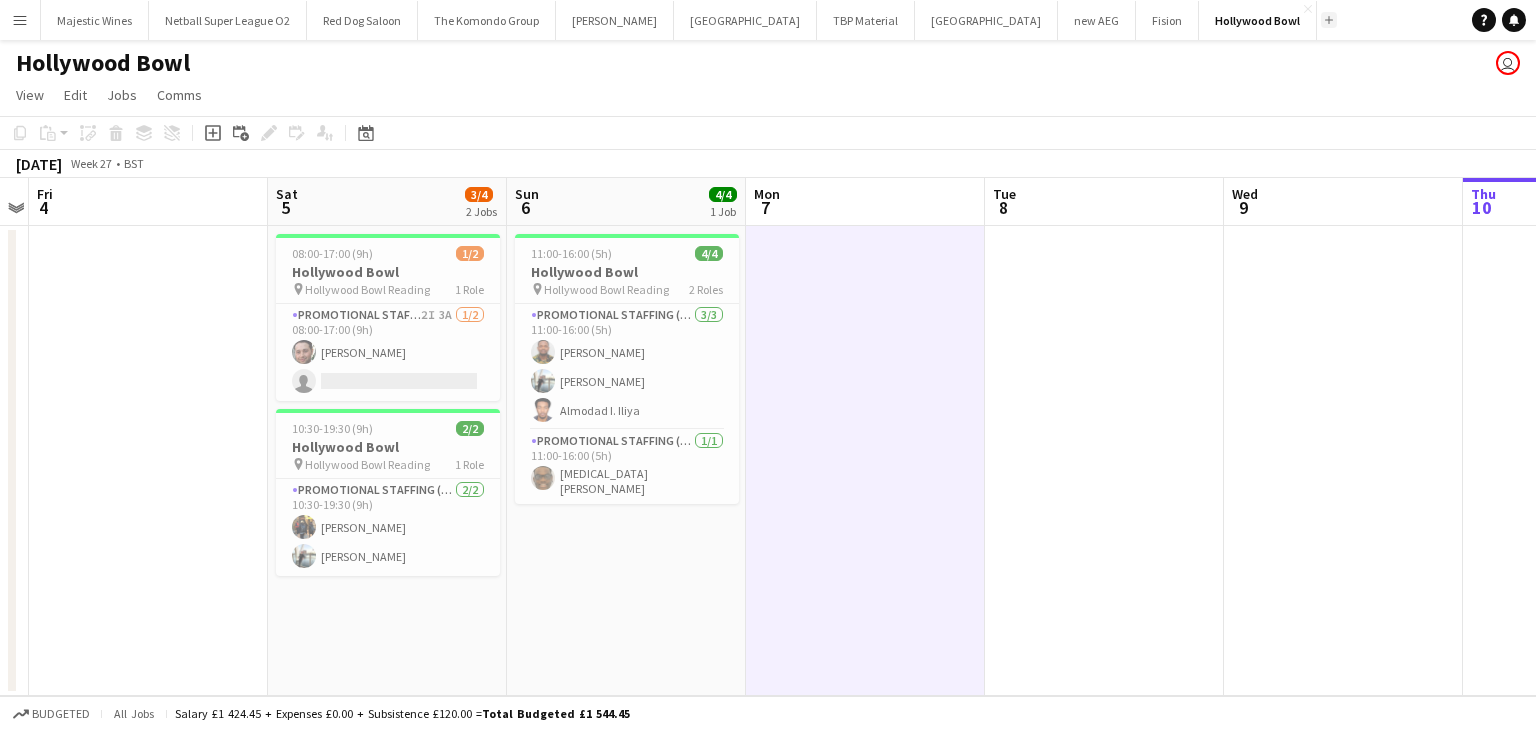 click on "Add" at bounding box center (1329, 20) 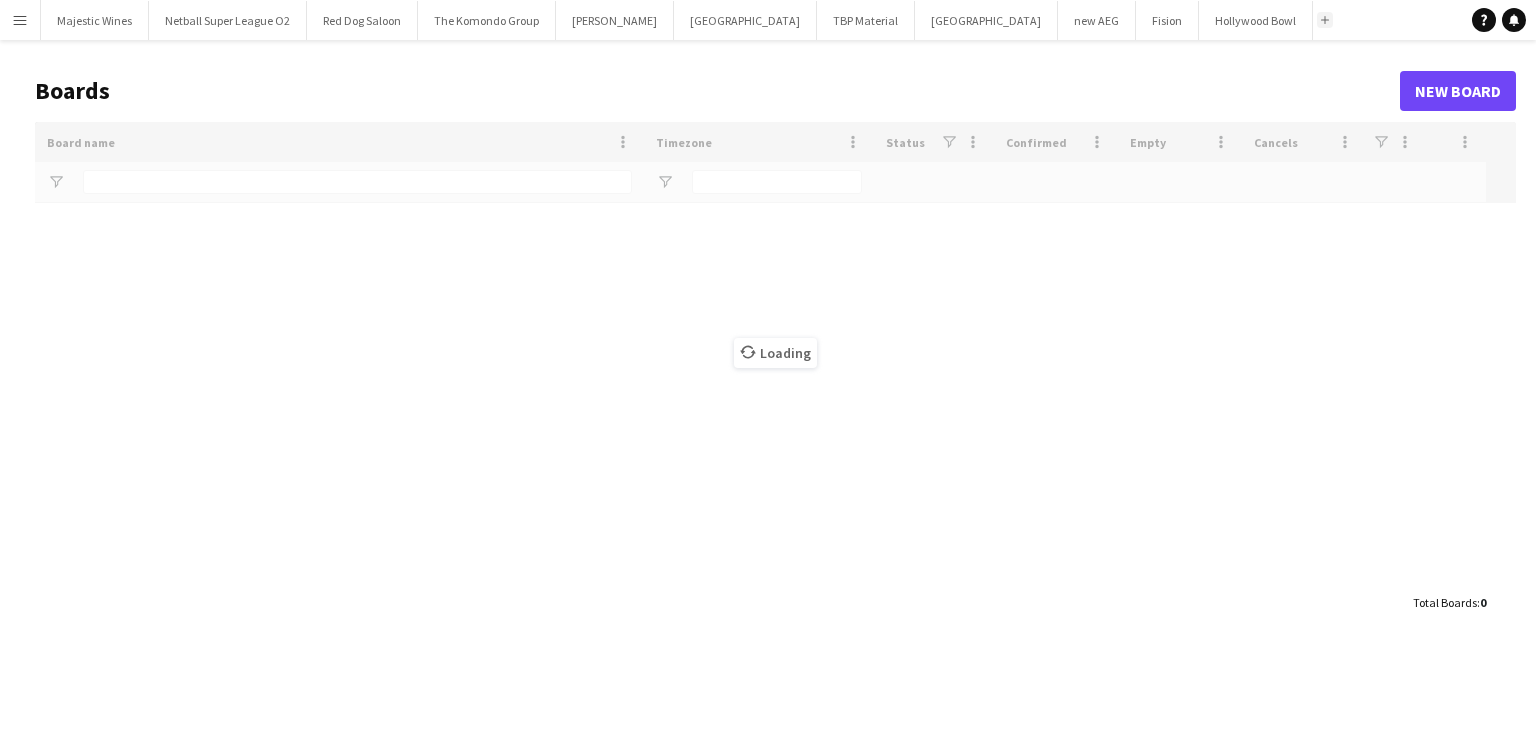 type on "******" 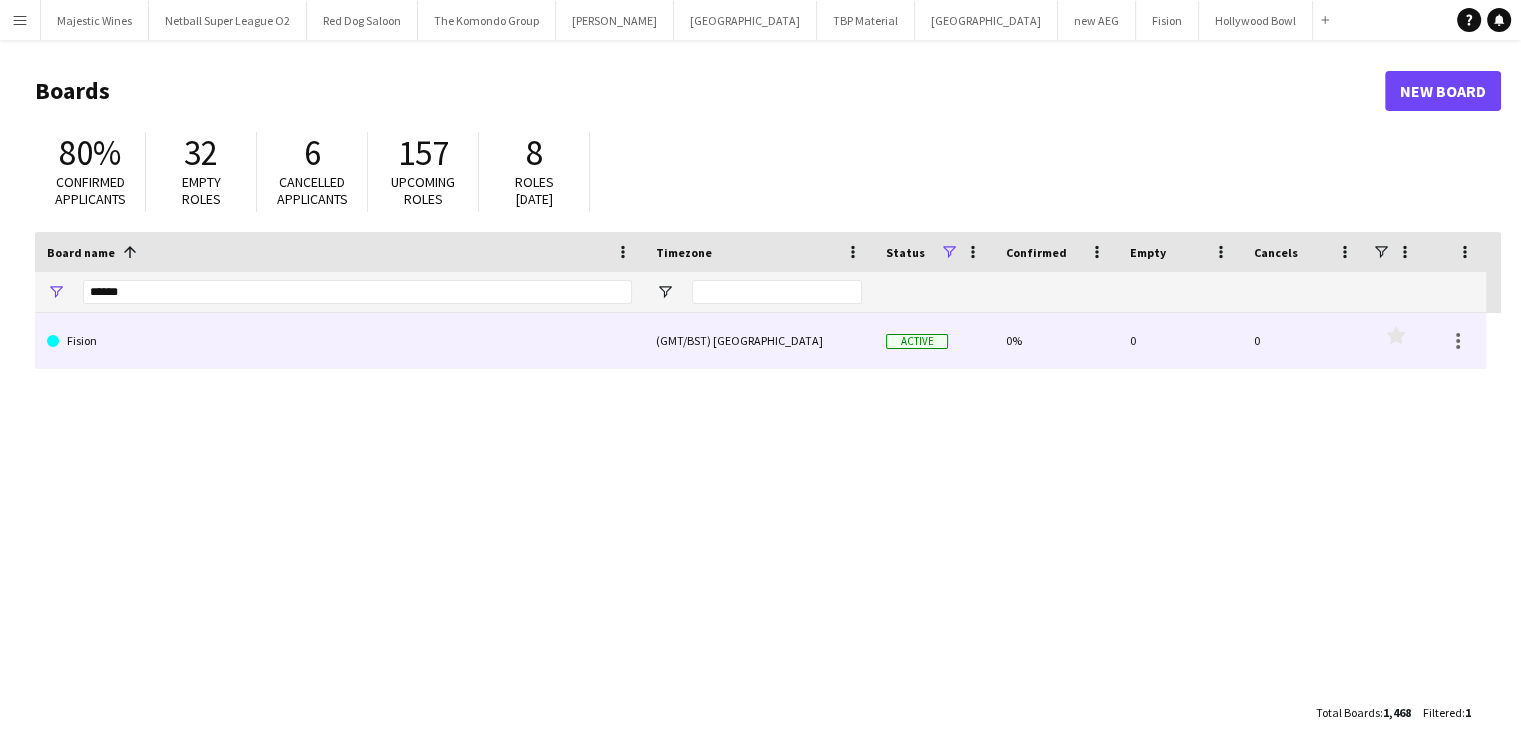 click on "Fision" 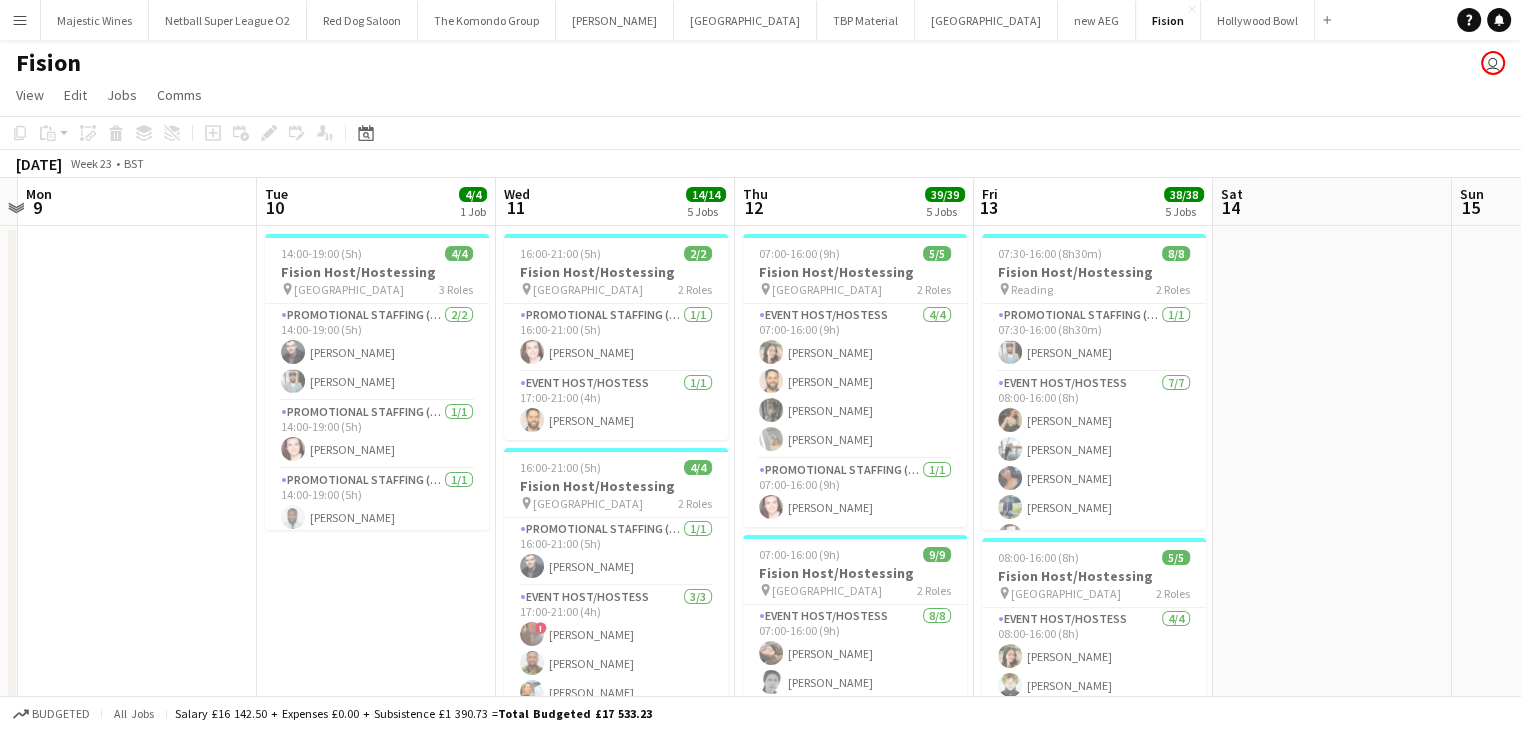 scroll, scrollTop: 0, scrollLeft: 458, axis: horizontal 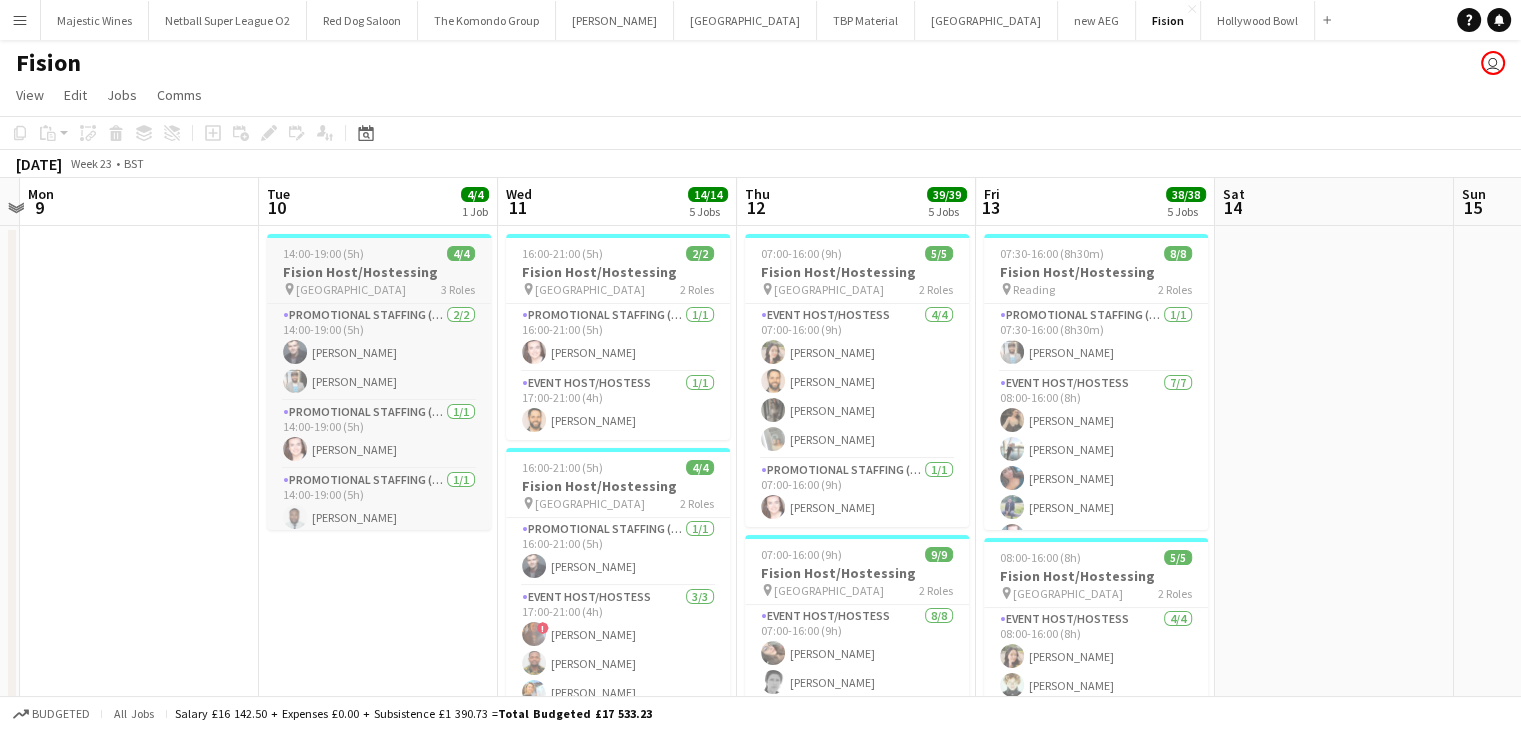 click on "pin
London   3 Roles" at bounding box center [379, 289] 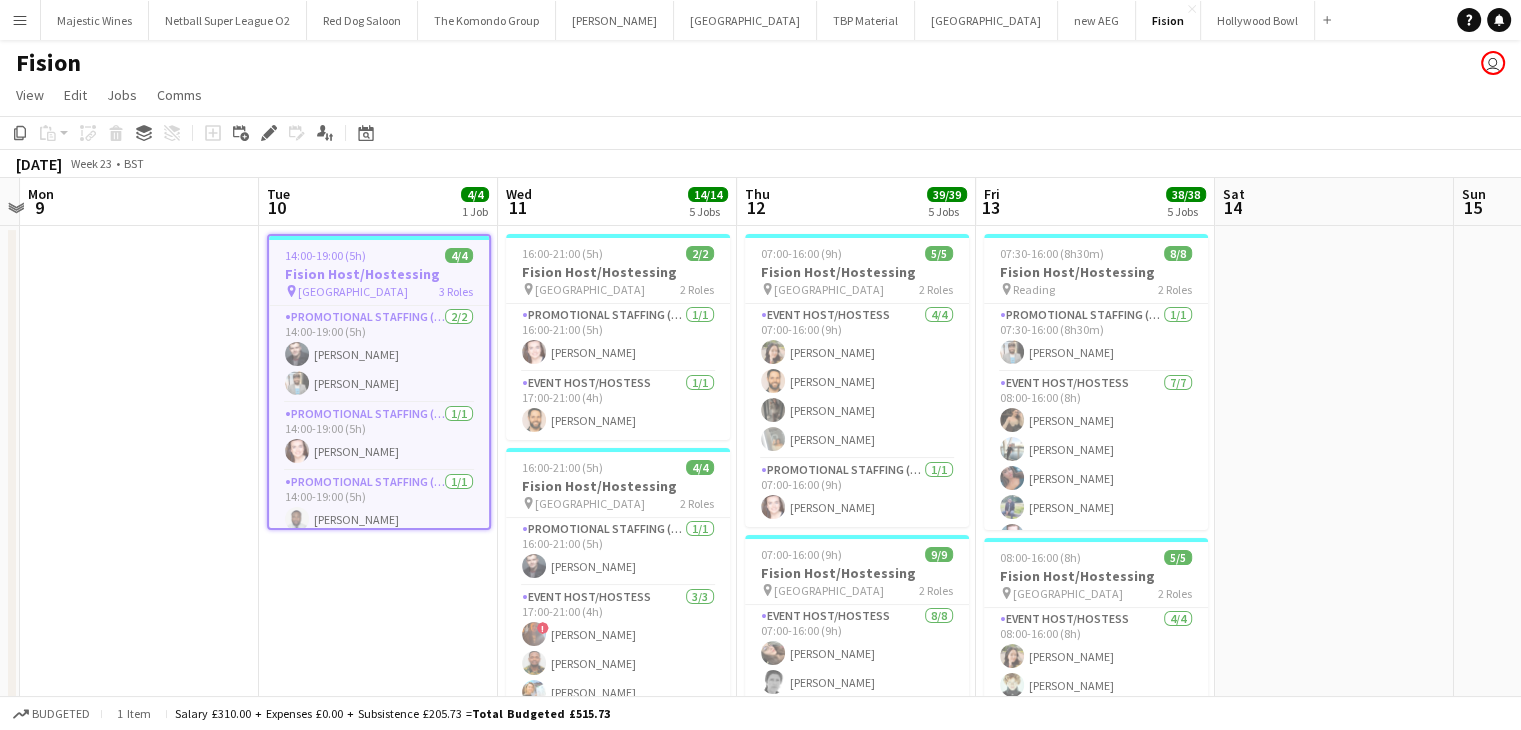 click on "pin
London   3 Roles" at bounding box center [379, 291] 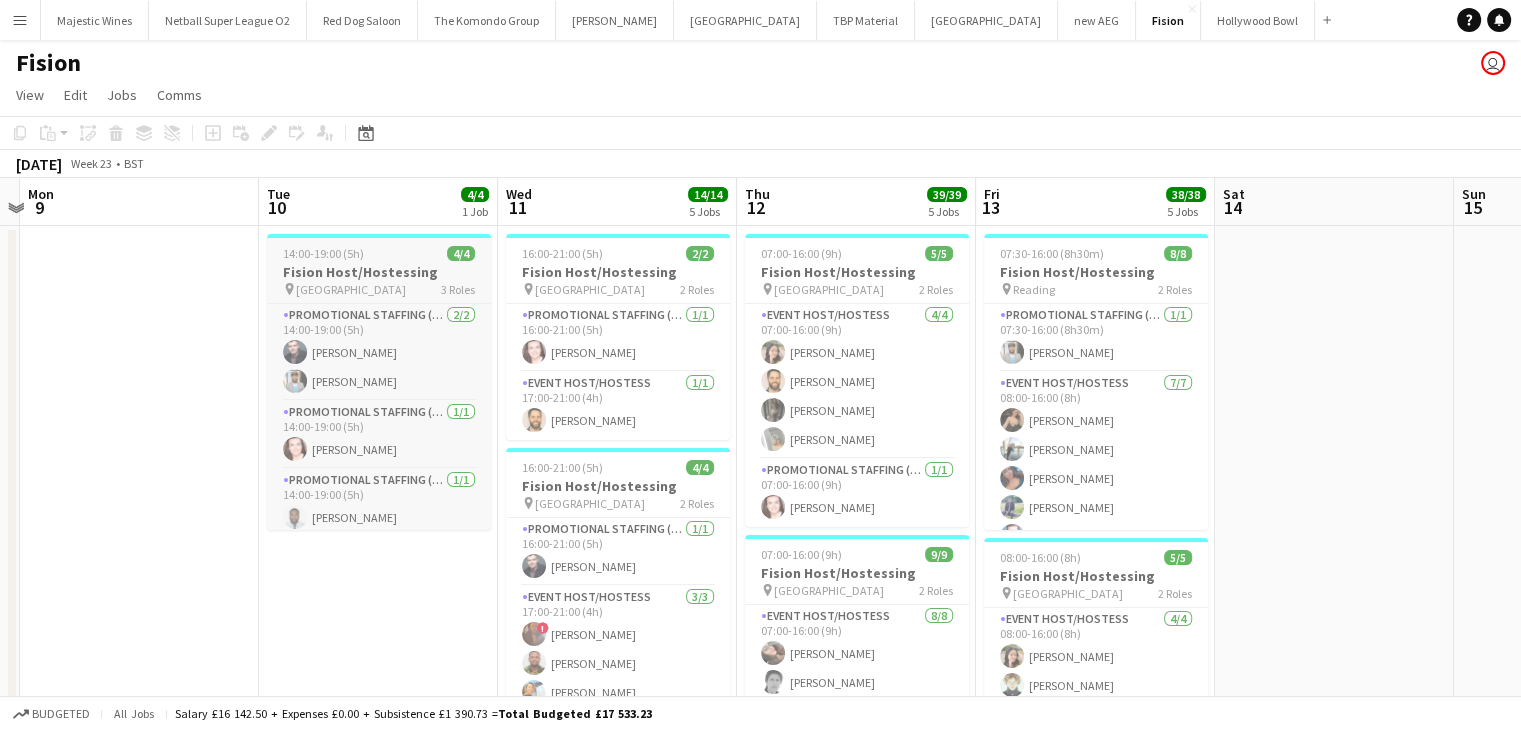 click on "pin
London   3 Roles" at bounding box center (379, 289) 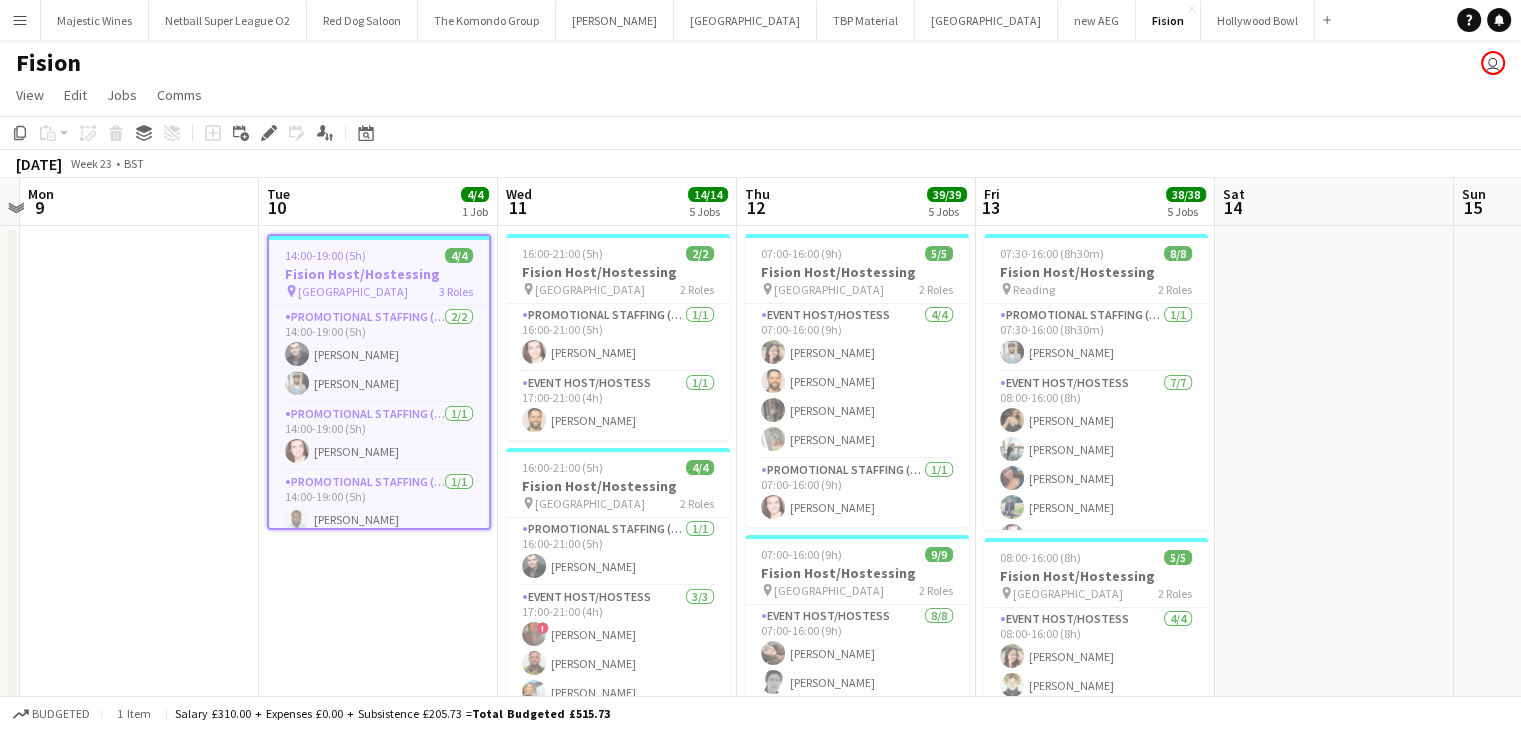 click on "pin
London   3 Roles" at bounding box center (379, 291) 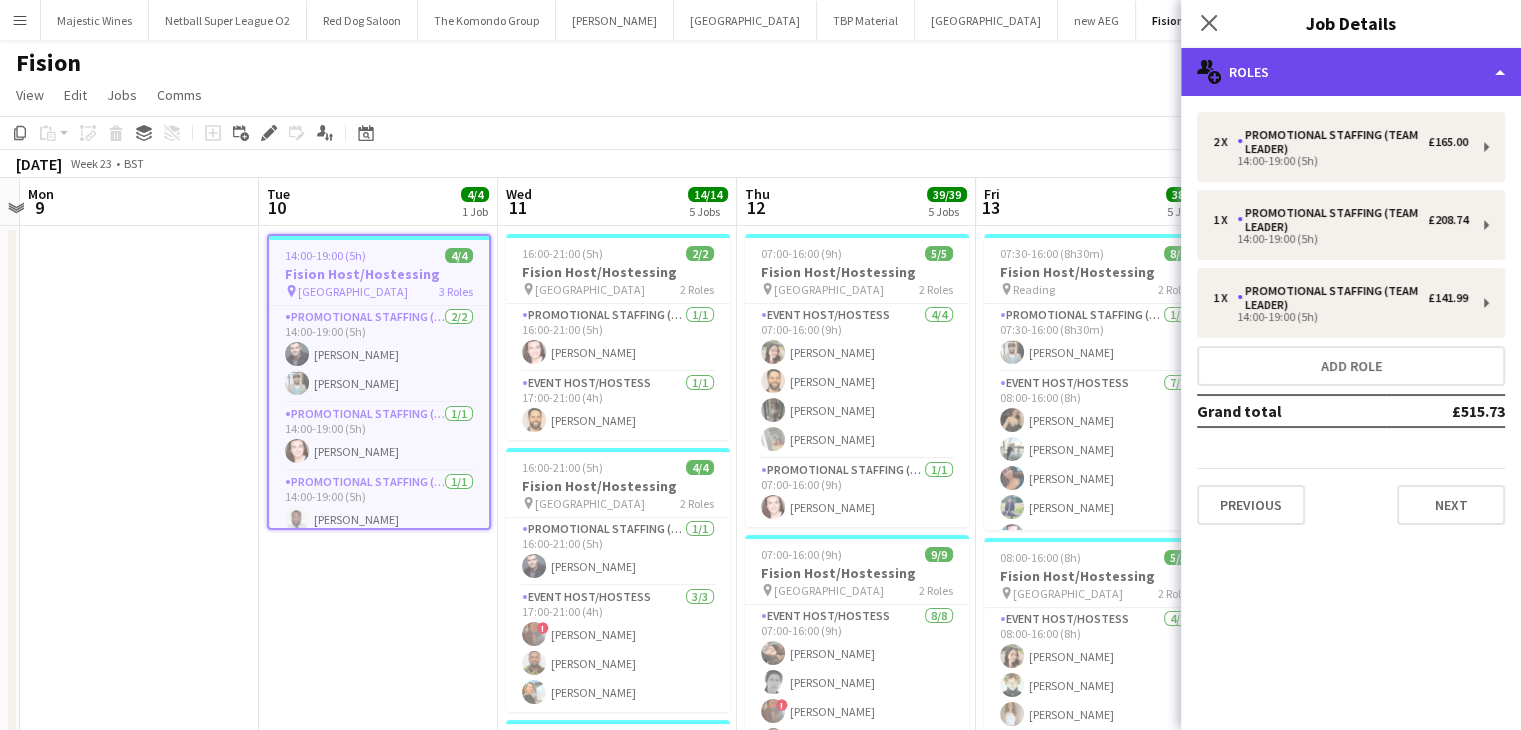 click on "multiple-users-add
Roles" 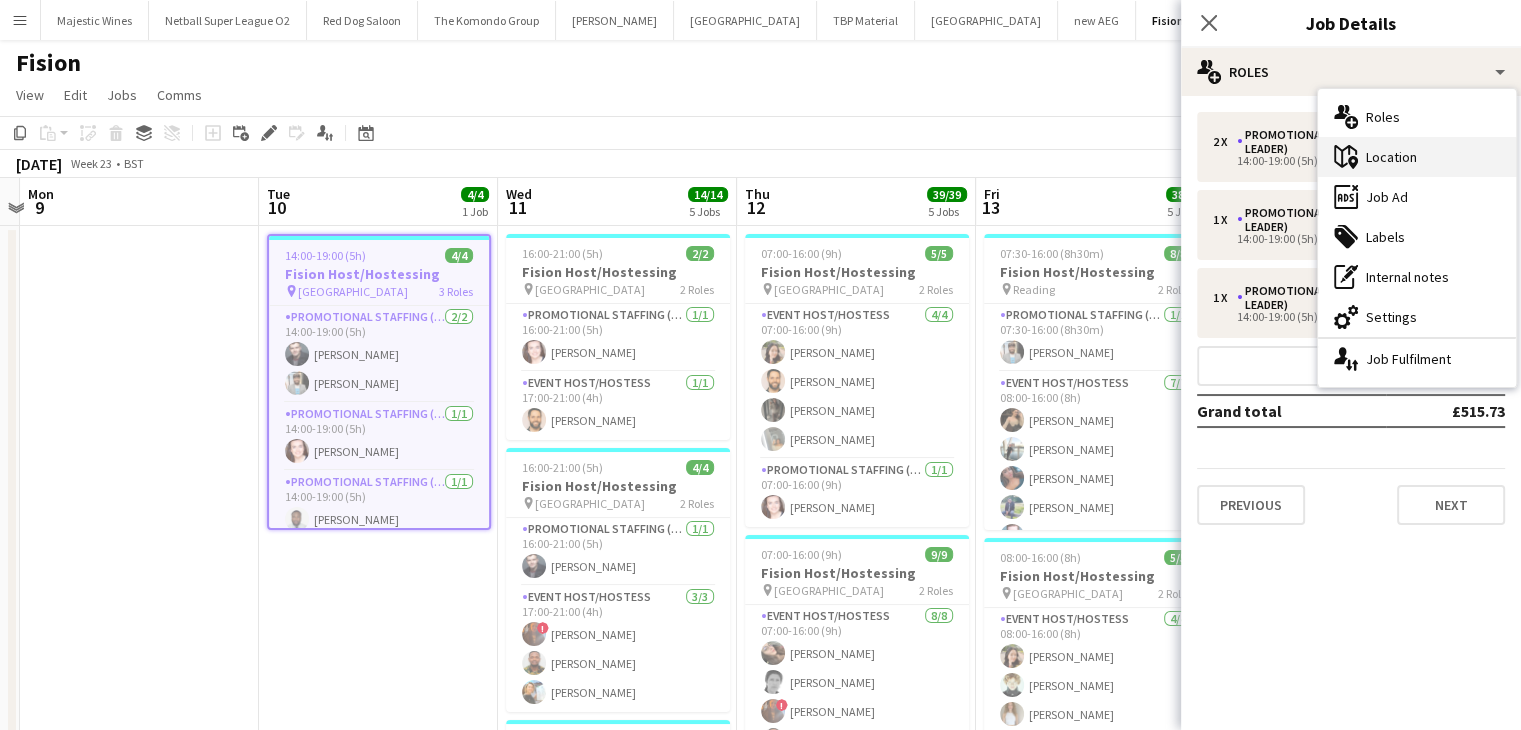 click on "maps-pin-1
Location" at bounding box center (1417, 157) 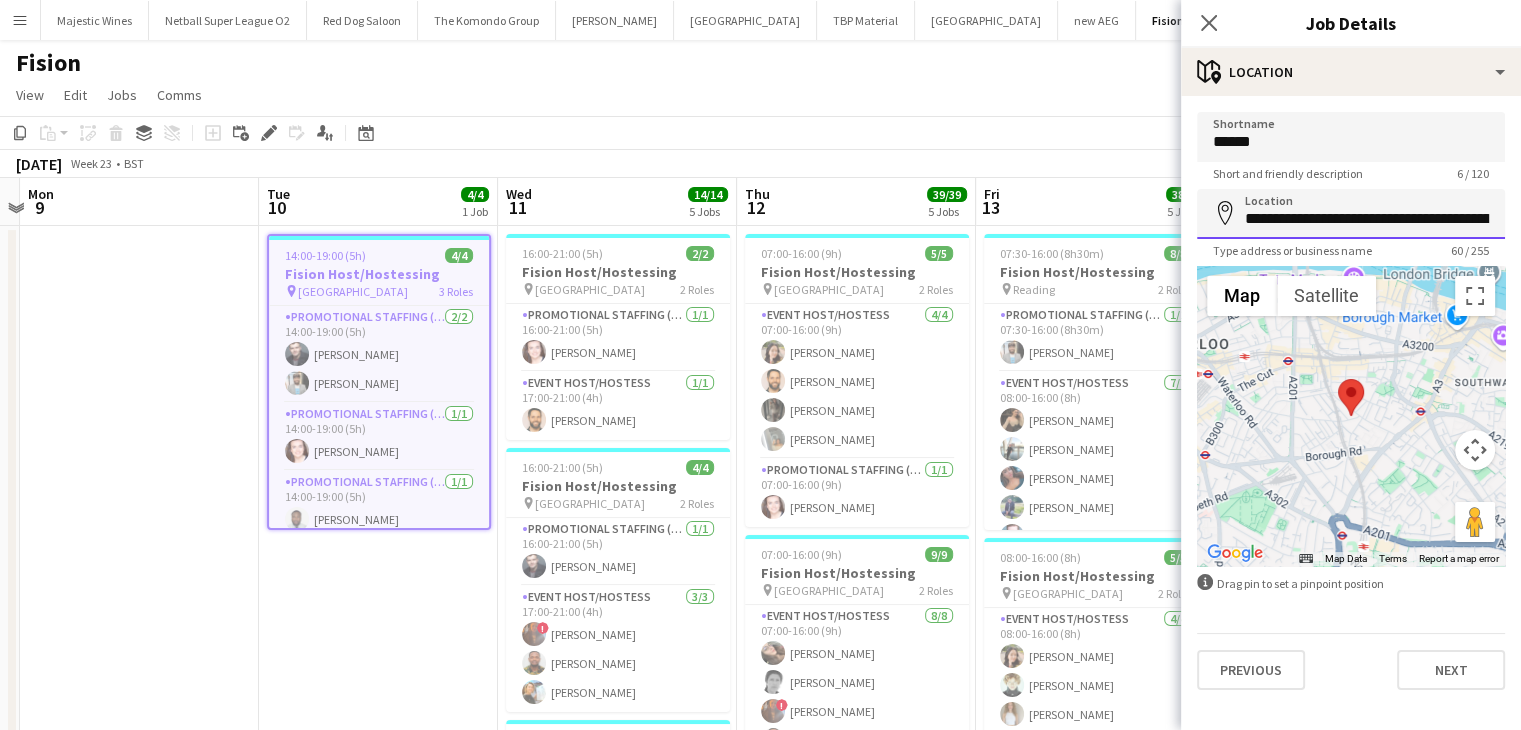 click on "**********" at bounding box center [1351, 214] 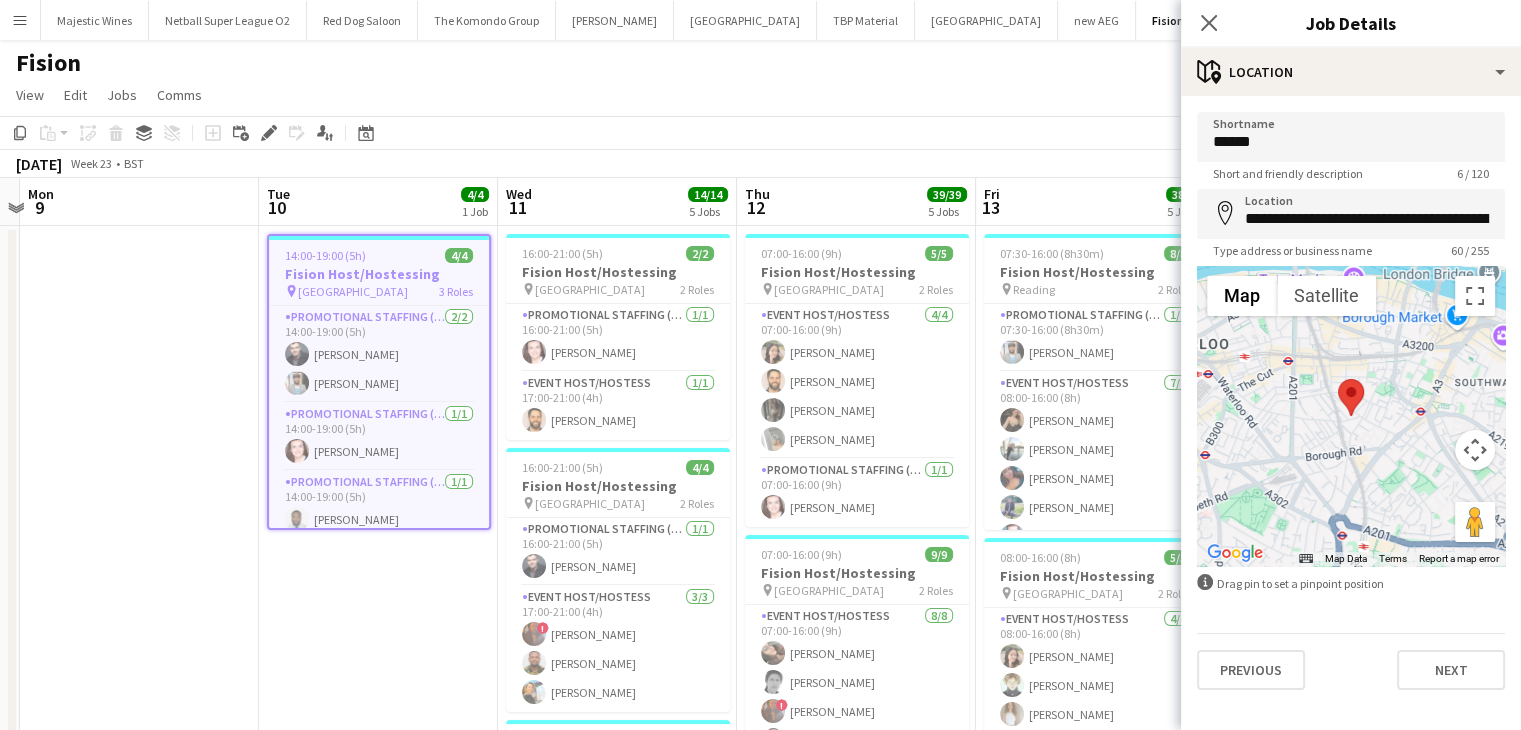 type on "**********" 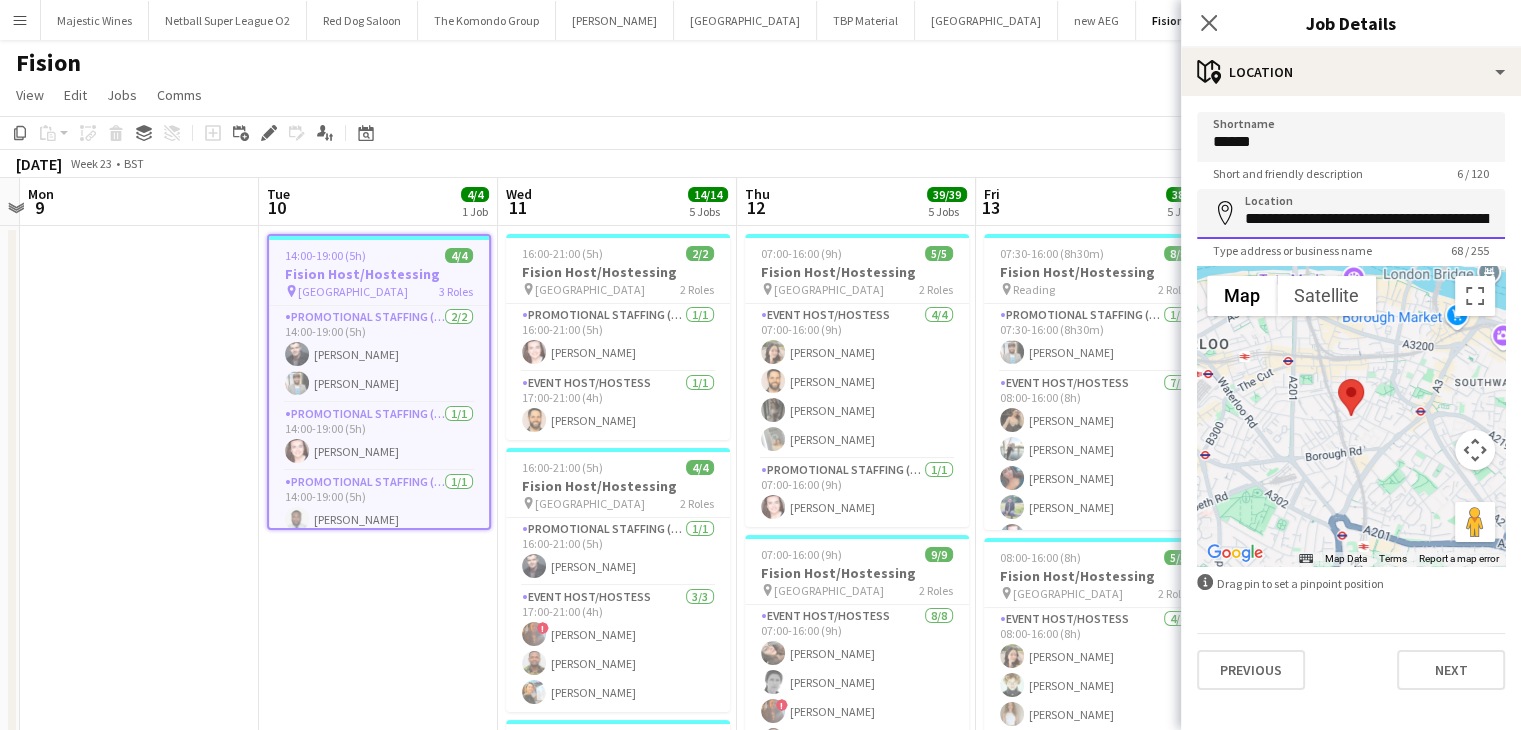 click on "**********" at bounding box center (1351, 214) 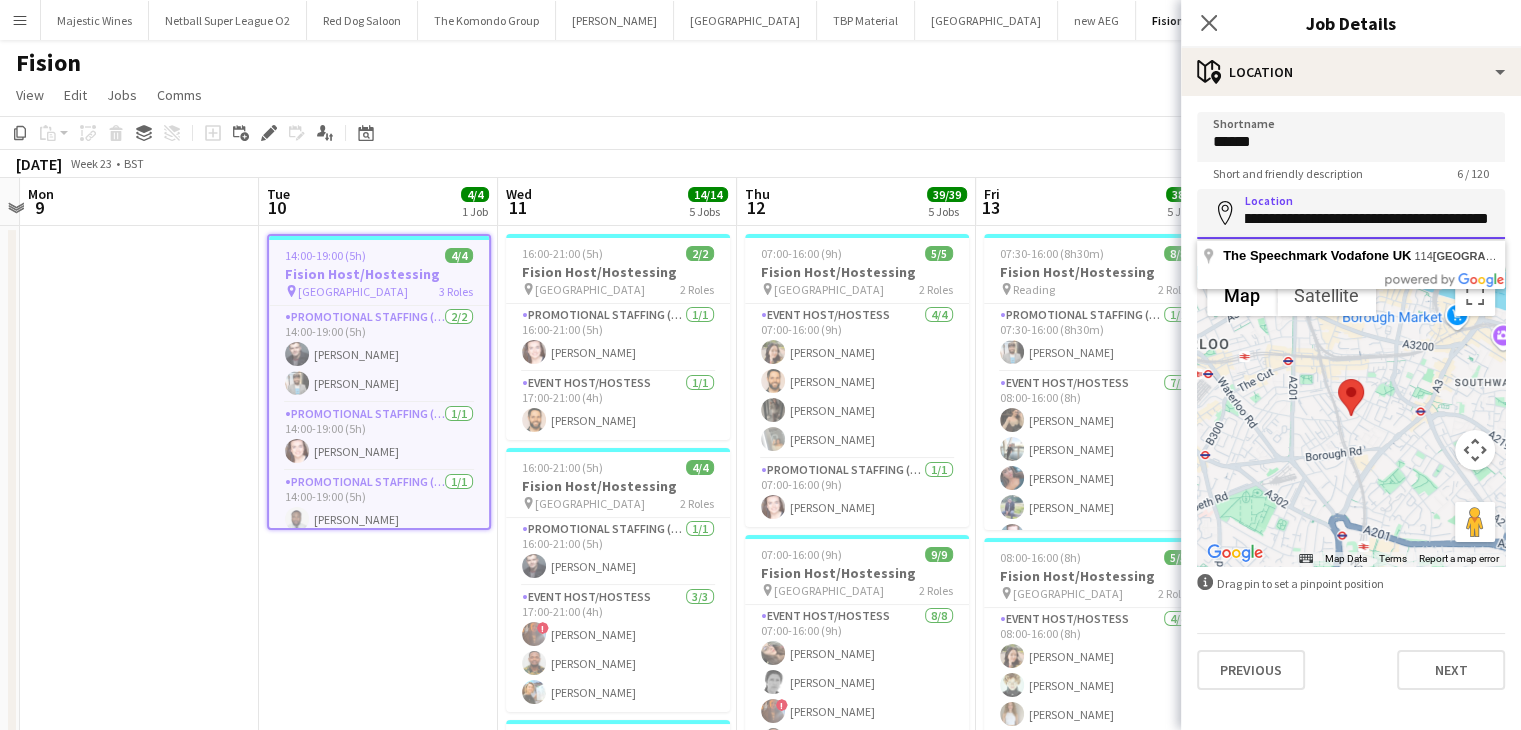 scroll, scrollTop: 0, scrollLeft: 237, axis: horizontal 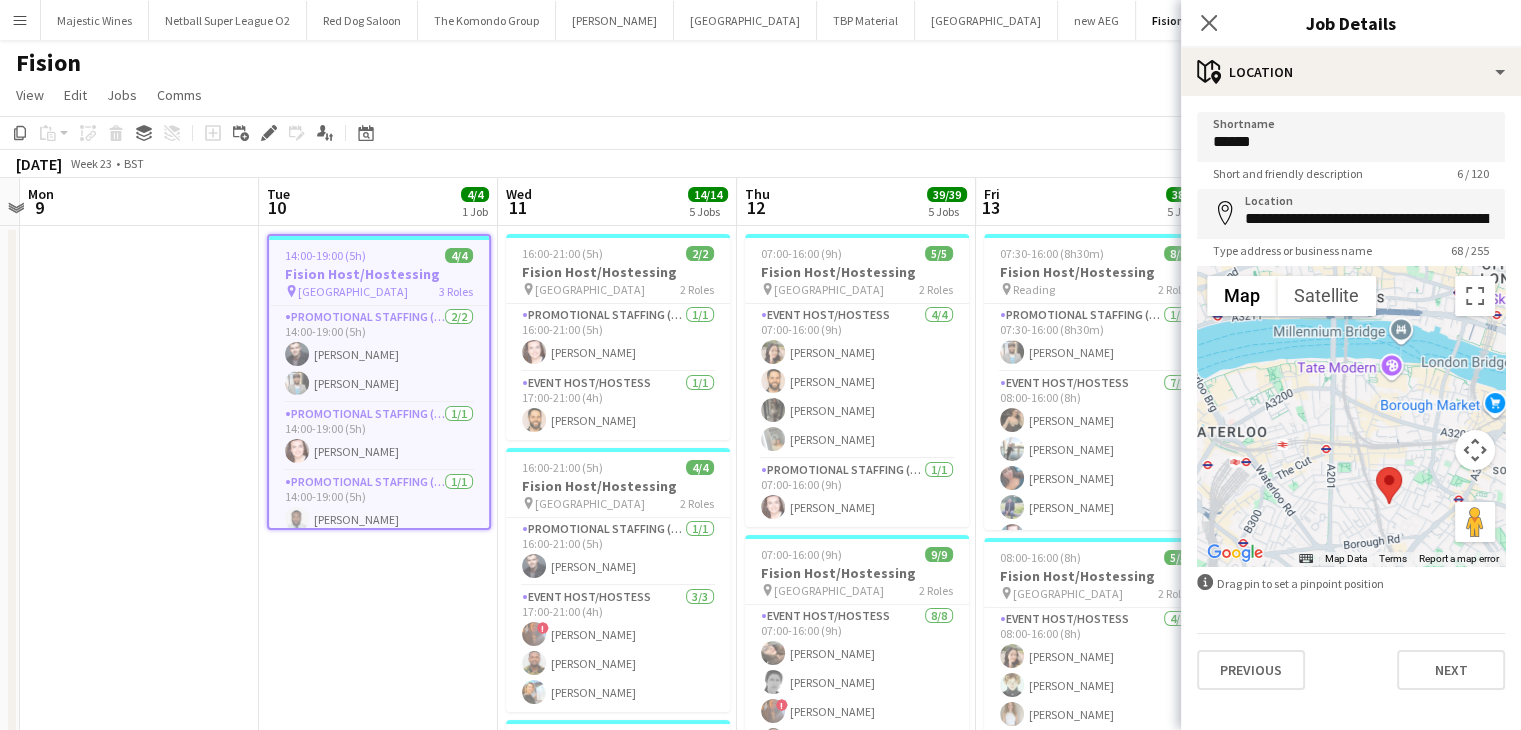 drag, startPoint x: 1362, startPoint y: 426, endPoint x: 1400, endPoint y: 516, distance: 97.6934 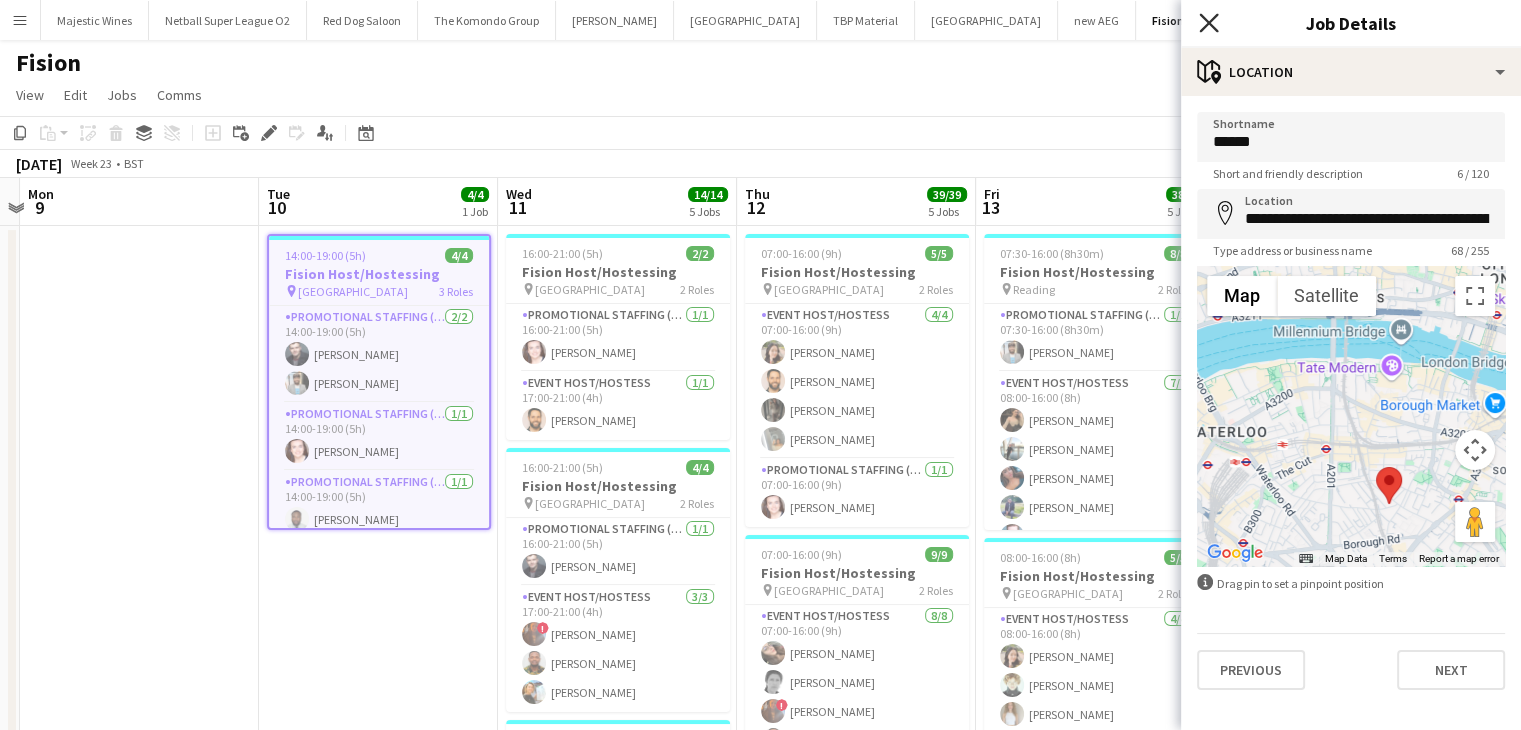 click on "Close pop-in" 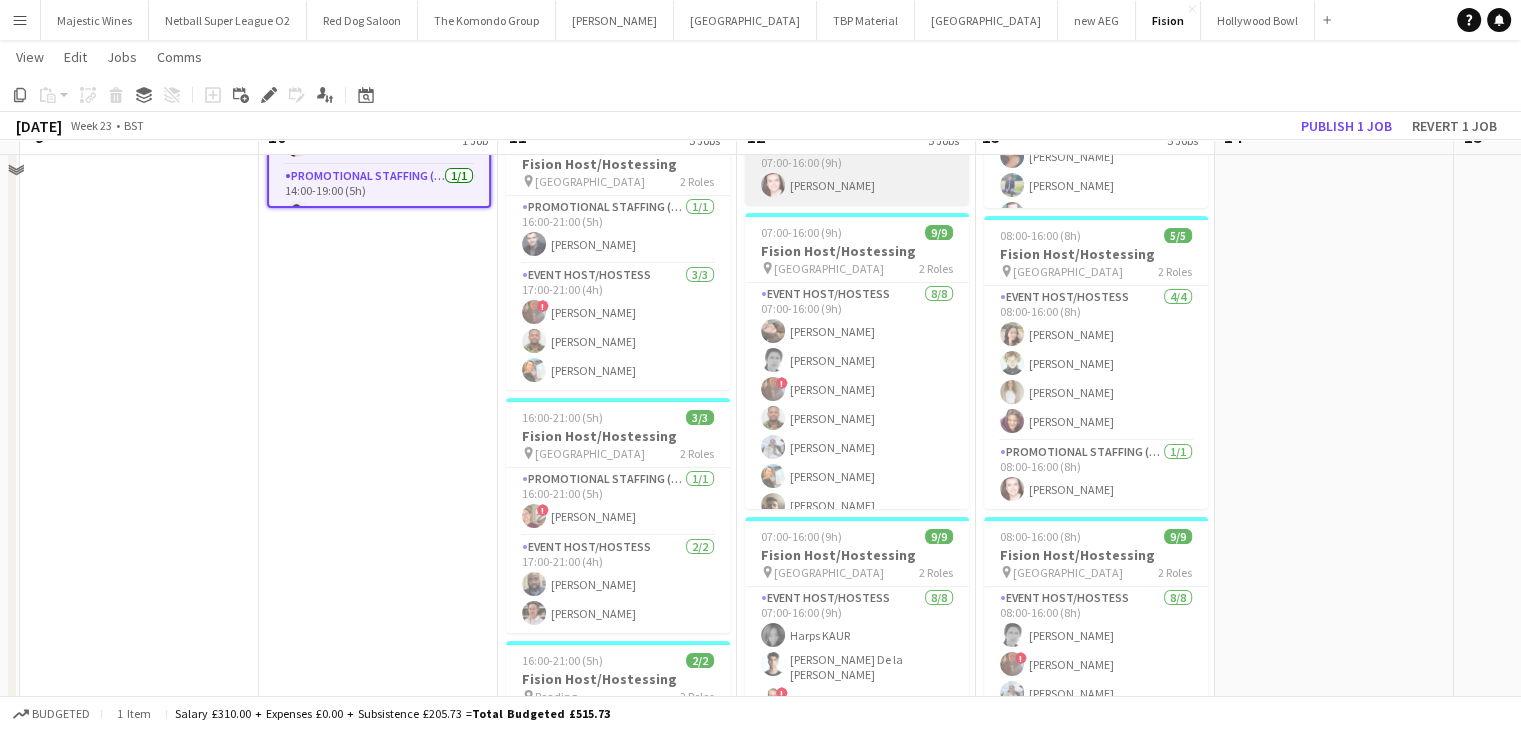 scroll, scrollTop: 330, scrollLeft: 0, axis: vertical 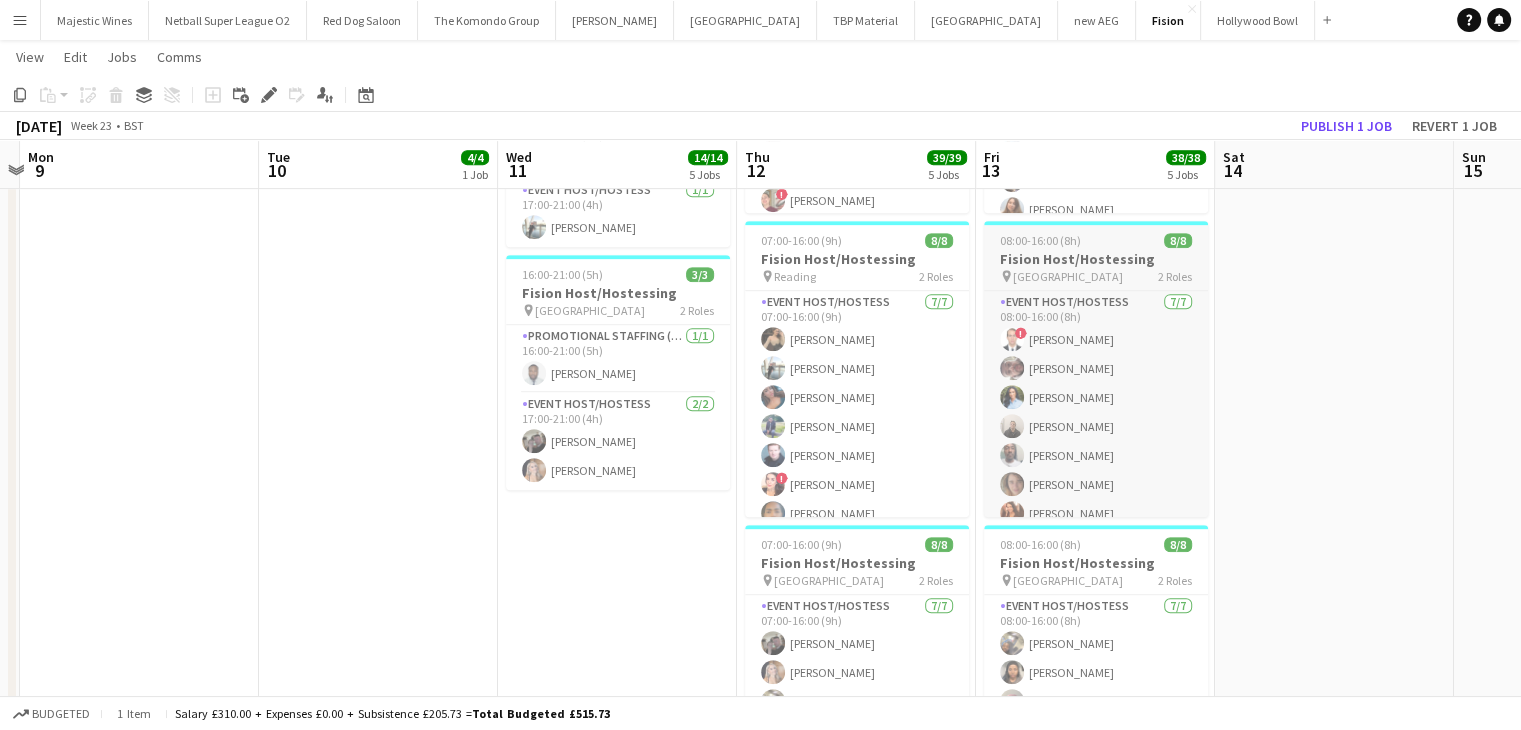 click on "Fision Host/Hostessing" at bounding box center (1096, 259) 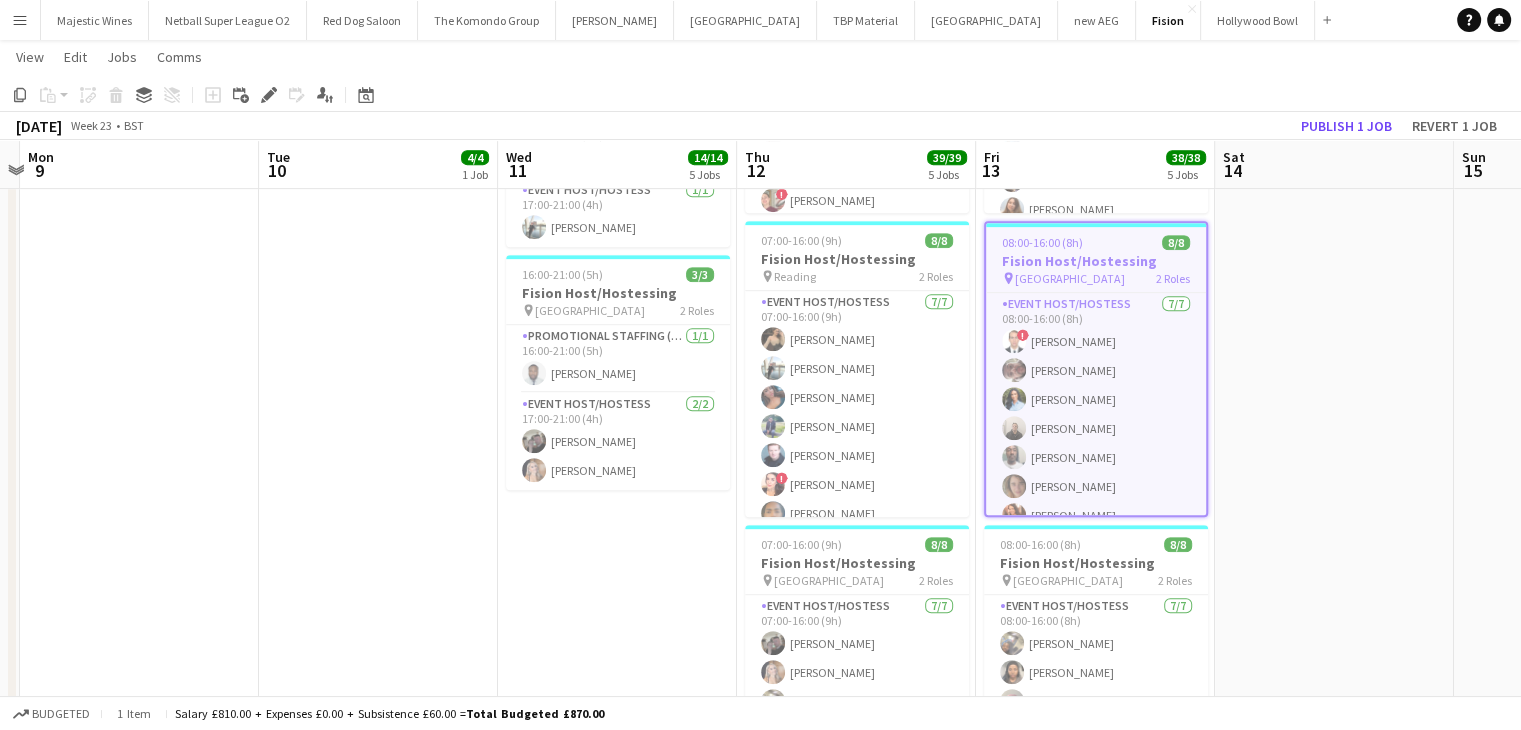 click on "Fision Host/Hostessing" at bounding box center [1096, 261] 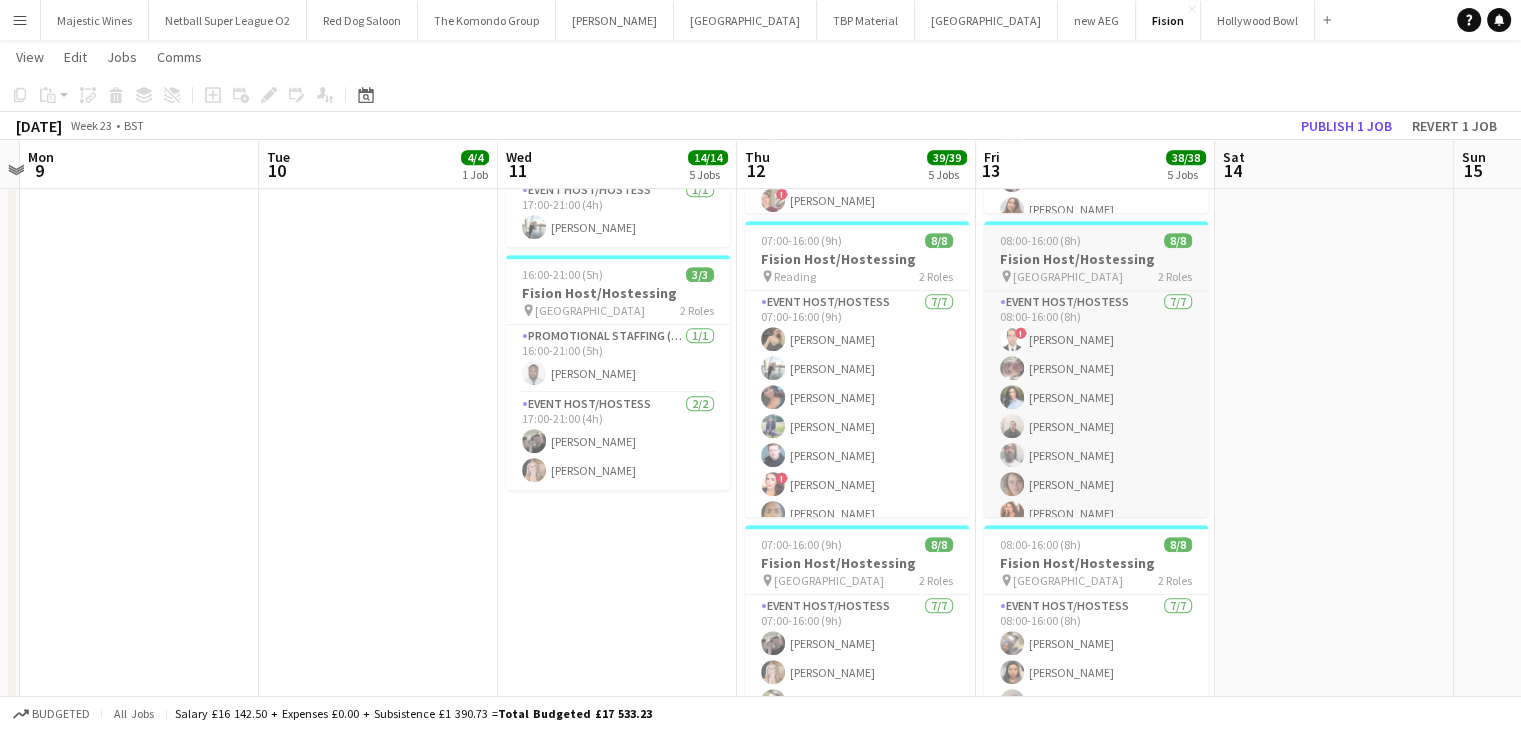click on "Fision Host/Hostessing" at bounding box center [1096, 259] 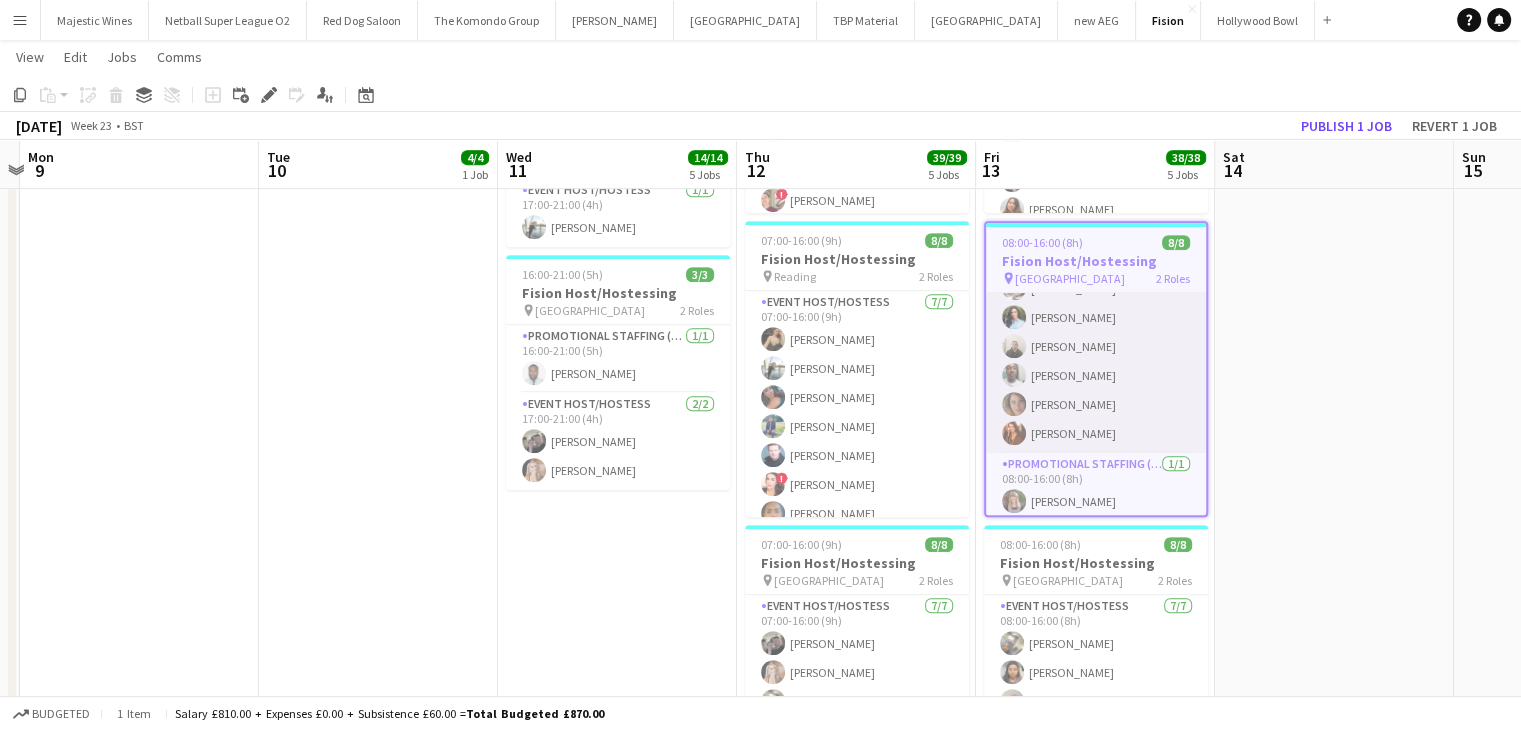 scroll, scrollTop: 86, scrollLeft: 0, axis: vertical 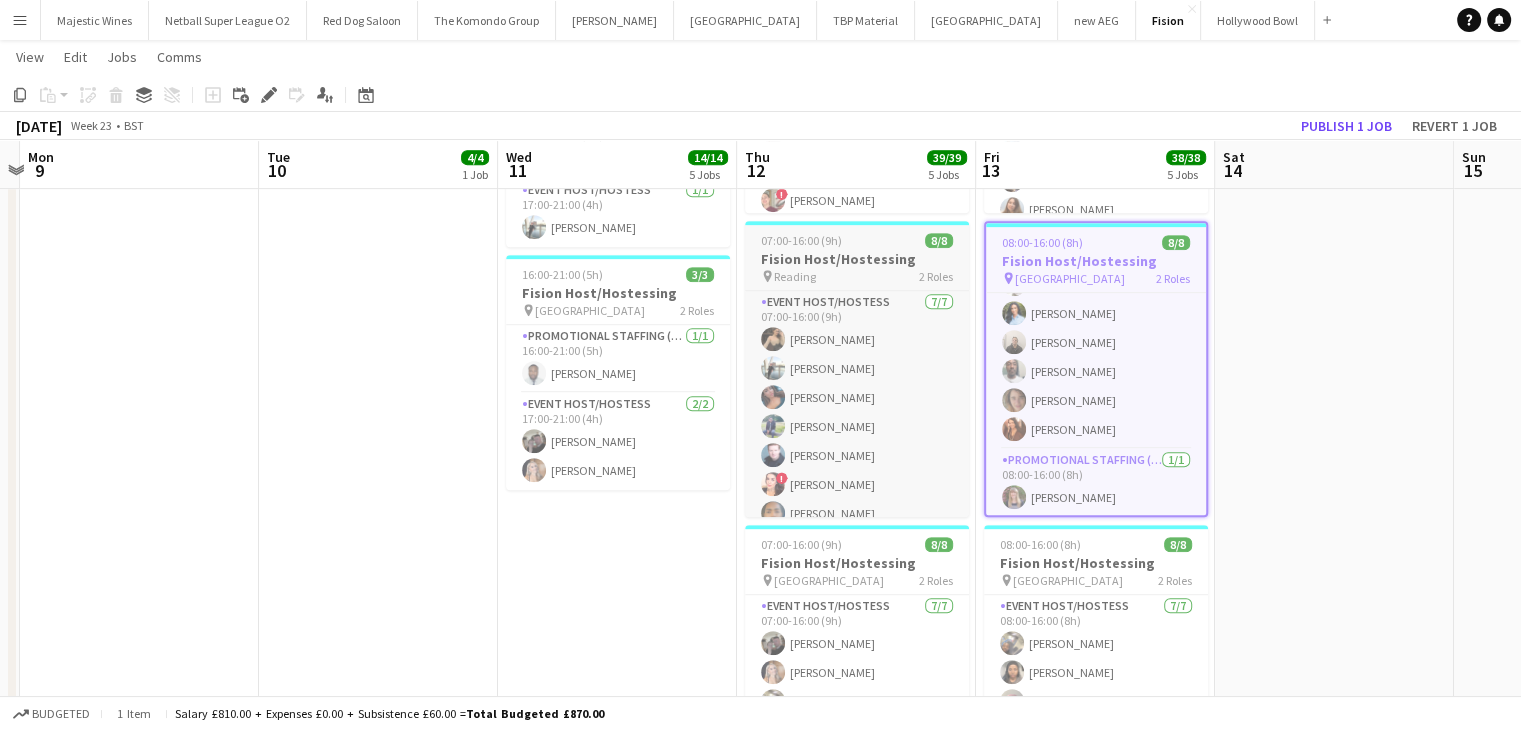 click on "07:00-16:00 (9h)" at bounding box center (801, 240) 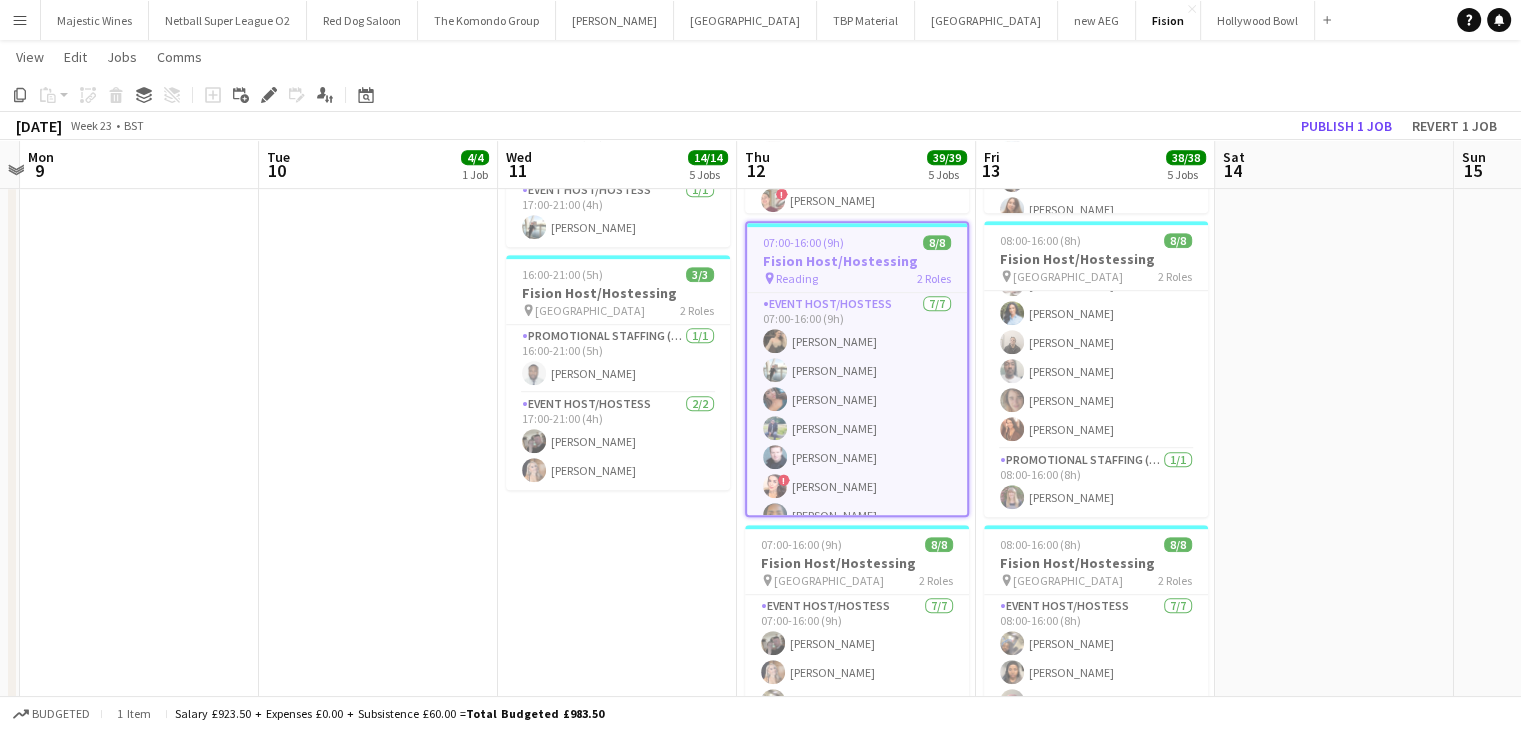scroll, scrollTop: 84, scrollLeft: 0, axis: vertical 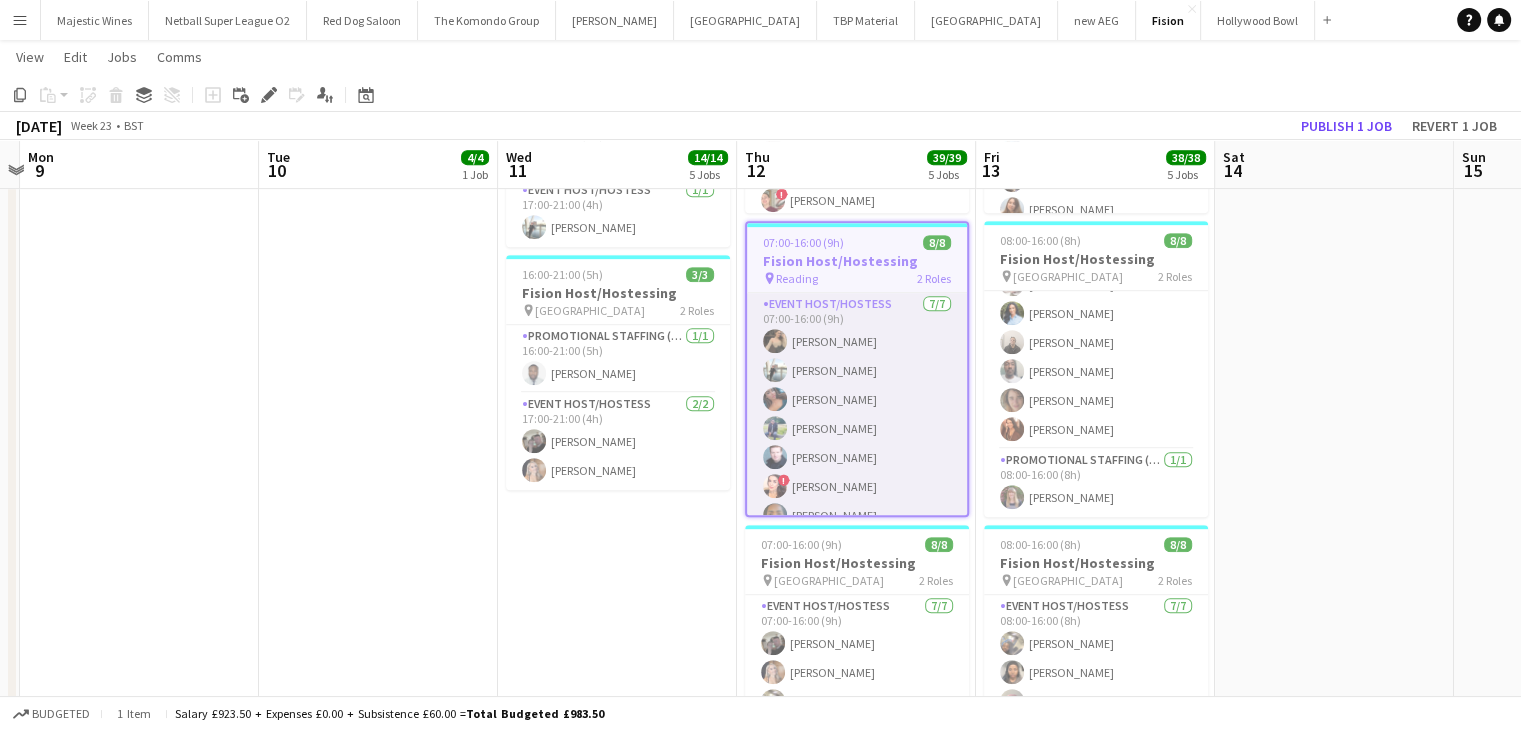 click on "Event Host/Hostess   7/7   07:00-16:00 (9h)
Lena Yarotska Pasha Yarotskyi Andzelika Tarnowska Muhammad Habib ullah Paul Metcalfe ! Shirene Bentley Roy Williams" at bounding box center (857, 414) 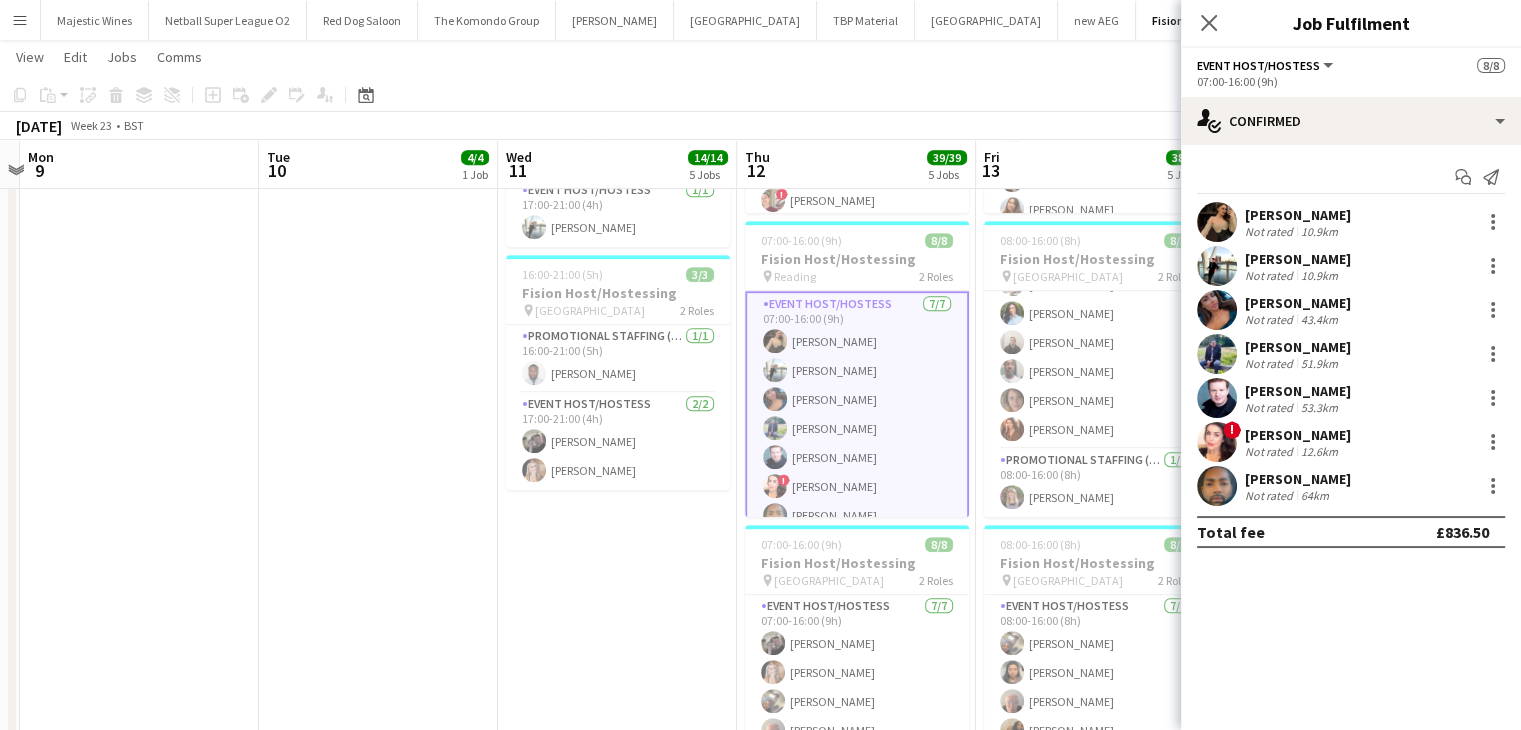 scroll, scrollTop: 86, scrollLeft: 0, axis: vertical 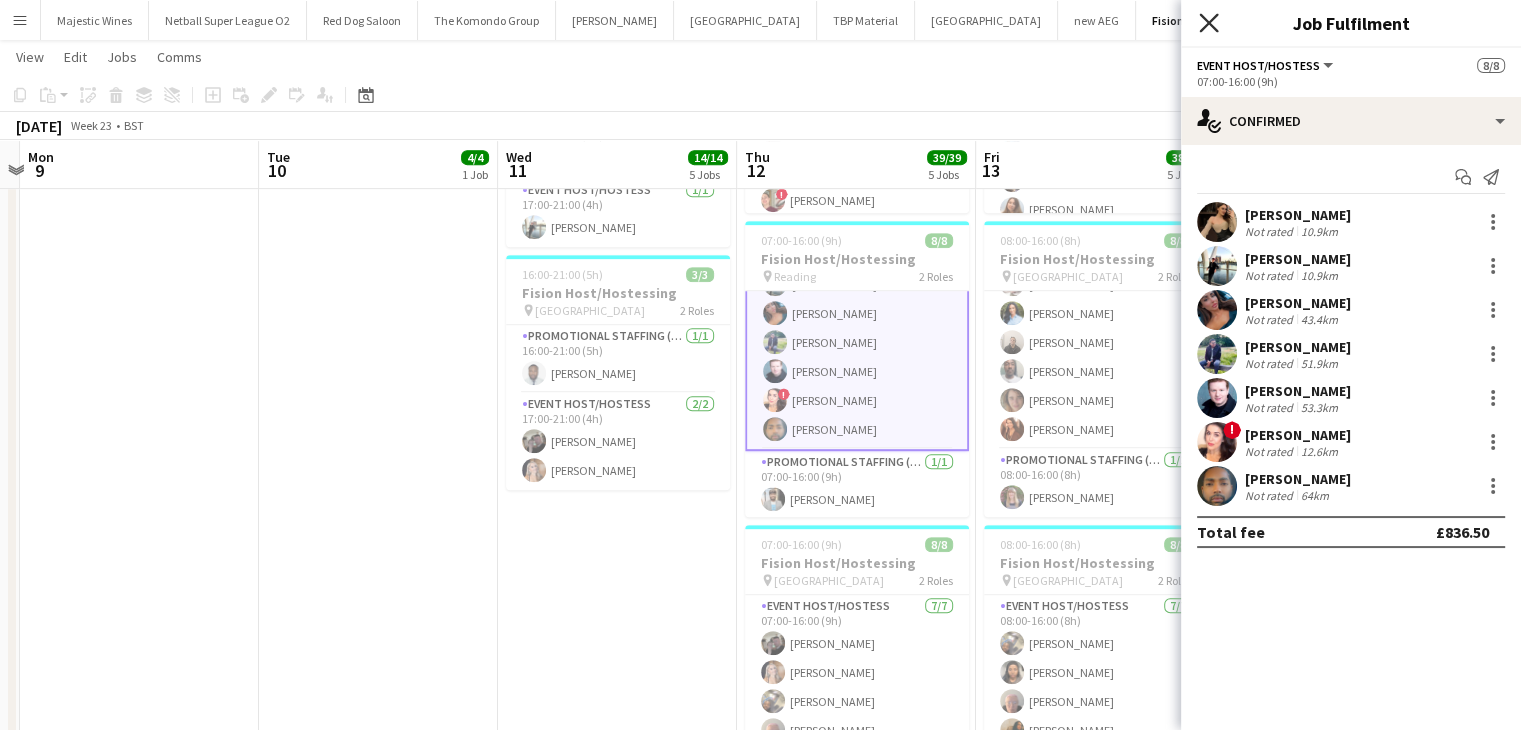 click on "Close pop-in" 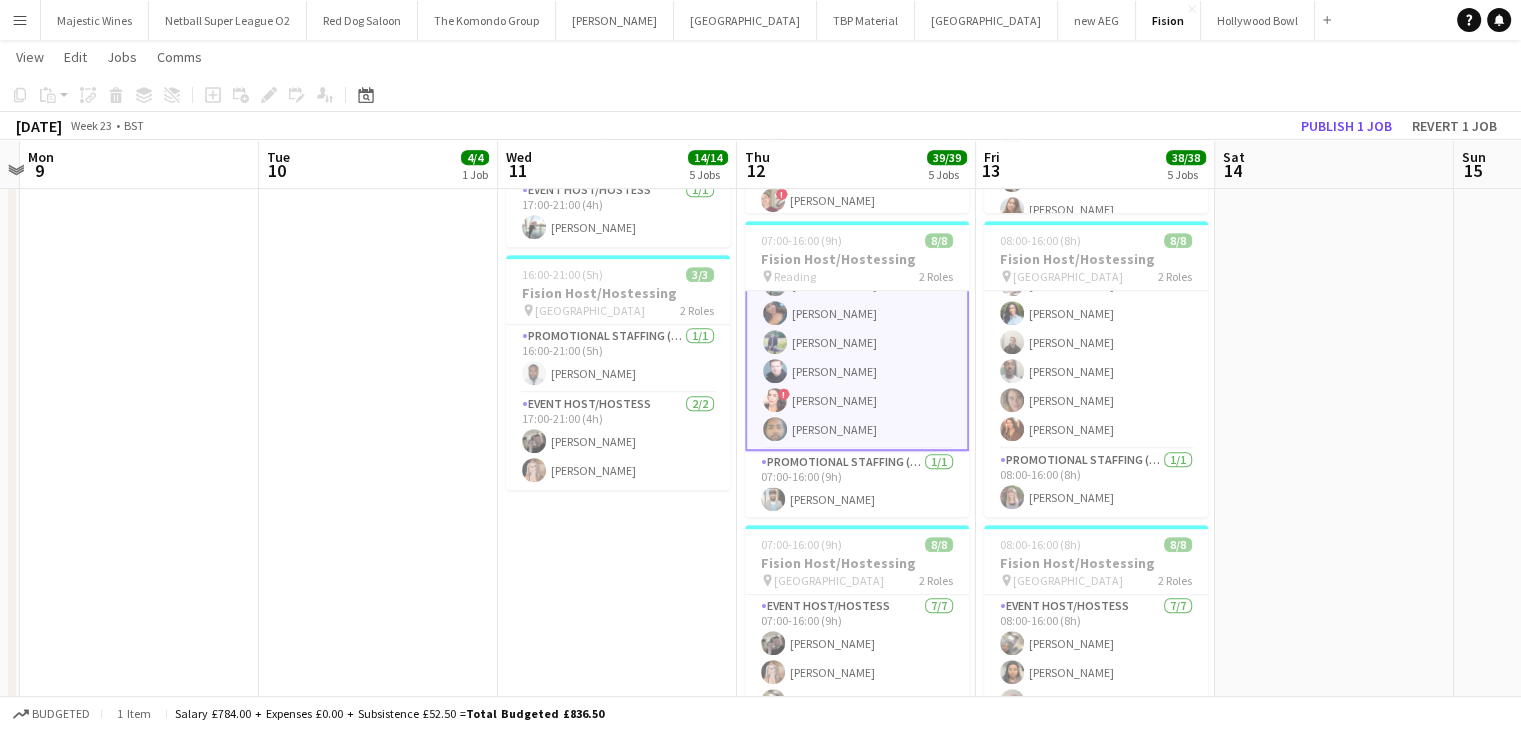 scroll, scrollTop: 1088, scrollLeft: 0, axis: vertical 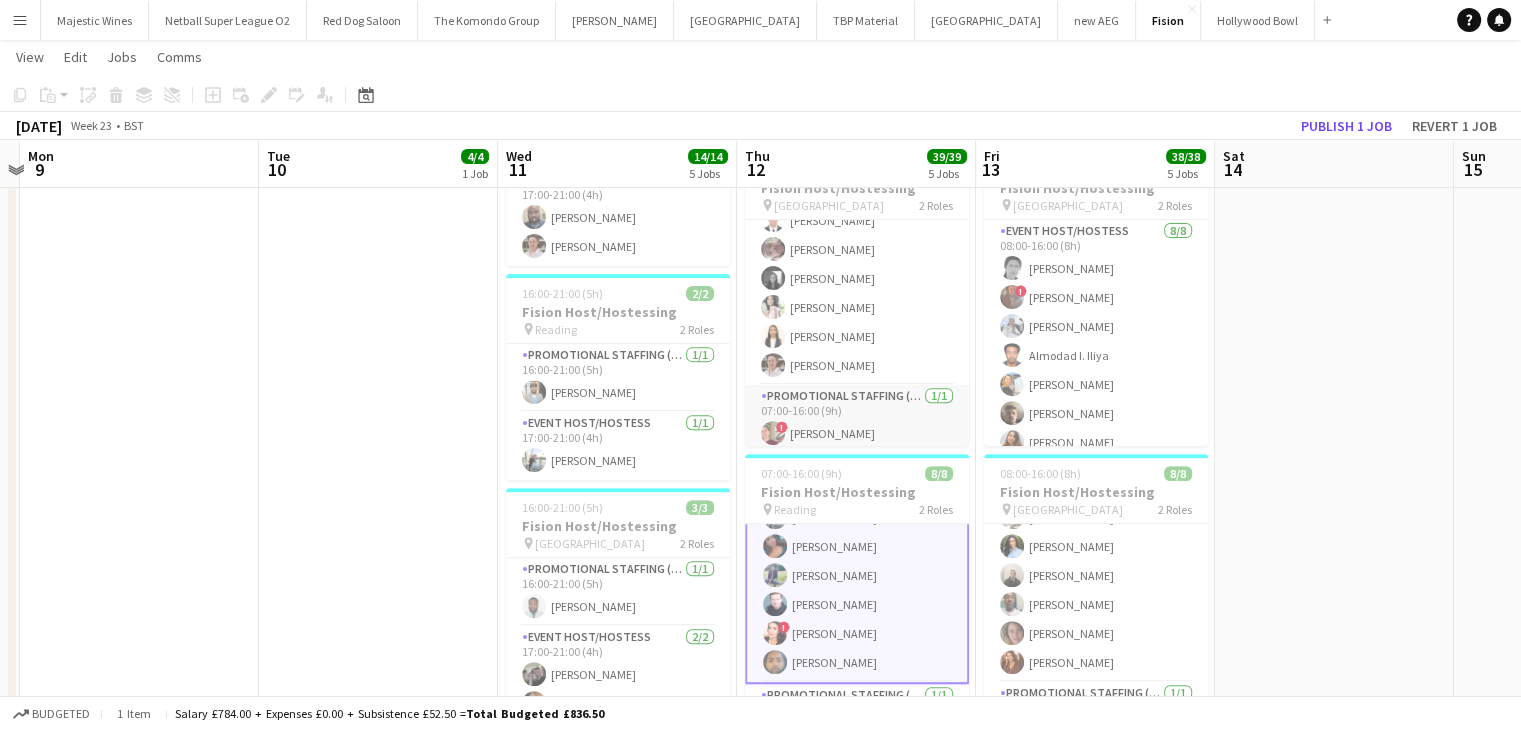 click on "Promotional Staffing (Team Leader)   1/1   07:00-16:00 (9h)
! Gemma Farr" at bounding box center (857, 419) 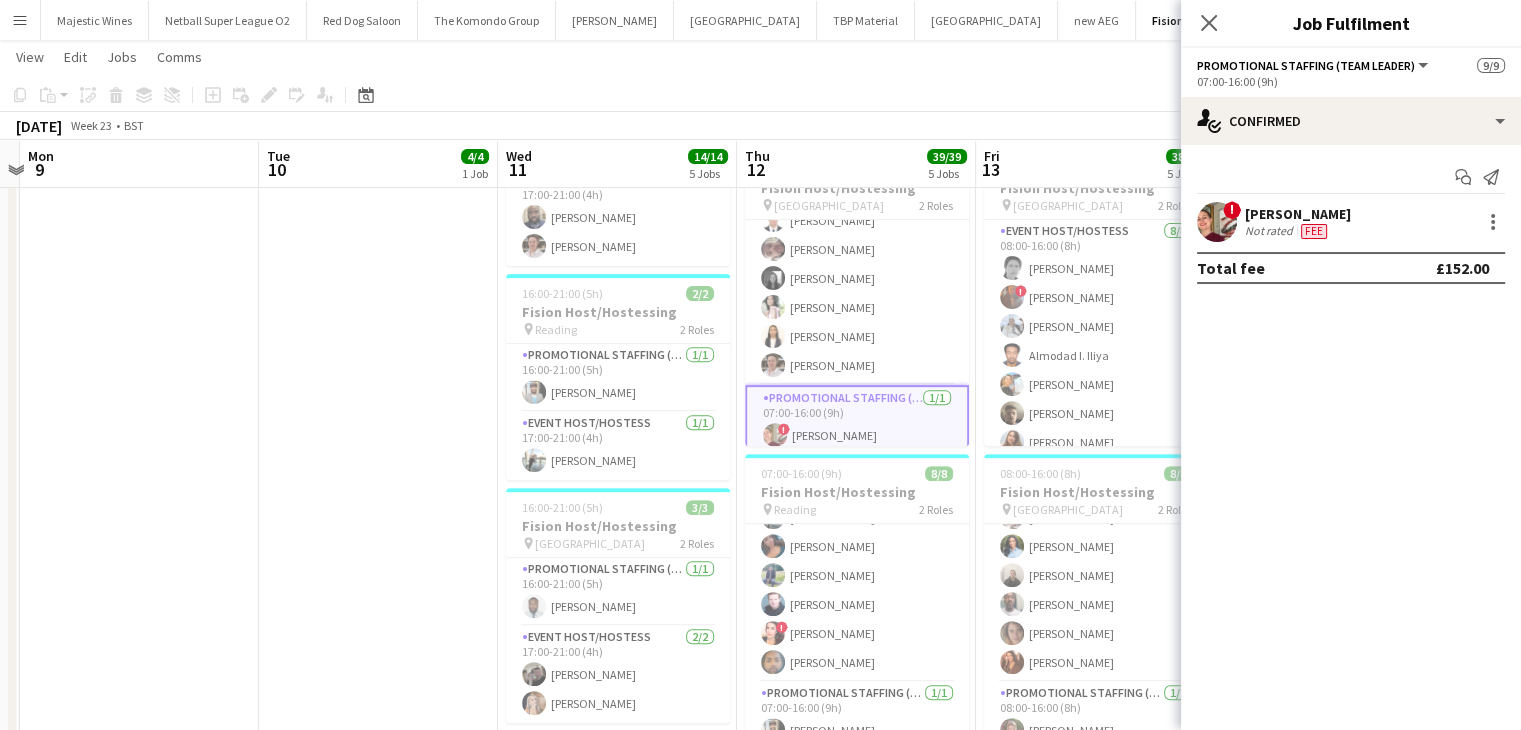 scroll, scrollTop: 84, scrollLeft: 0, axis: vertical 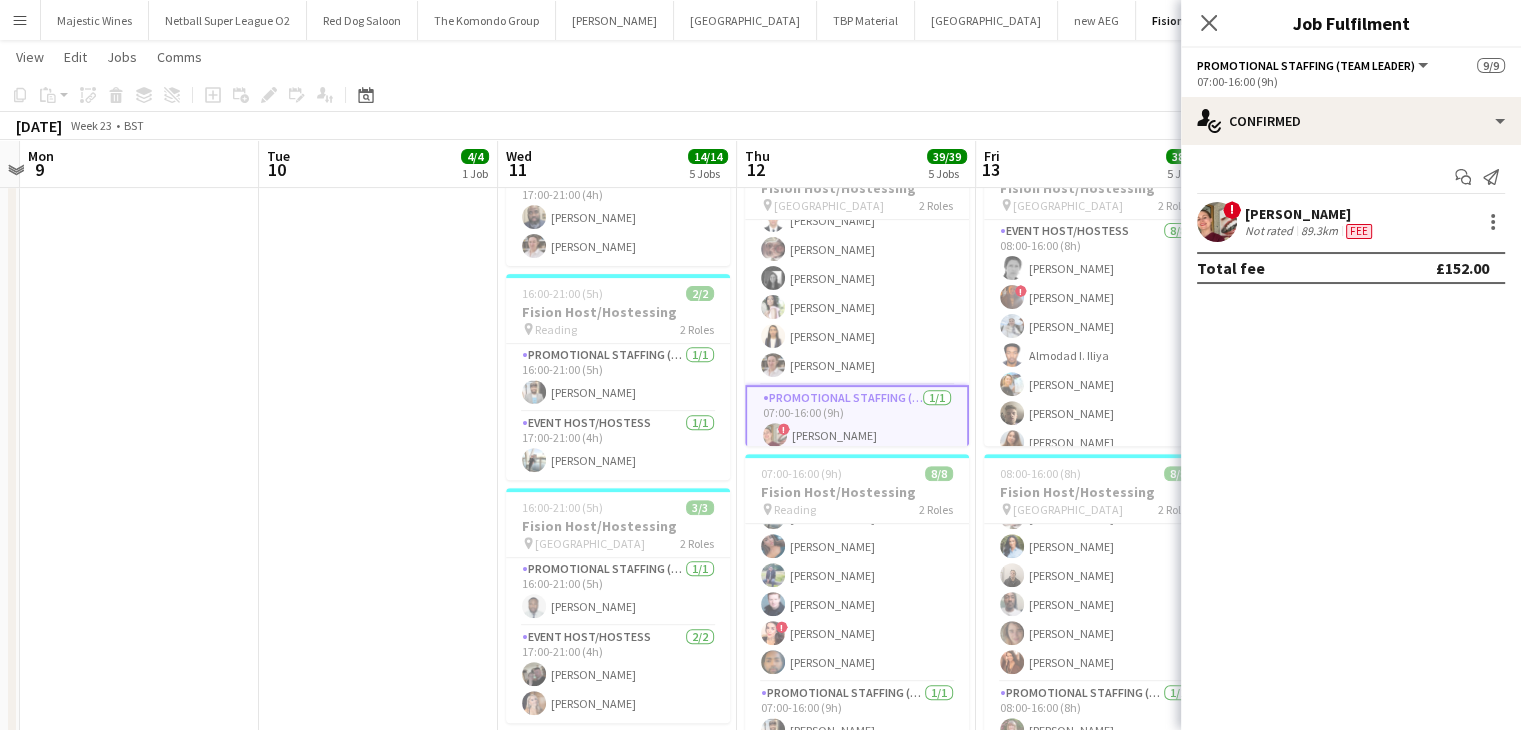 click on "89.3km" at bounding box center [1319, 231] 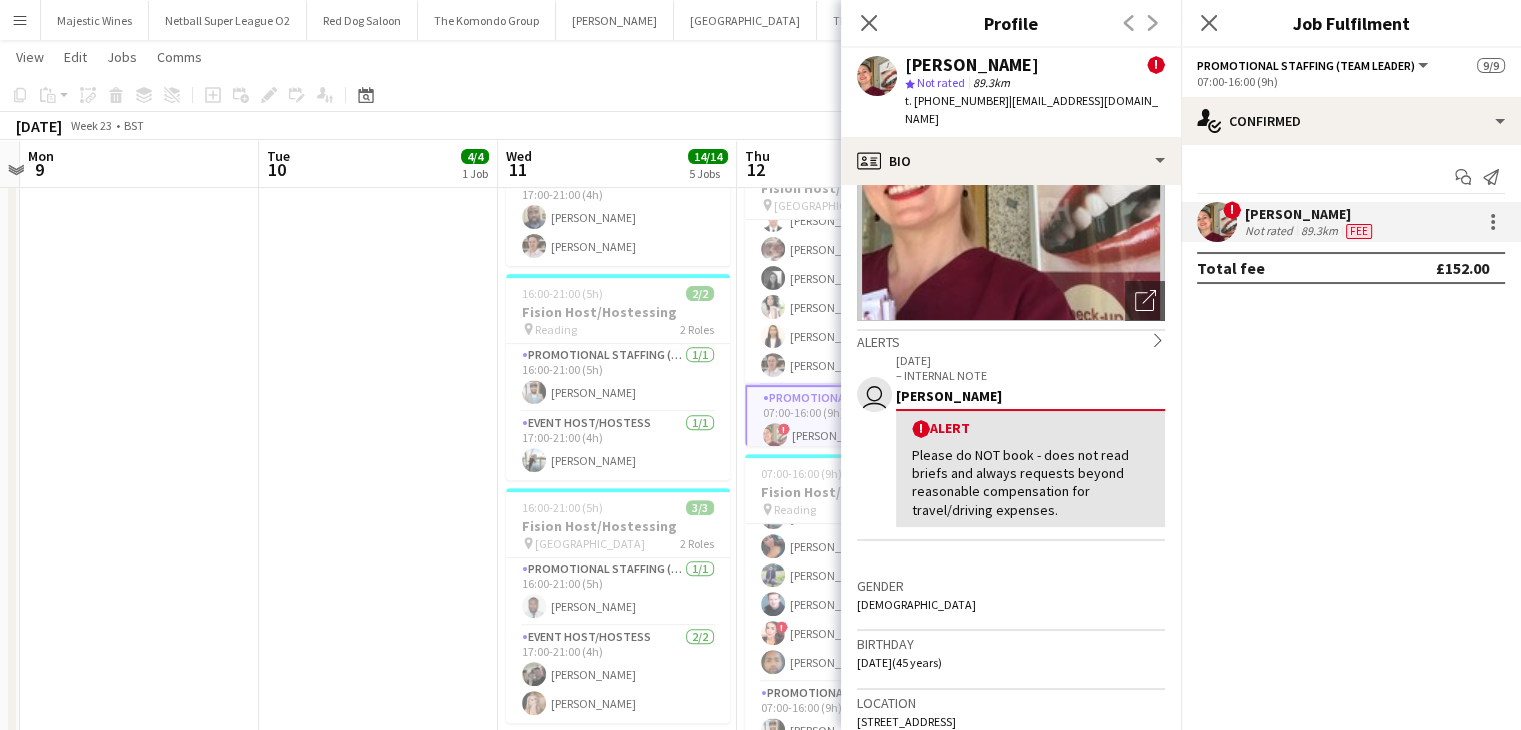 scroll, scrollTop: 0, scrollLeft: 0, axis: both 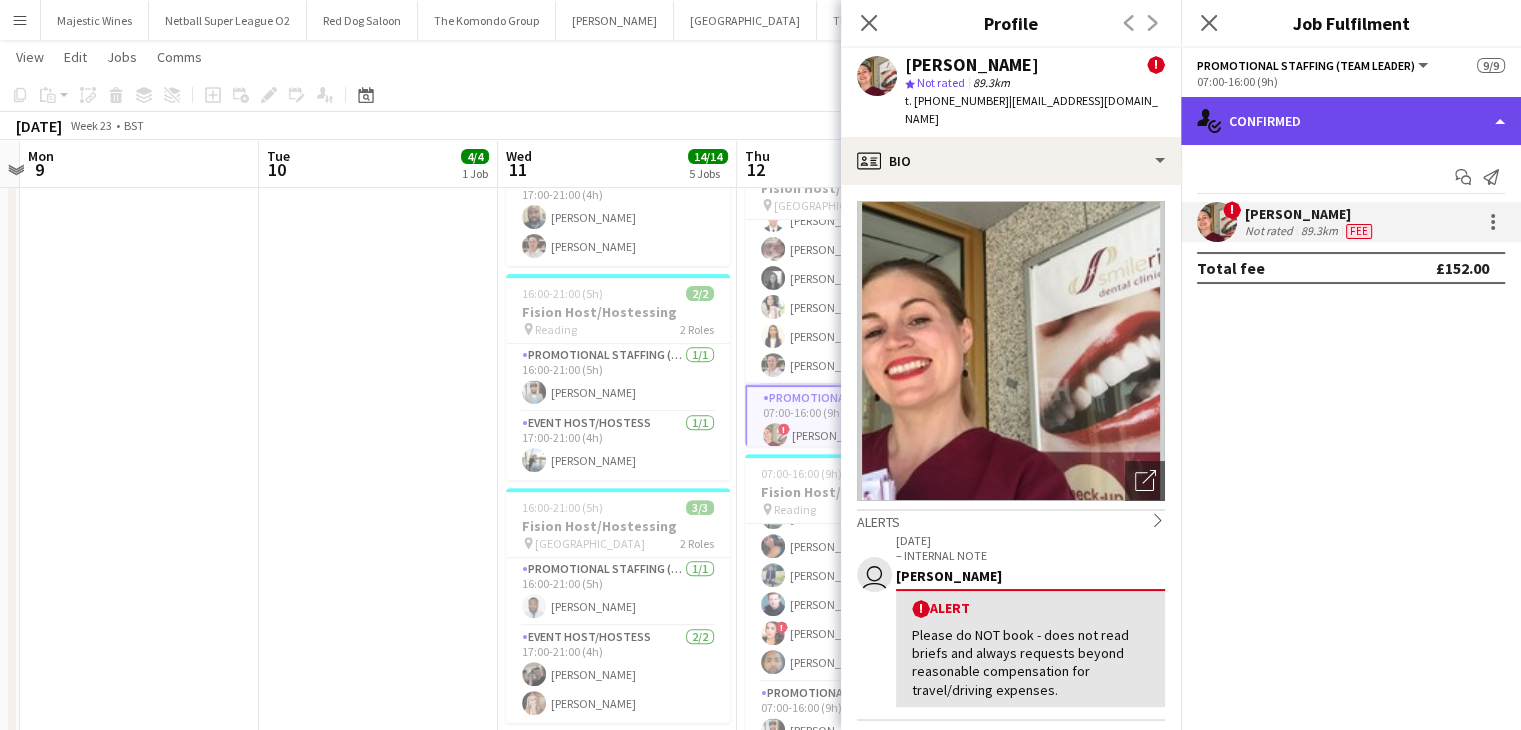 click on "single-neutral-actions-check-2
Confirmed" 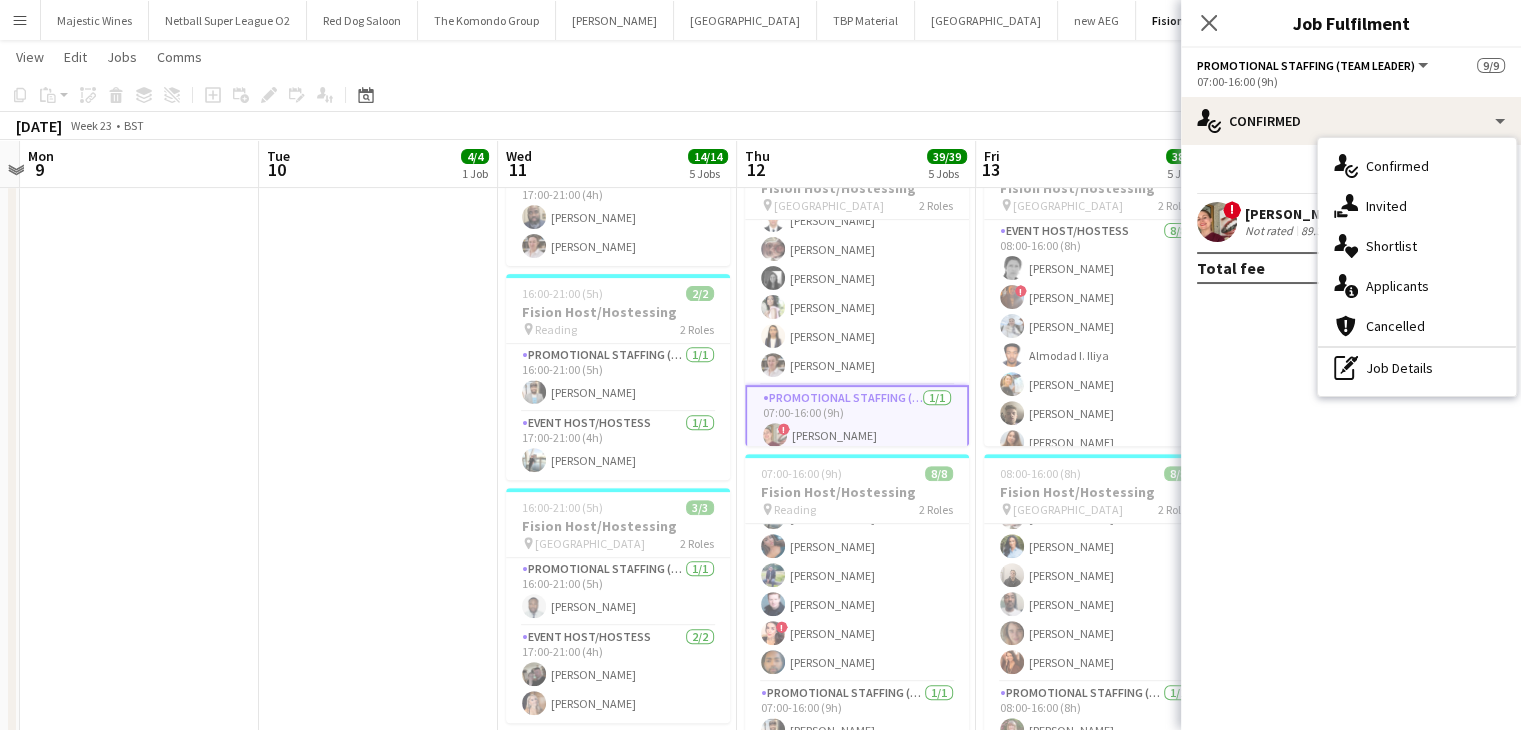 click on "check
Confirmed
Start chat
Send notification
!  Gemma Farr   Not rated   89.3km   Fee   Total fee   £152.00" 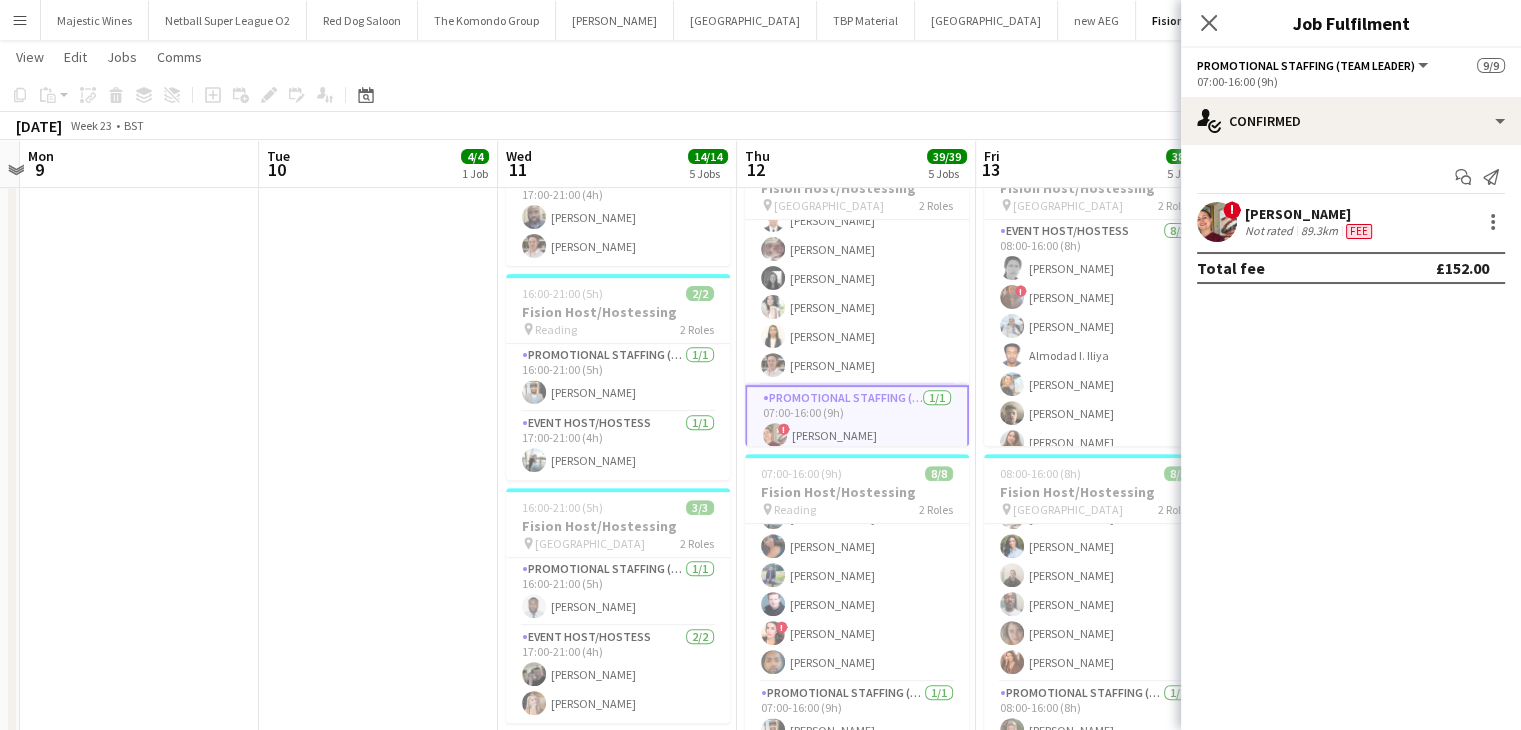 click on "Menu" at bounding box center [20, 20] 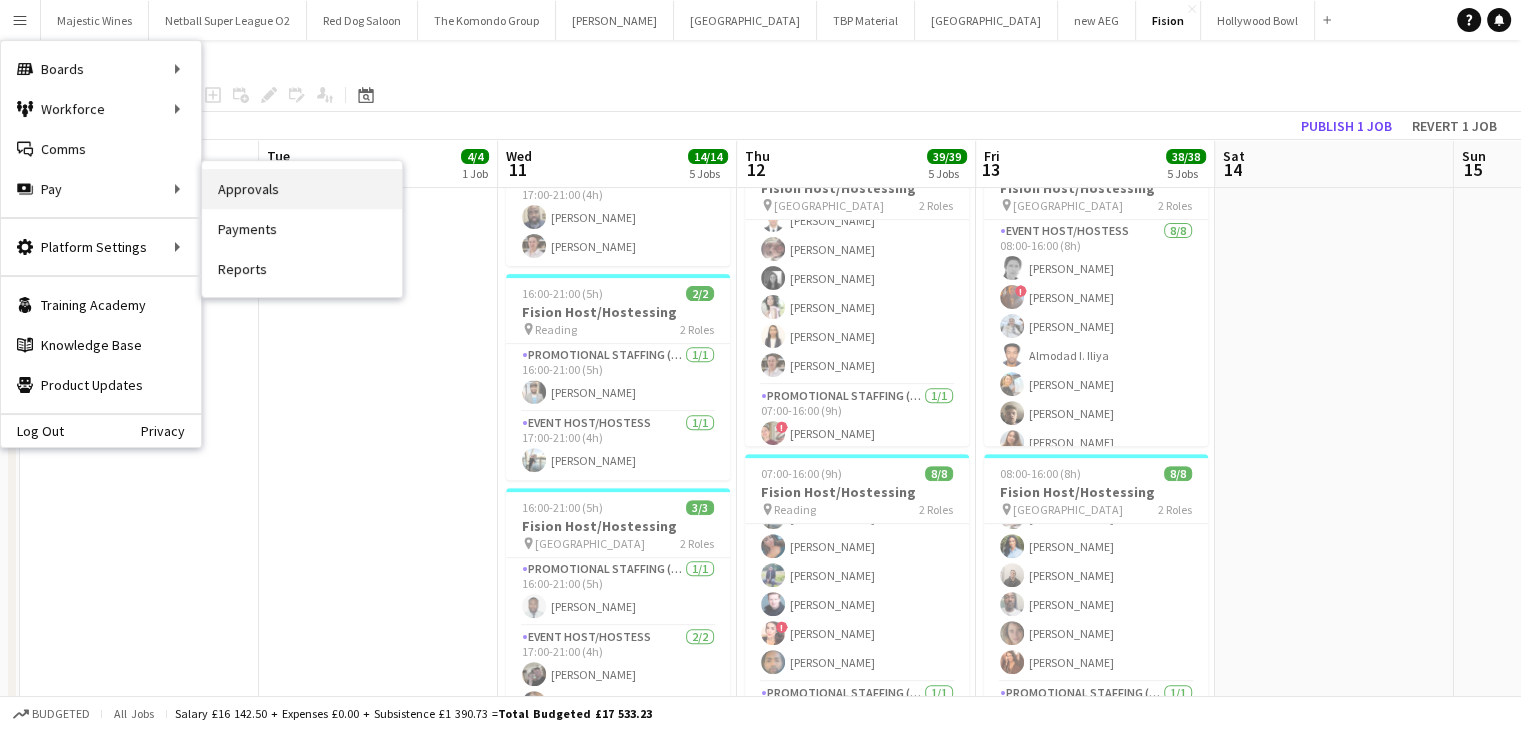 click on "Approvals" at bounding box center [302, 189] 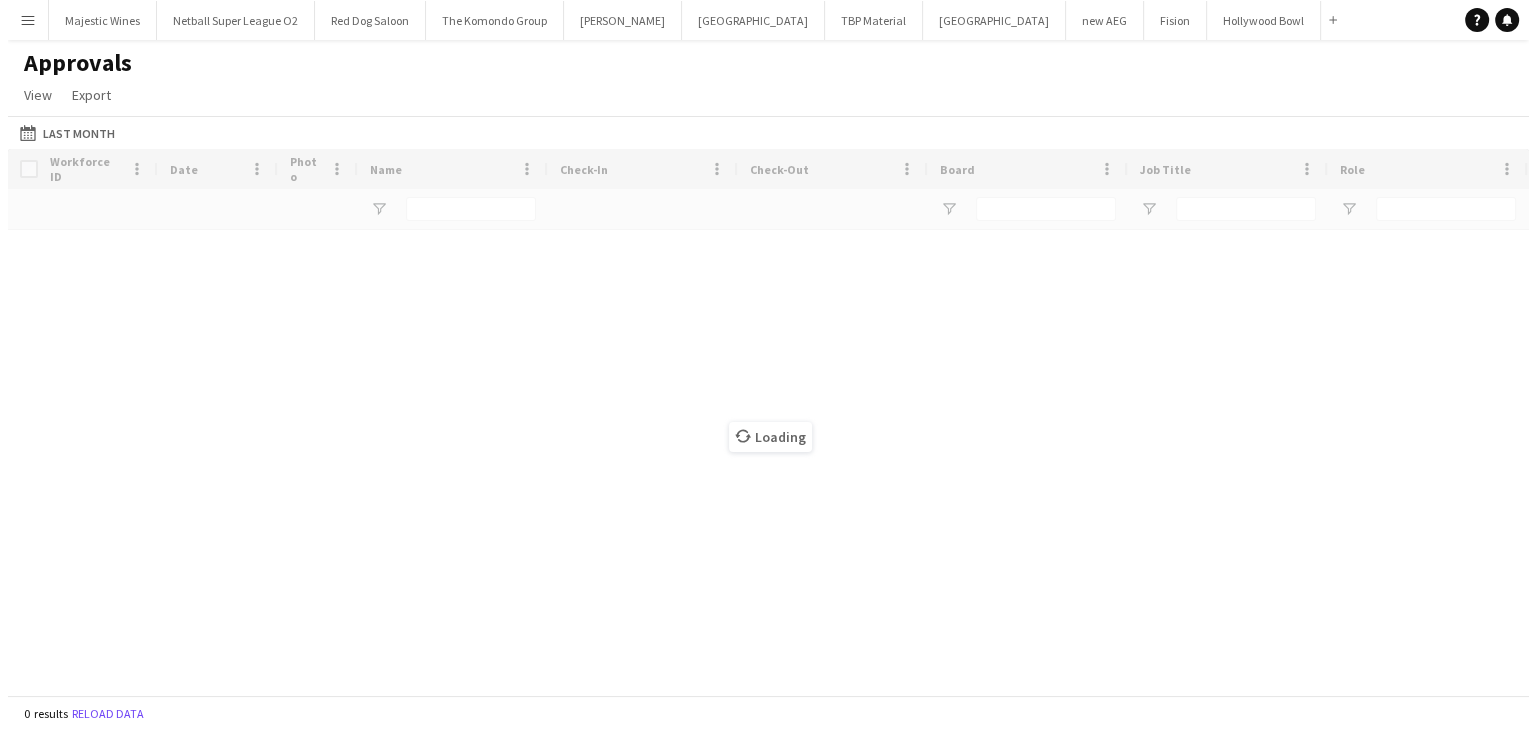 scroll, scrollTop: 0, scrollLeft: 0, axis: both 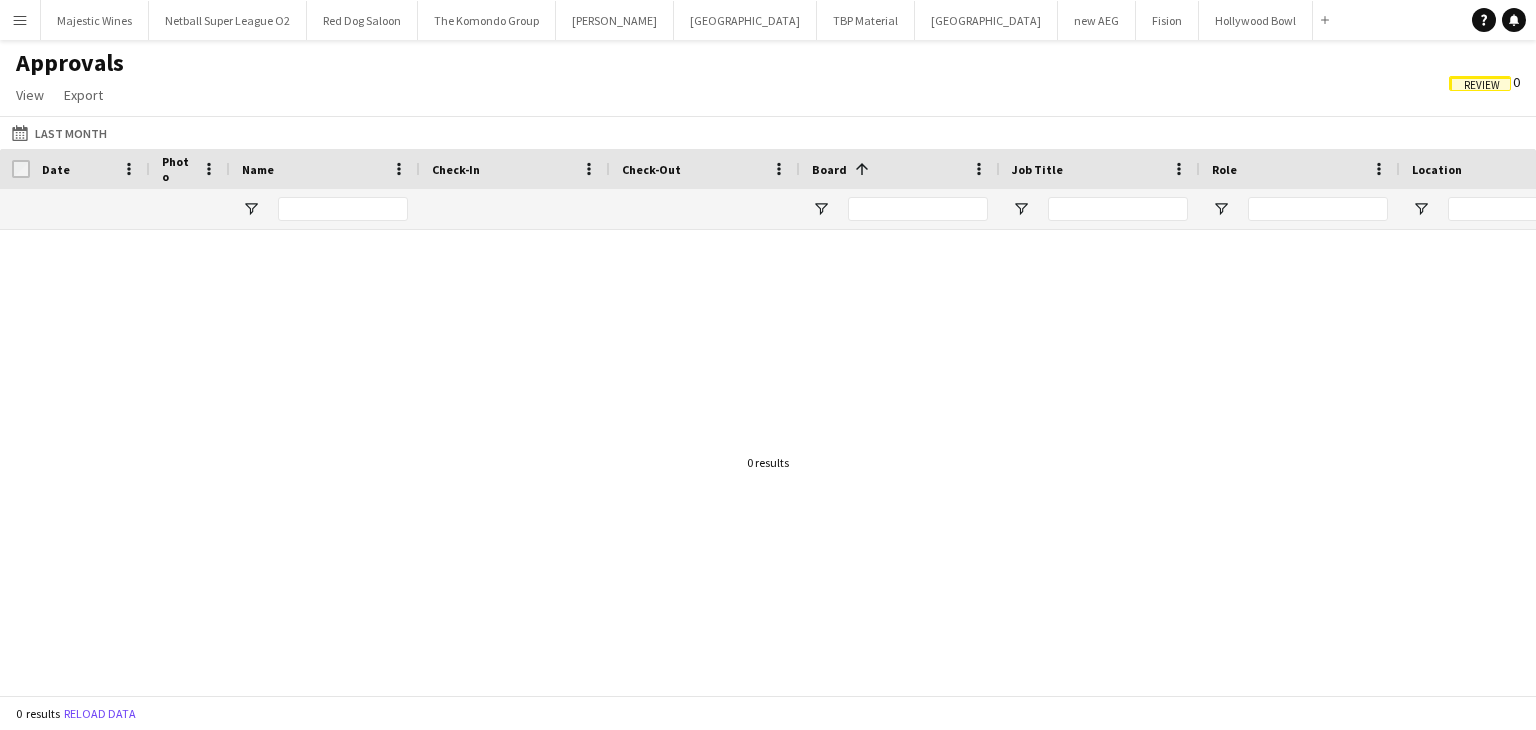 click on "Review" 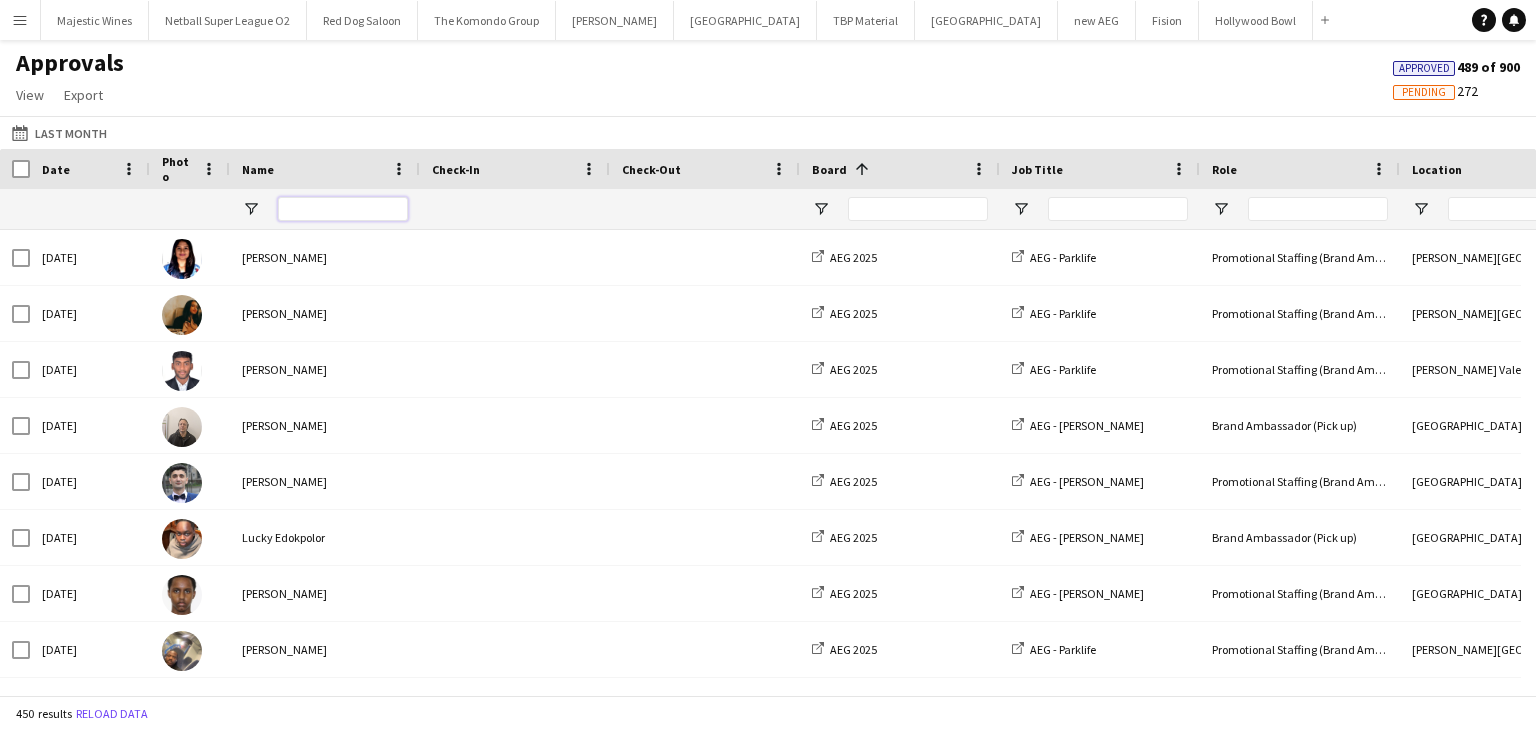 click at bounding box center (343, 209) 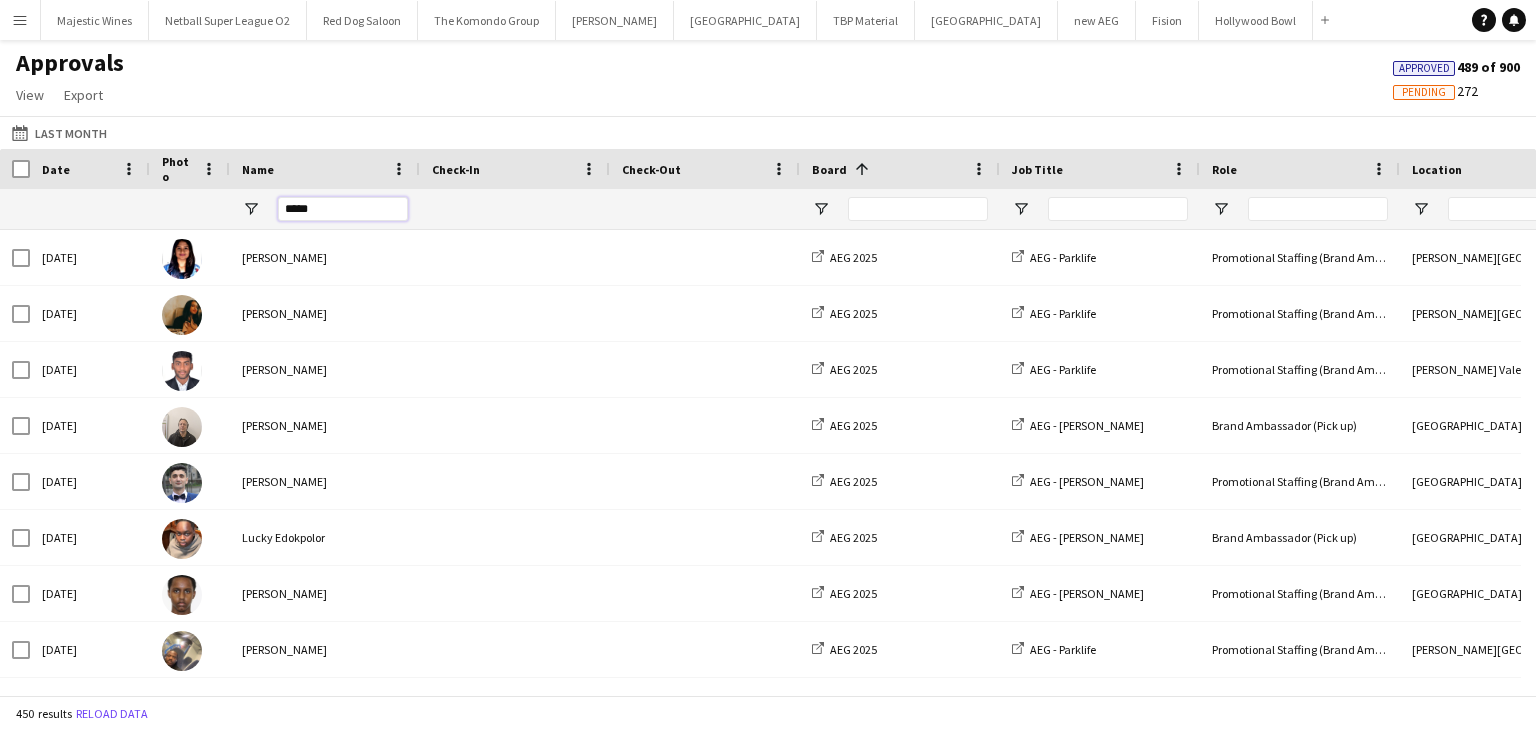 type on "*****" 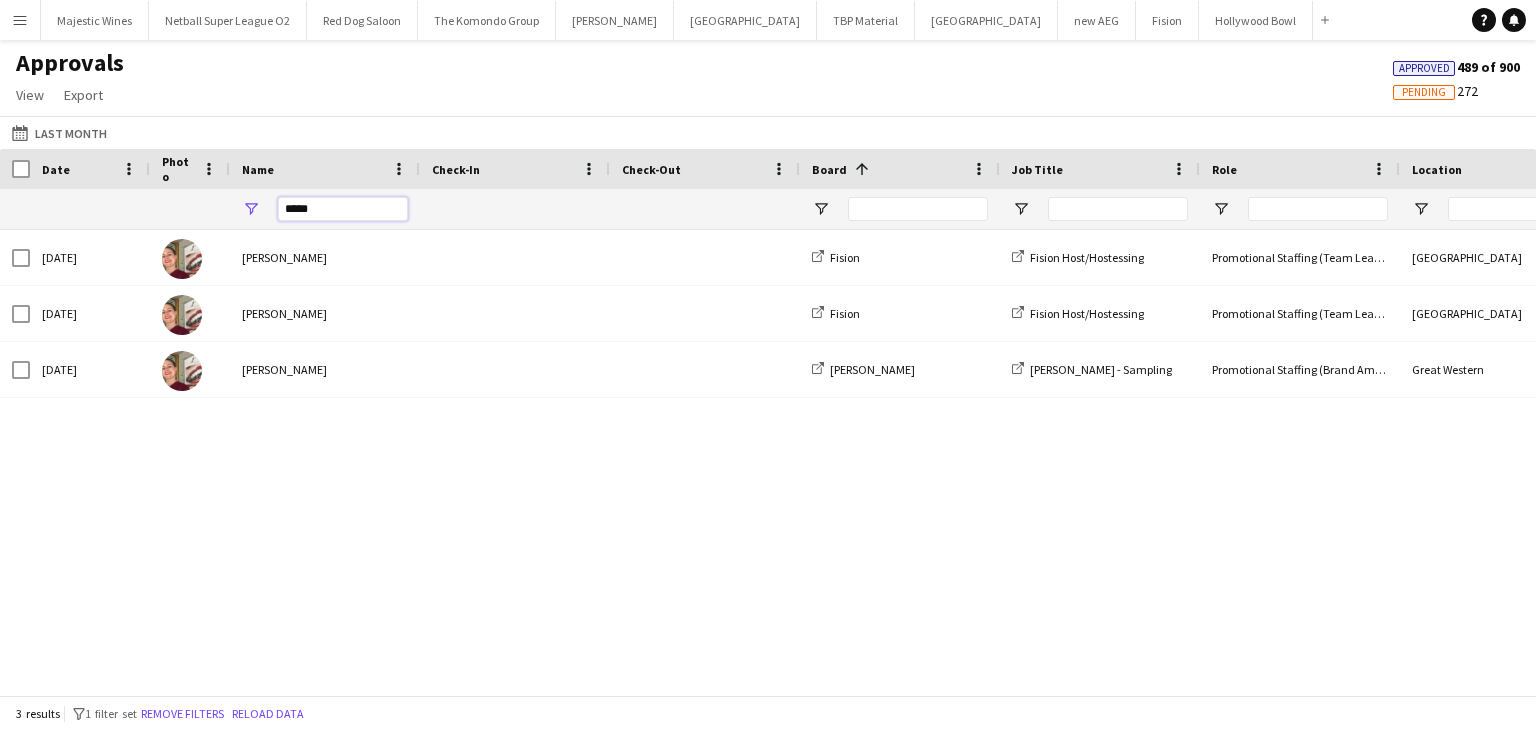 scroll, scrollTop: 0, scrollLeft: 16, axis: horizontal 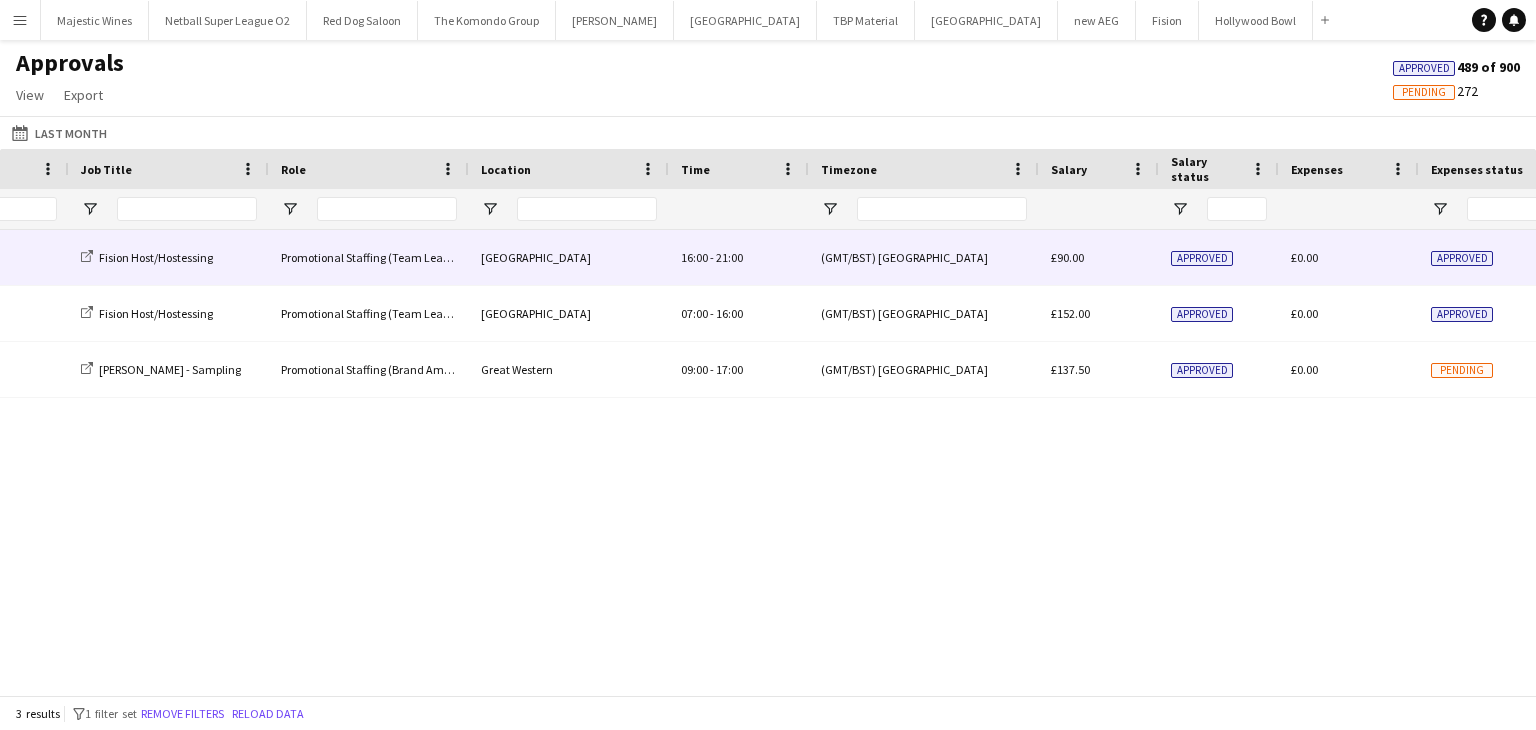 click on "Promotional Staffing (Team Leader)" at bounding box center (369, 257) 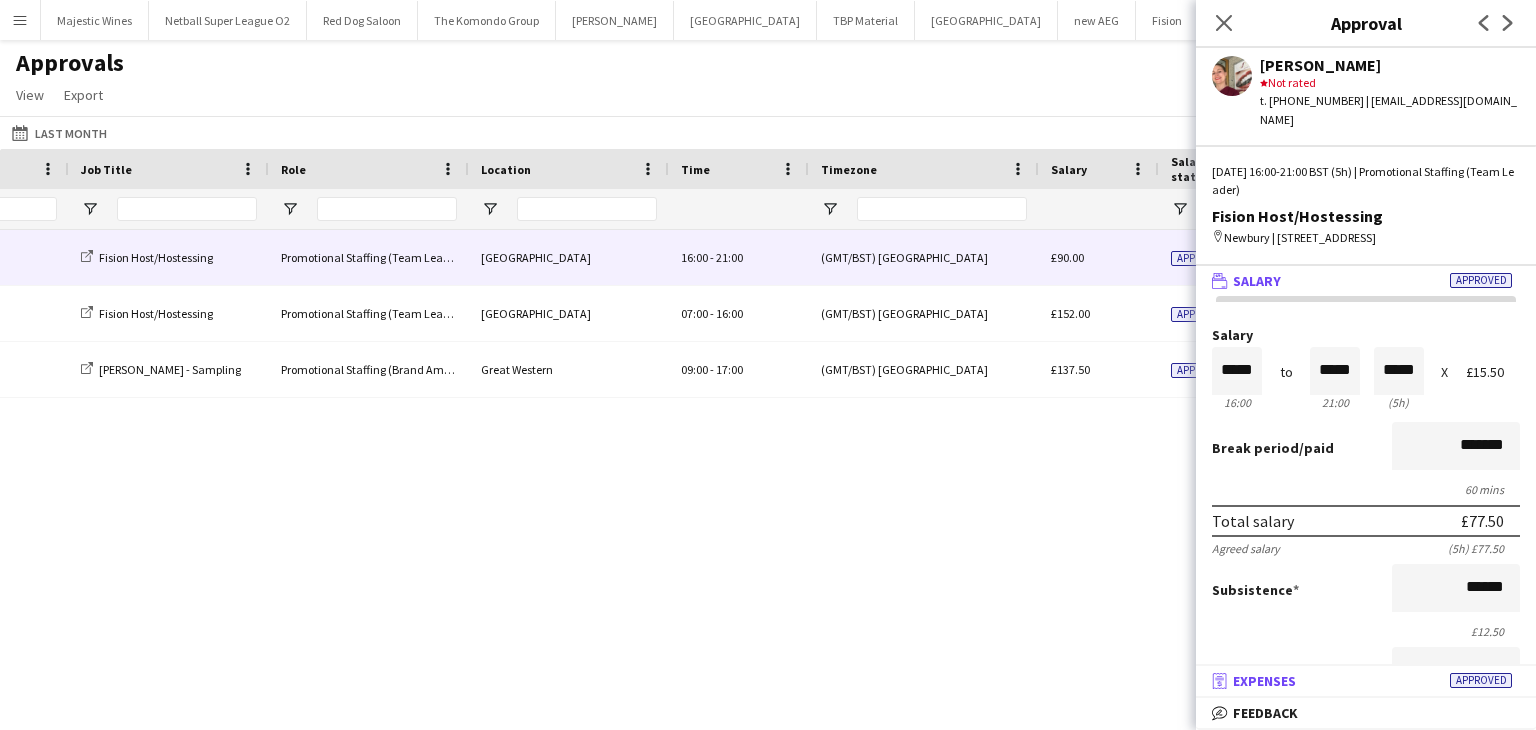 click on "receipt
Expenses   Approved" at bounding box center [1362, 681] 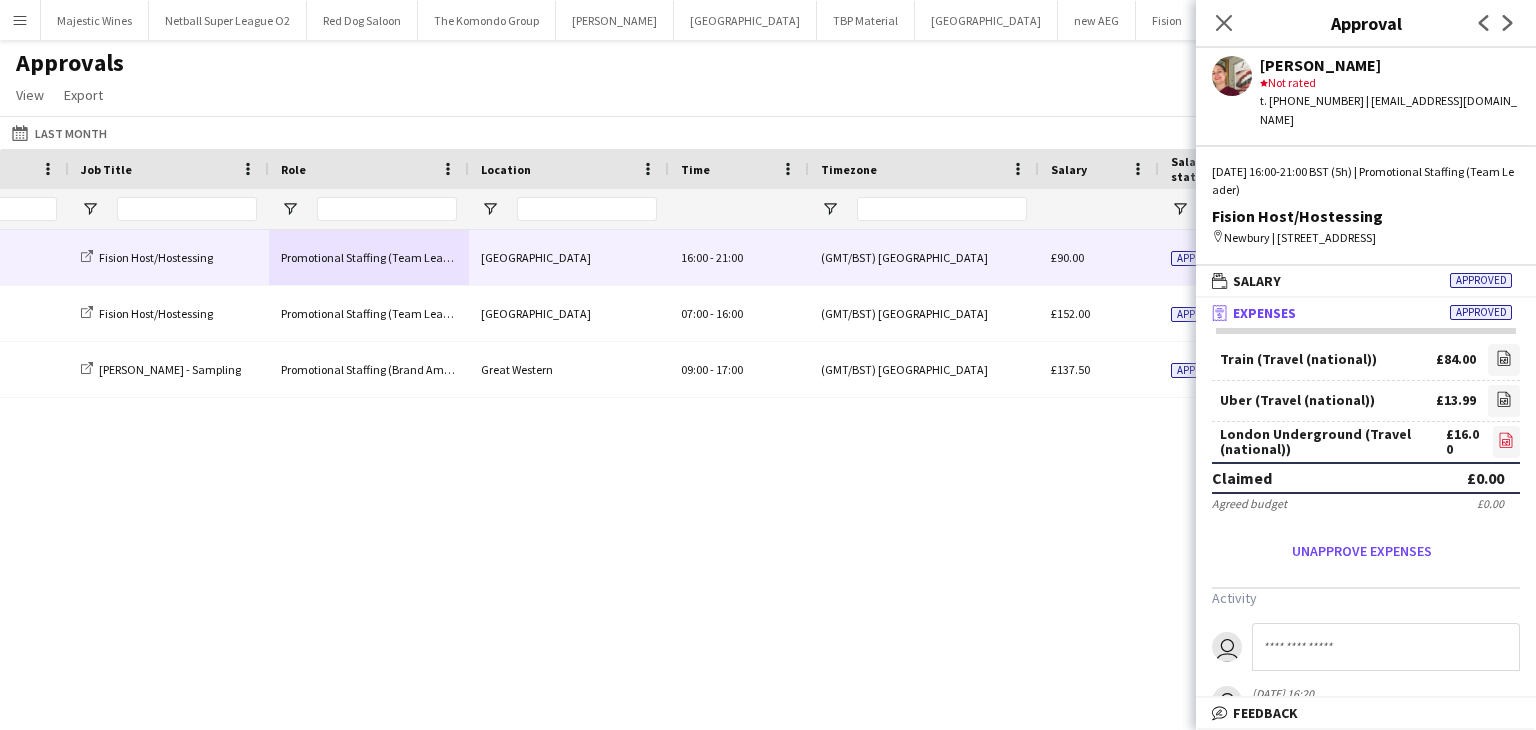 click on "file-image" 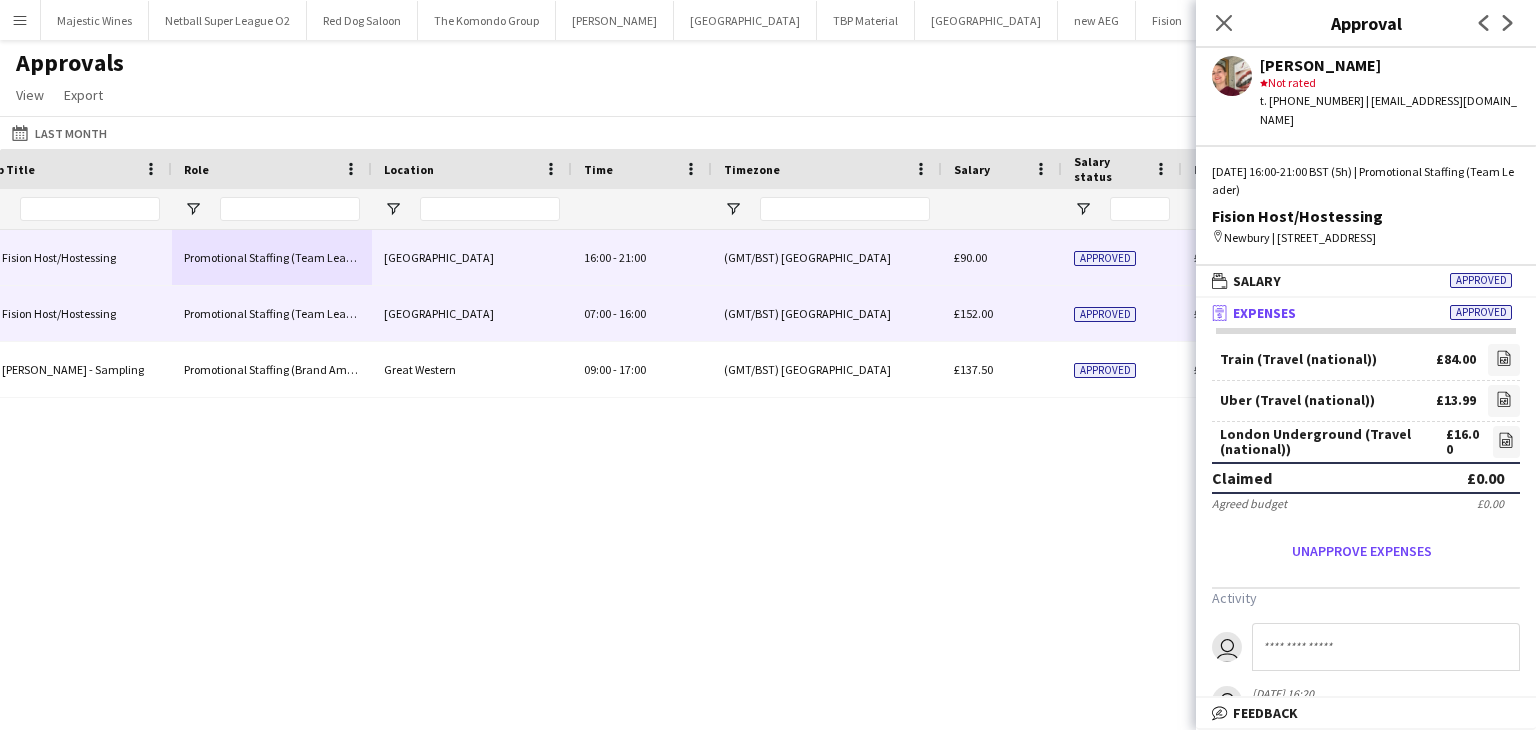 click on "£152.00" at bounding box center [973, 313] 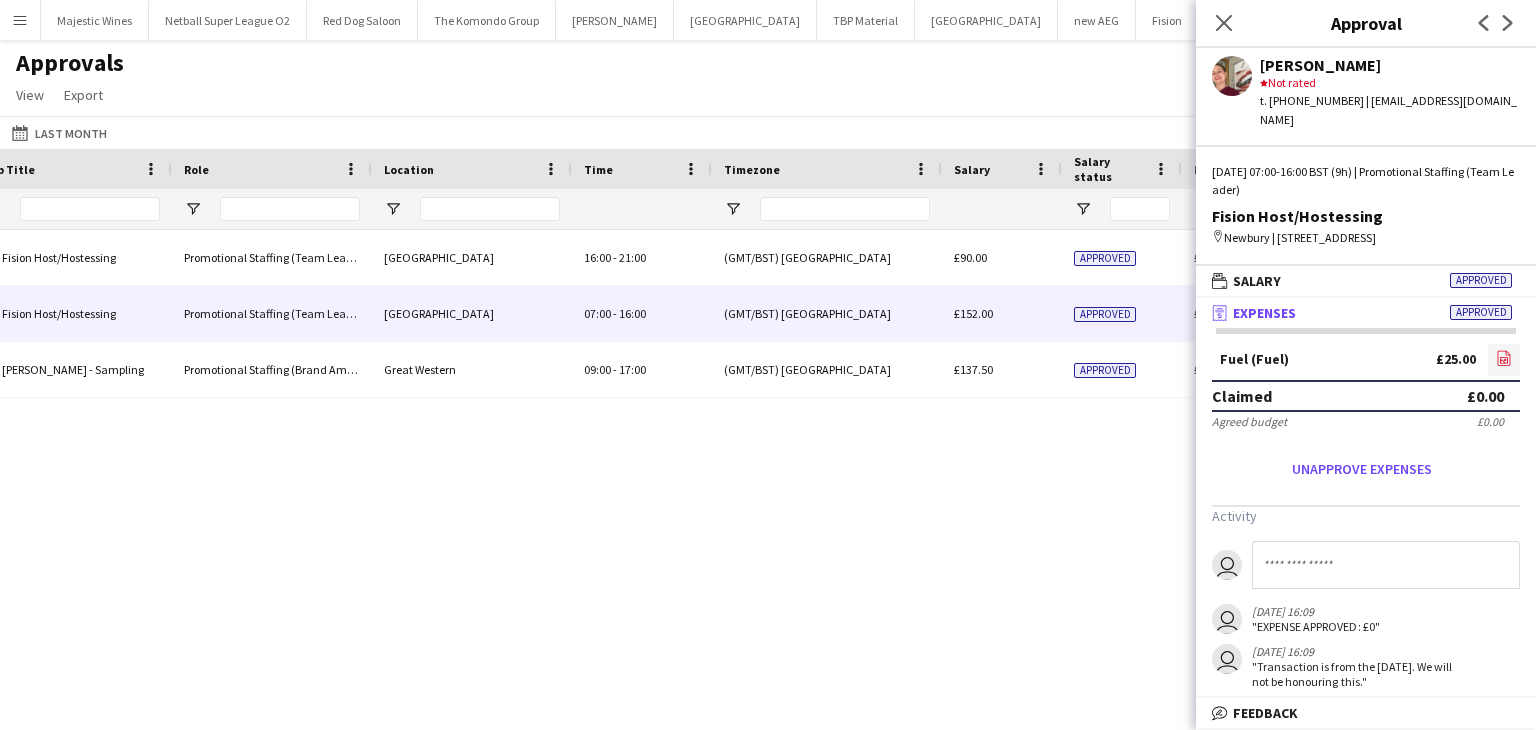 click on "file-image" 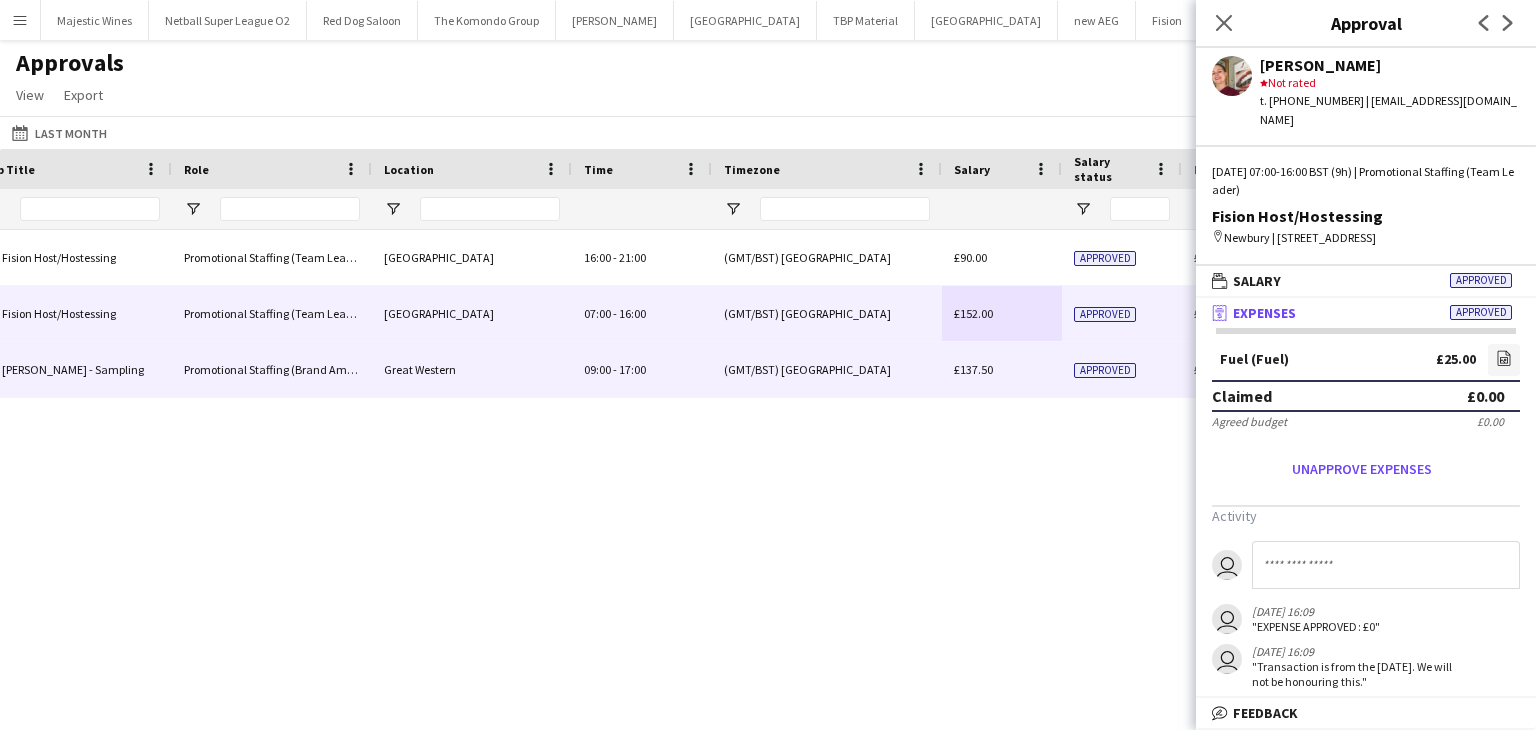 click on "(GMT/BST) London" at bounding box center [827, 369] 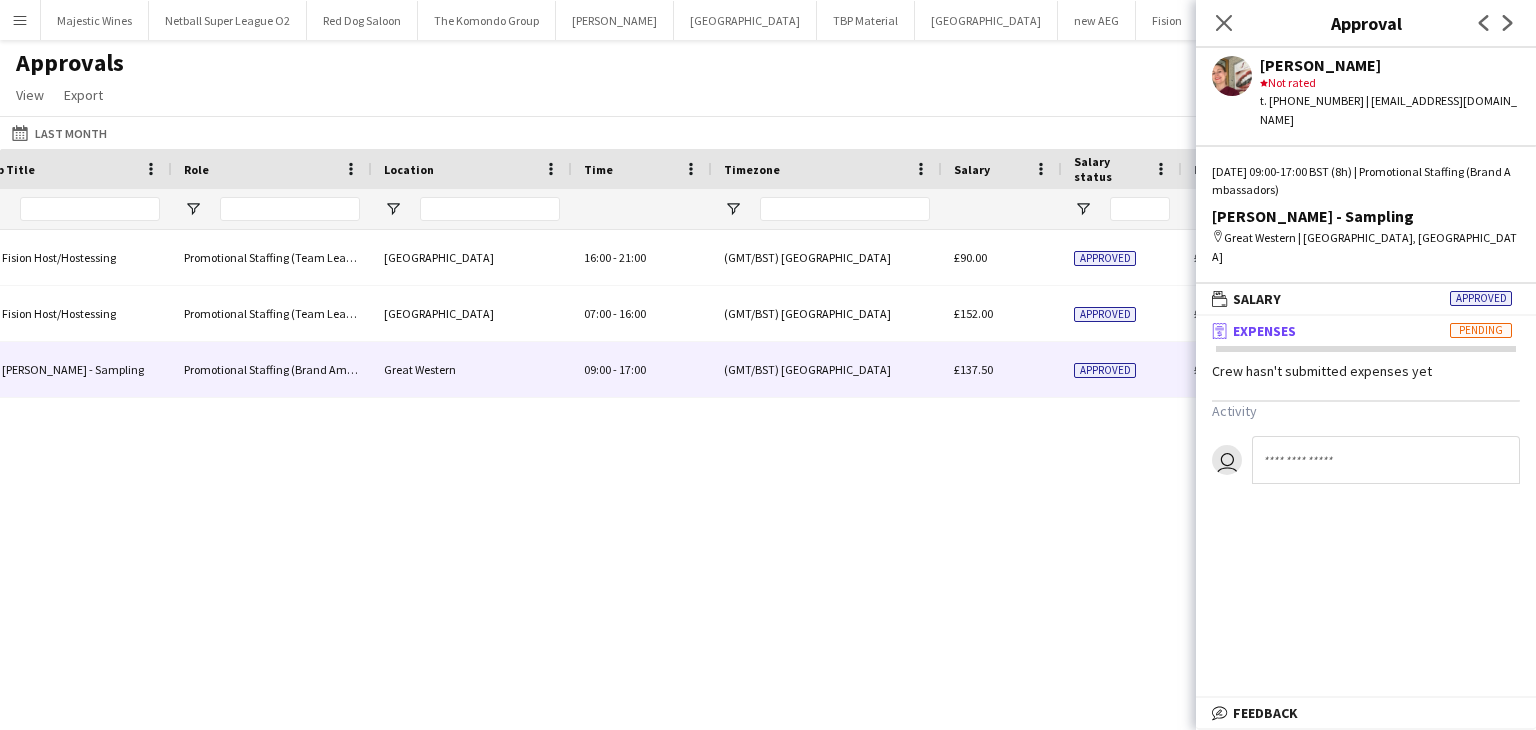 click on "receipt
Expenses   Pending" at bounding box center [1362, 331] 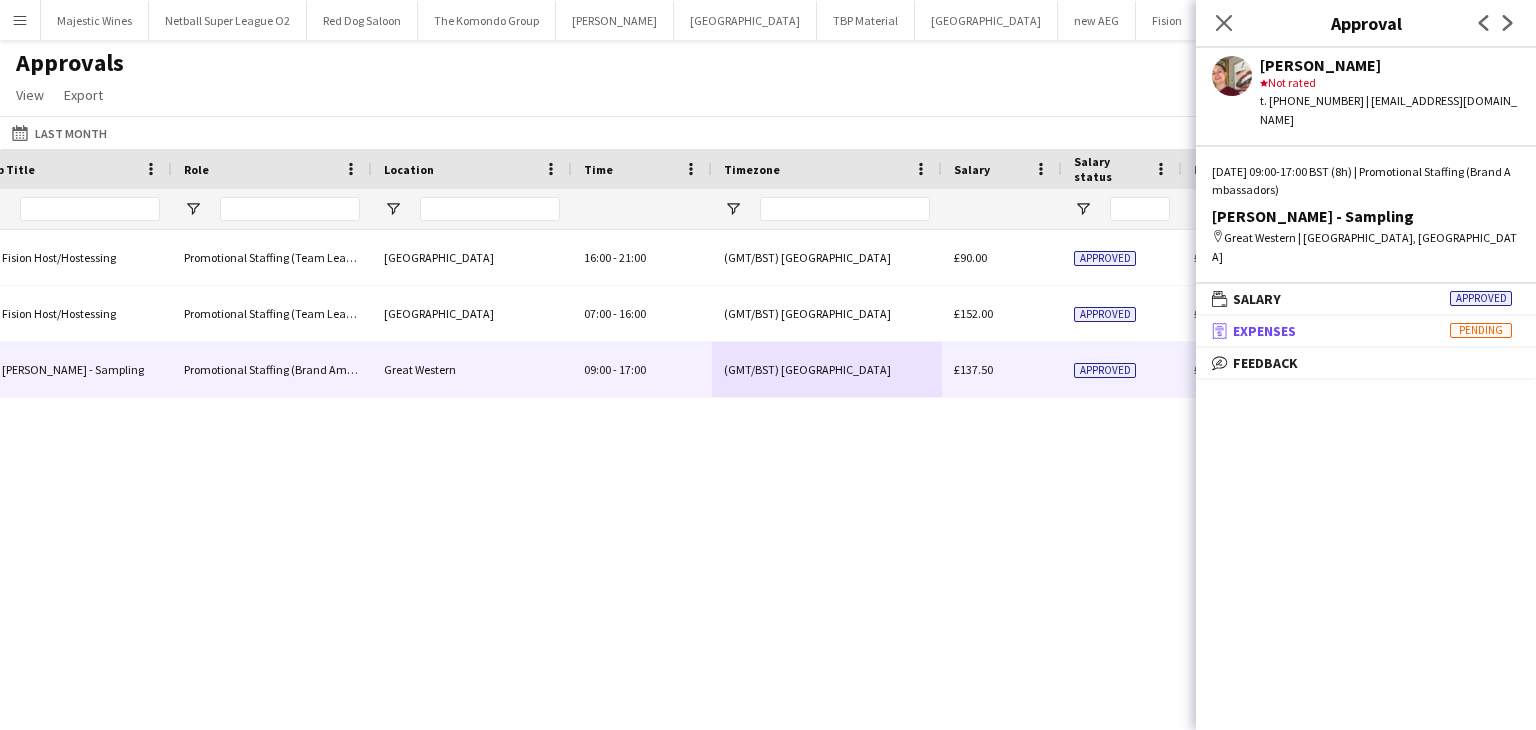 click on "receipt
Expenses   Pending" at bounding box center (1362, 331) 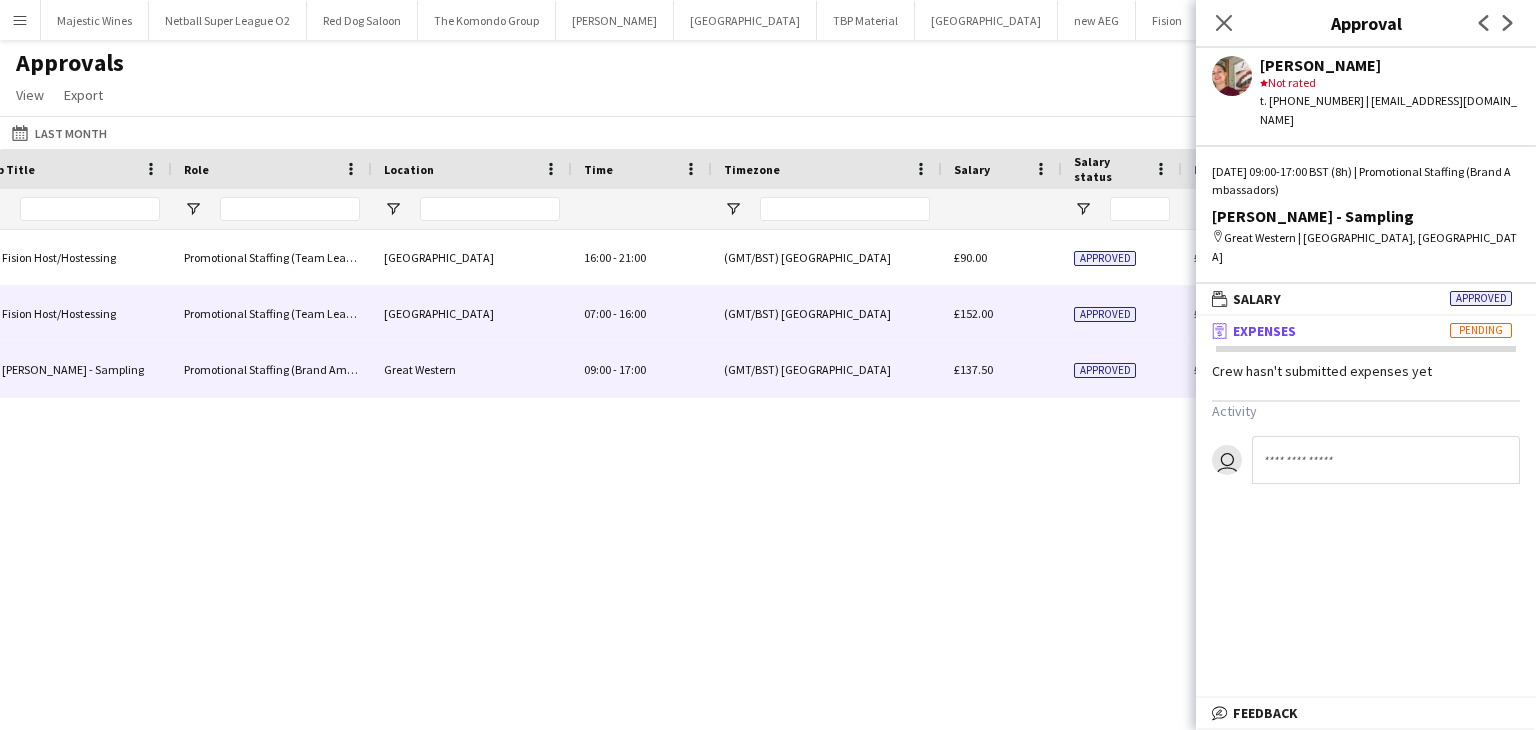 click on "(GMT/BST) London" at bounding box center [827, 313] 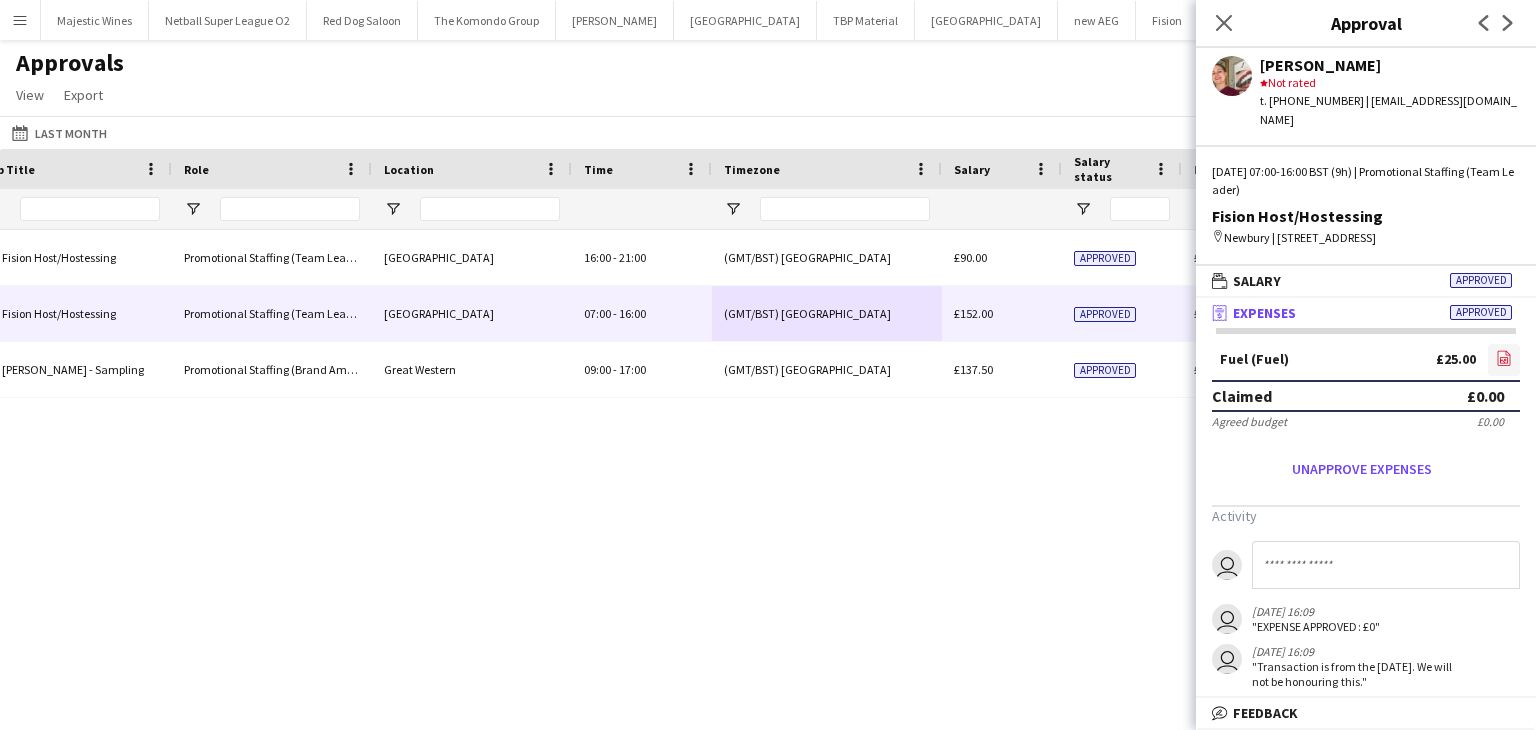 click 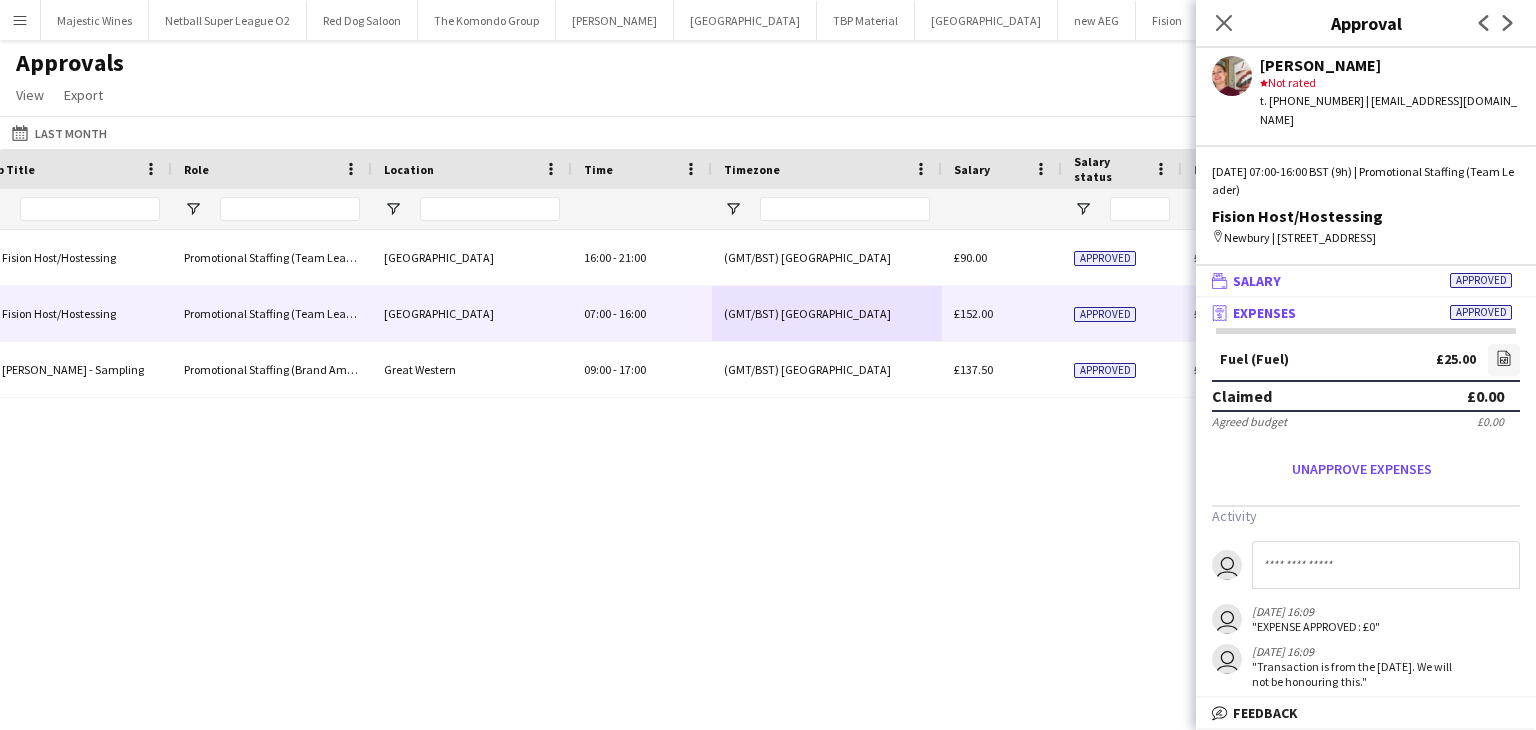 click on "wallet
Salary   Approved" at bounding box center (1362, 281) 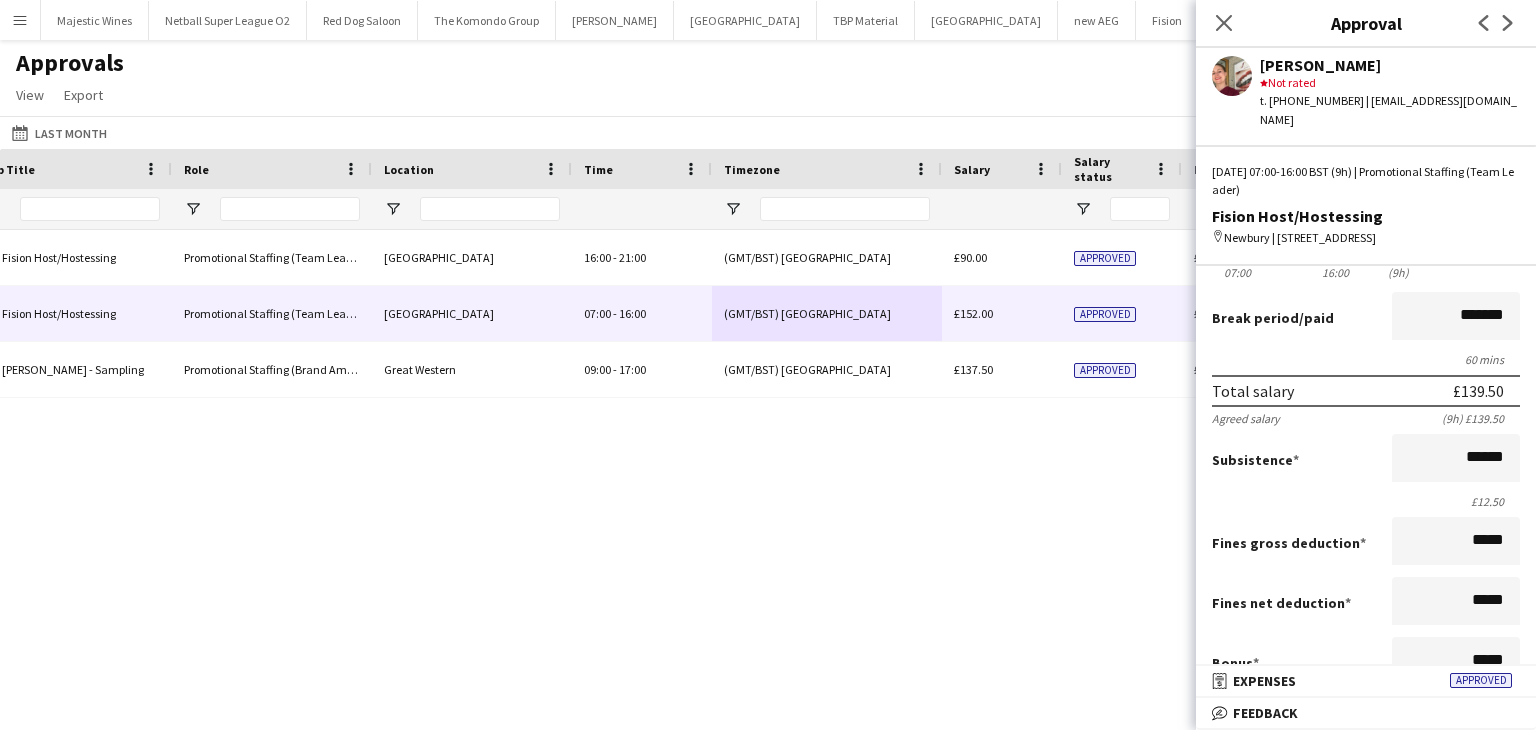 scroll, scrollTop: 131, scrollLeft: 0, axis: vertical 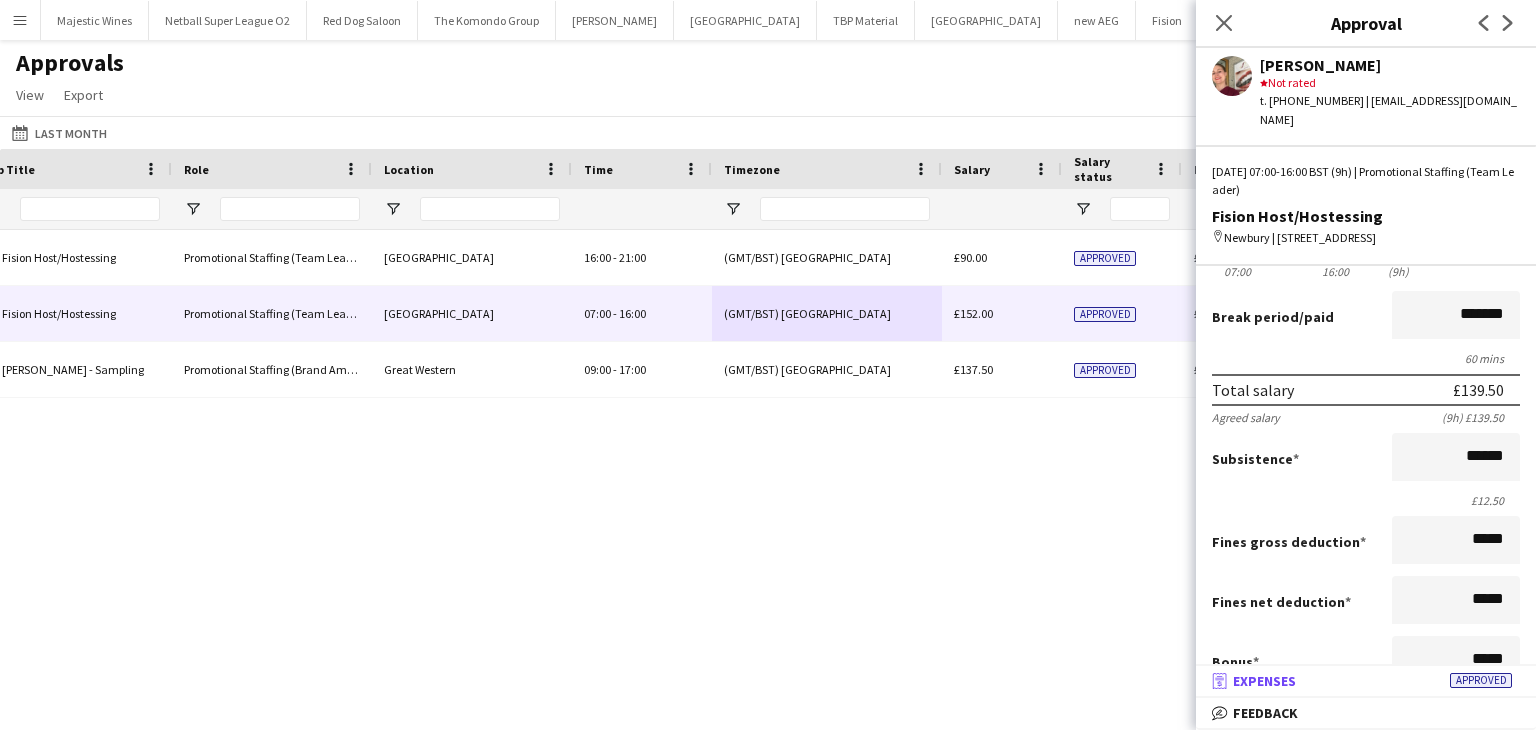 click on "Expenses" at bounding box center [1264, 681] 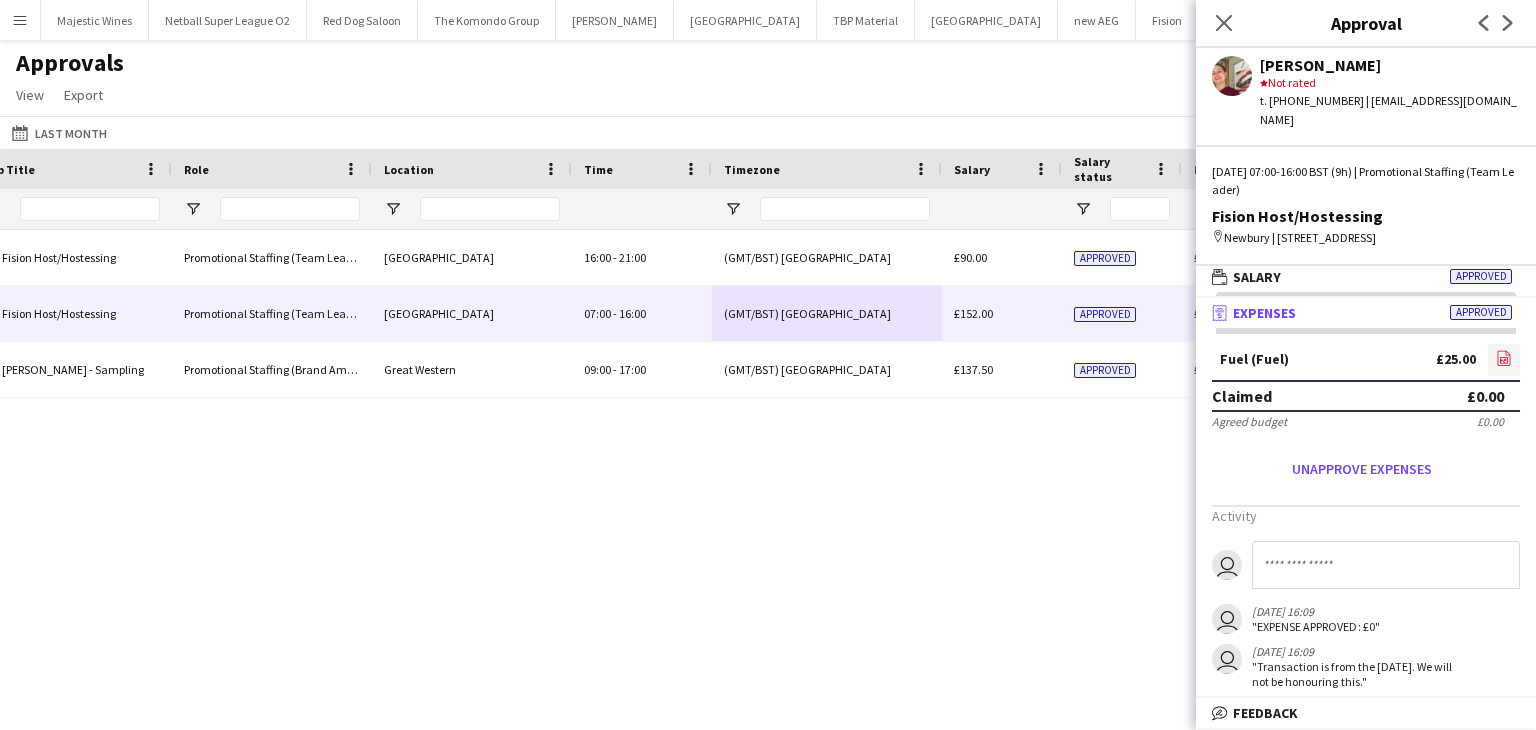click 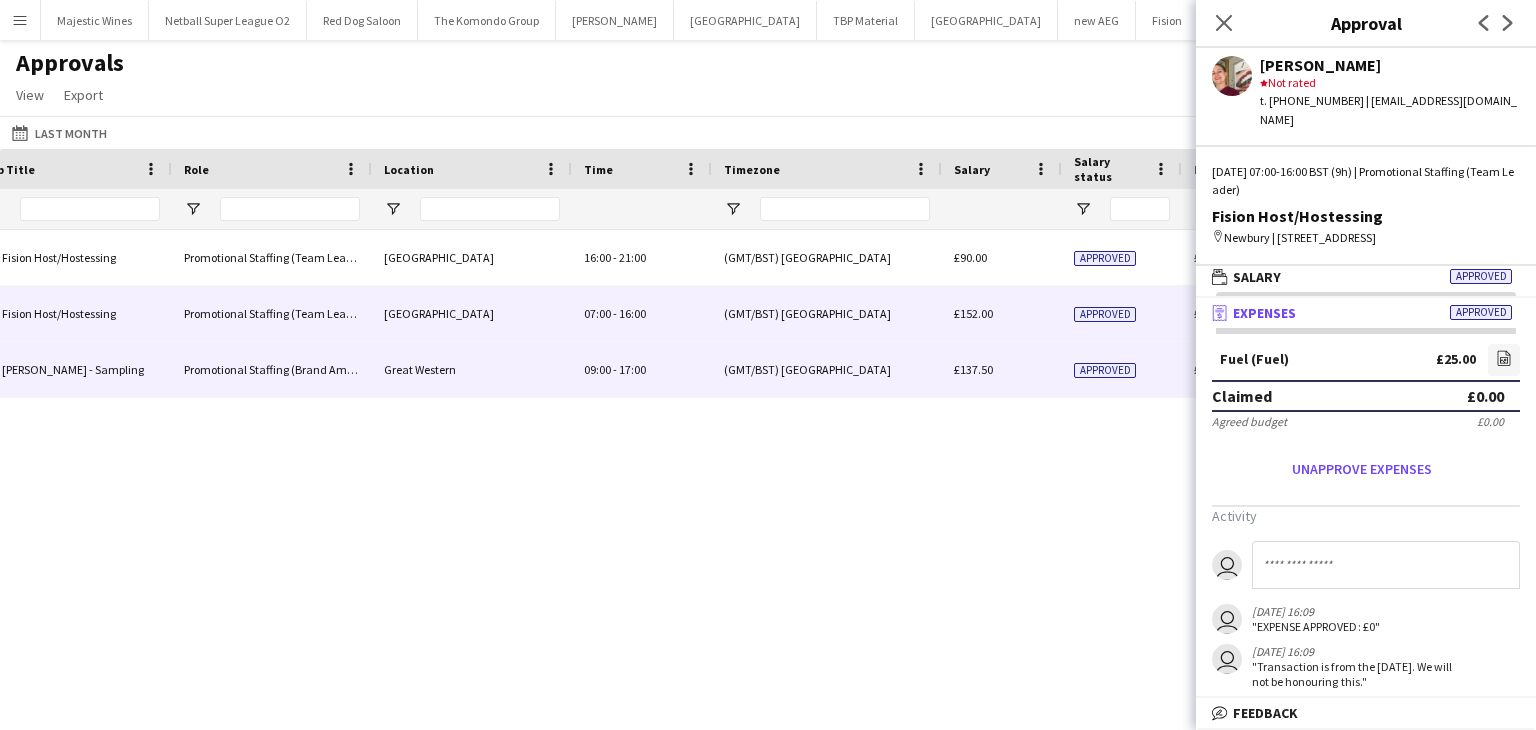 click on "(GMT/BST) London" at bounding box center (827, 369) 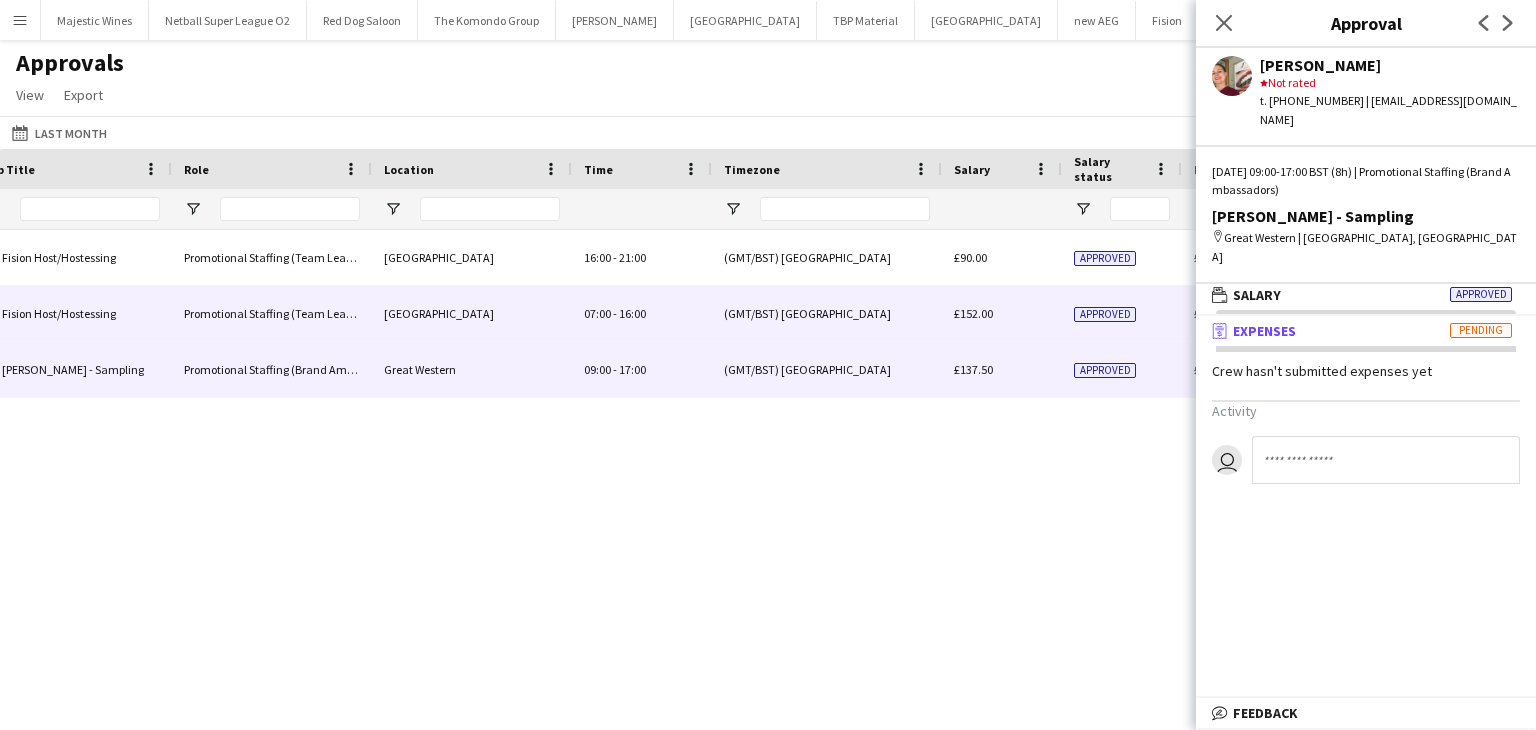 click on "(GMT/BST) London" at bounding box center (827, 313) 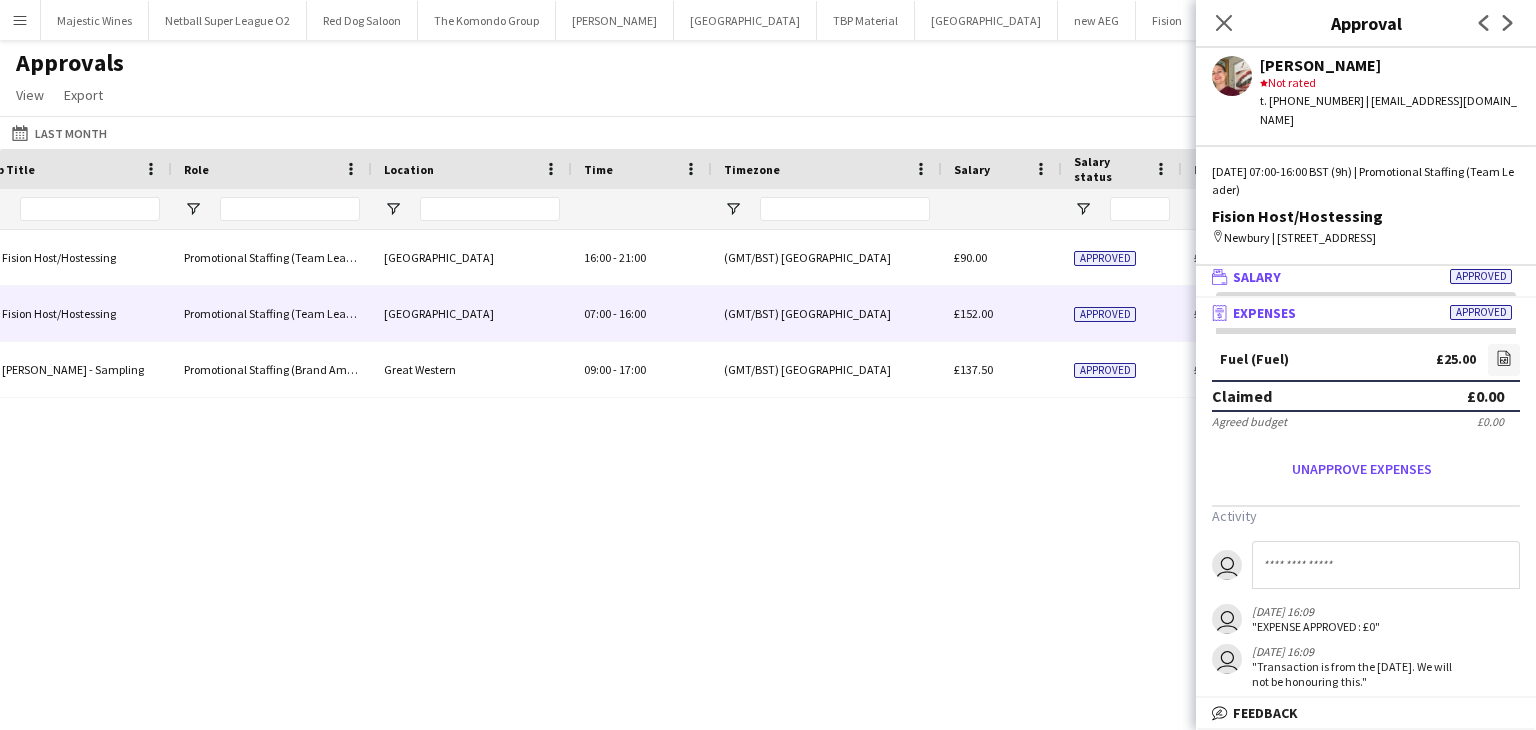 click on "wallet
Salary   Approved" at bounding box center [1362, 277] 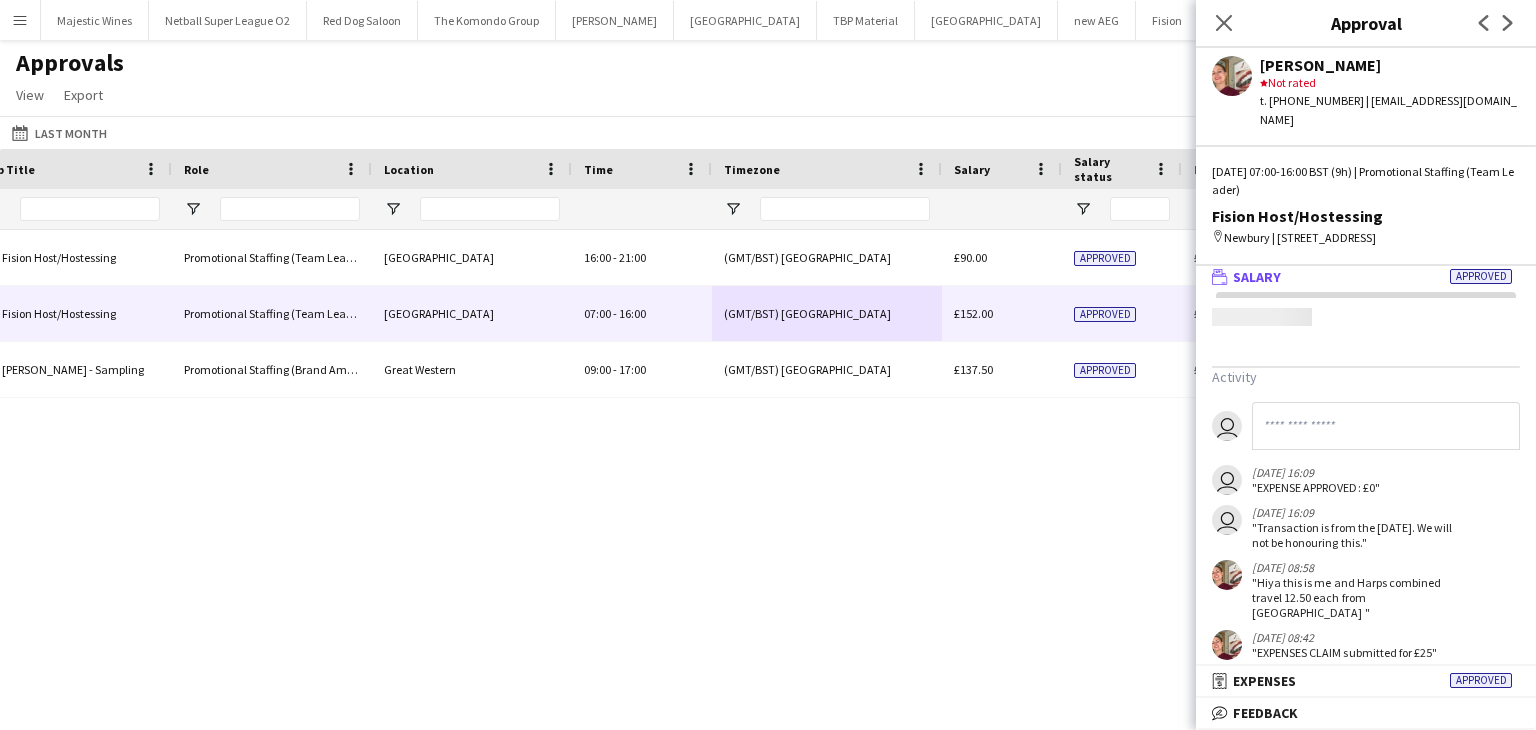 scroll, scrollTop: 0, scrollLeft: 0, axis: both 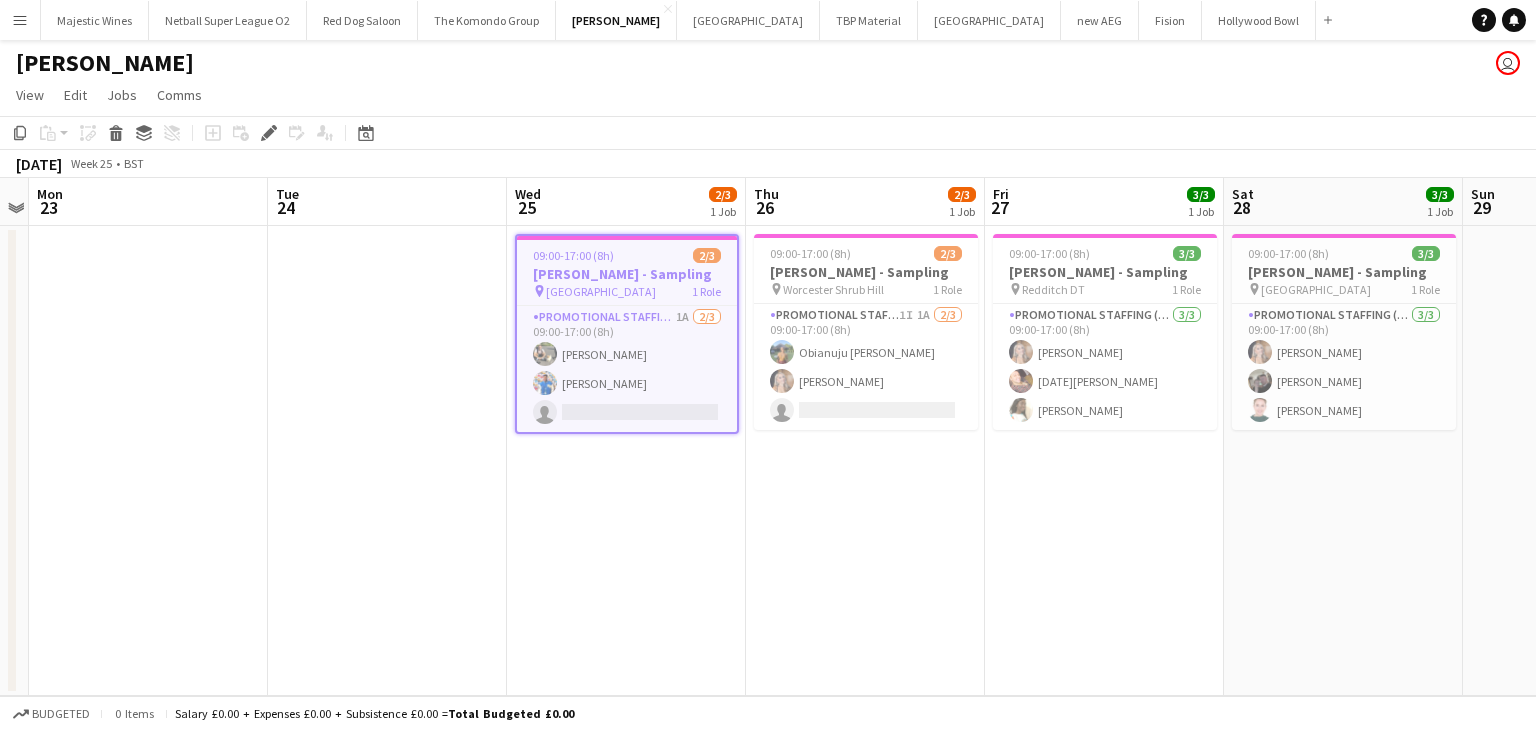 click on "pin
Gloucester   1 Role" at bounding box center [627, 291] 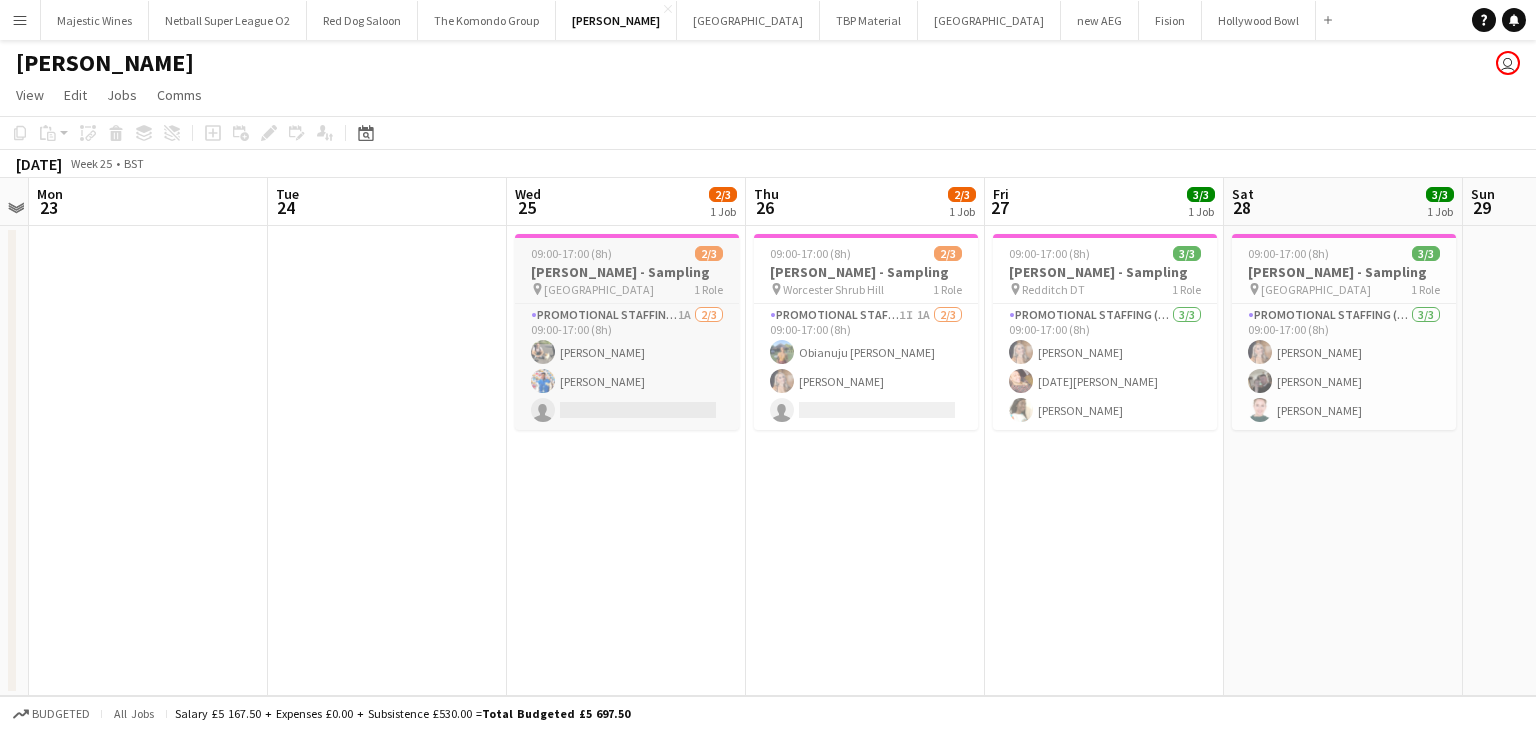click on "[PERSON_NAME] - Sampling" at bounding box center (627, 272) 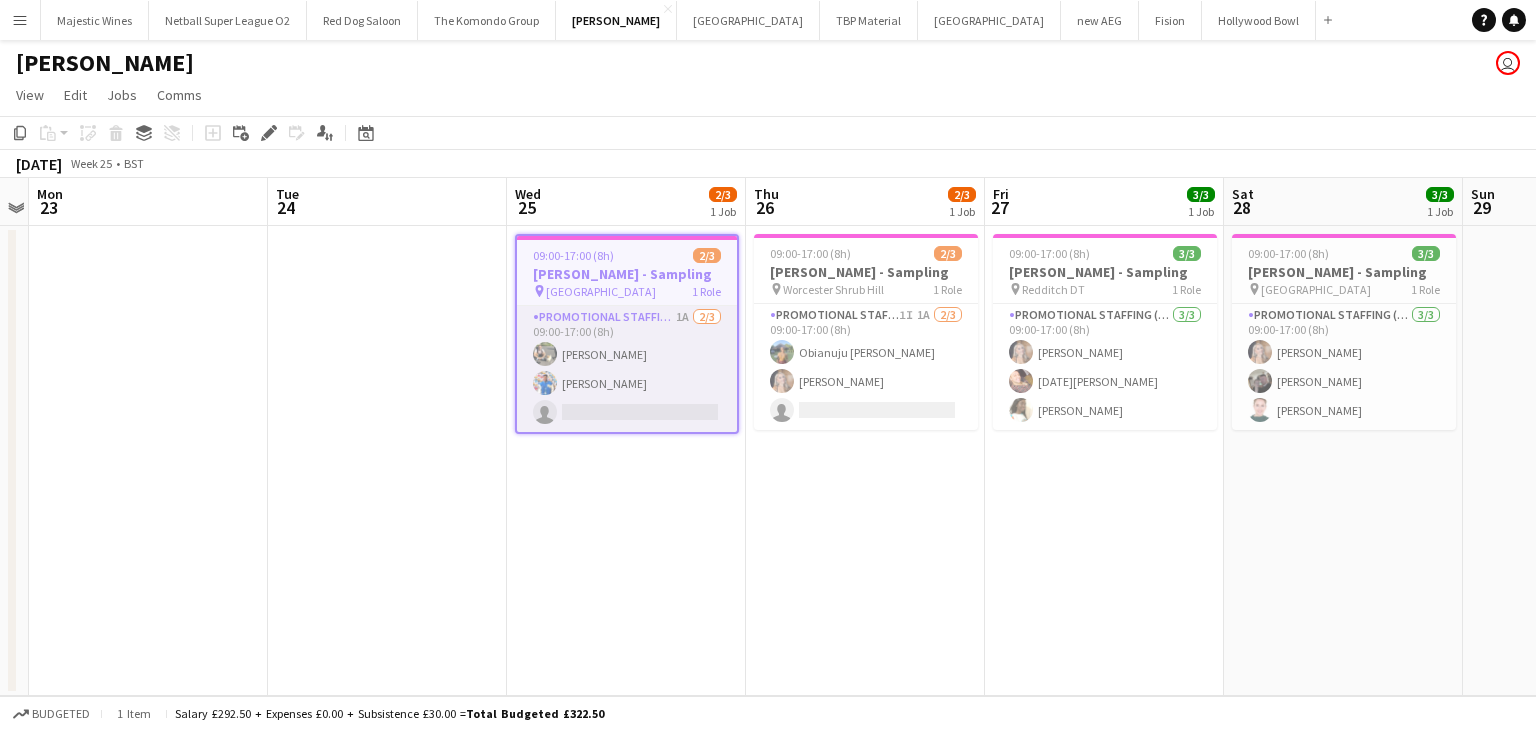 click on "Promotional Staffing (Brand Ambassadors)   1A   2/3   09:00-17:00 (8h)
Michal Kuman Ndukong Anyangwa
single-neutral-actions" at bounding box center (627, 369) 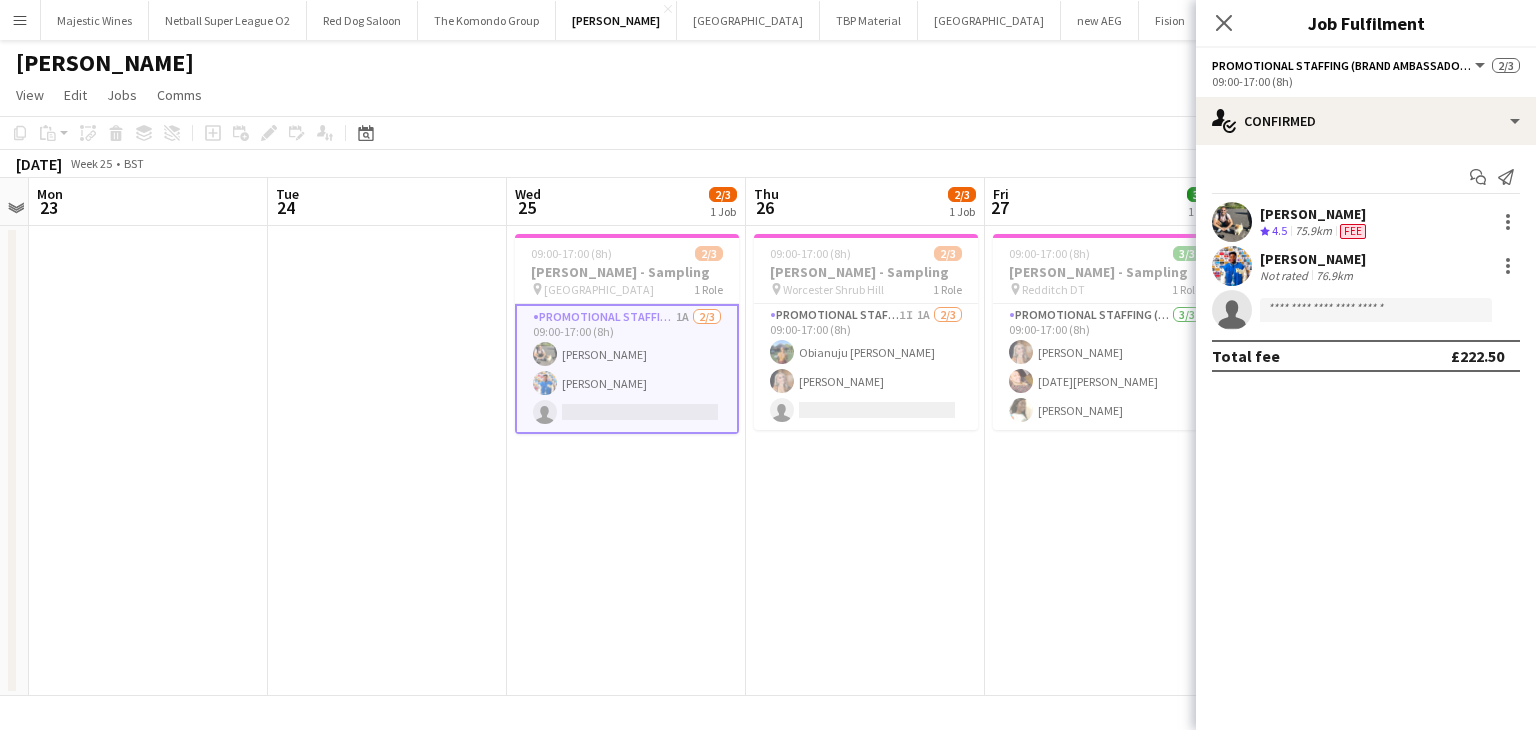 click on "4.5" at bounding box center [1279, 230] 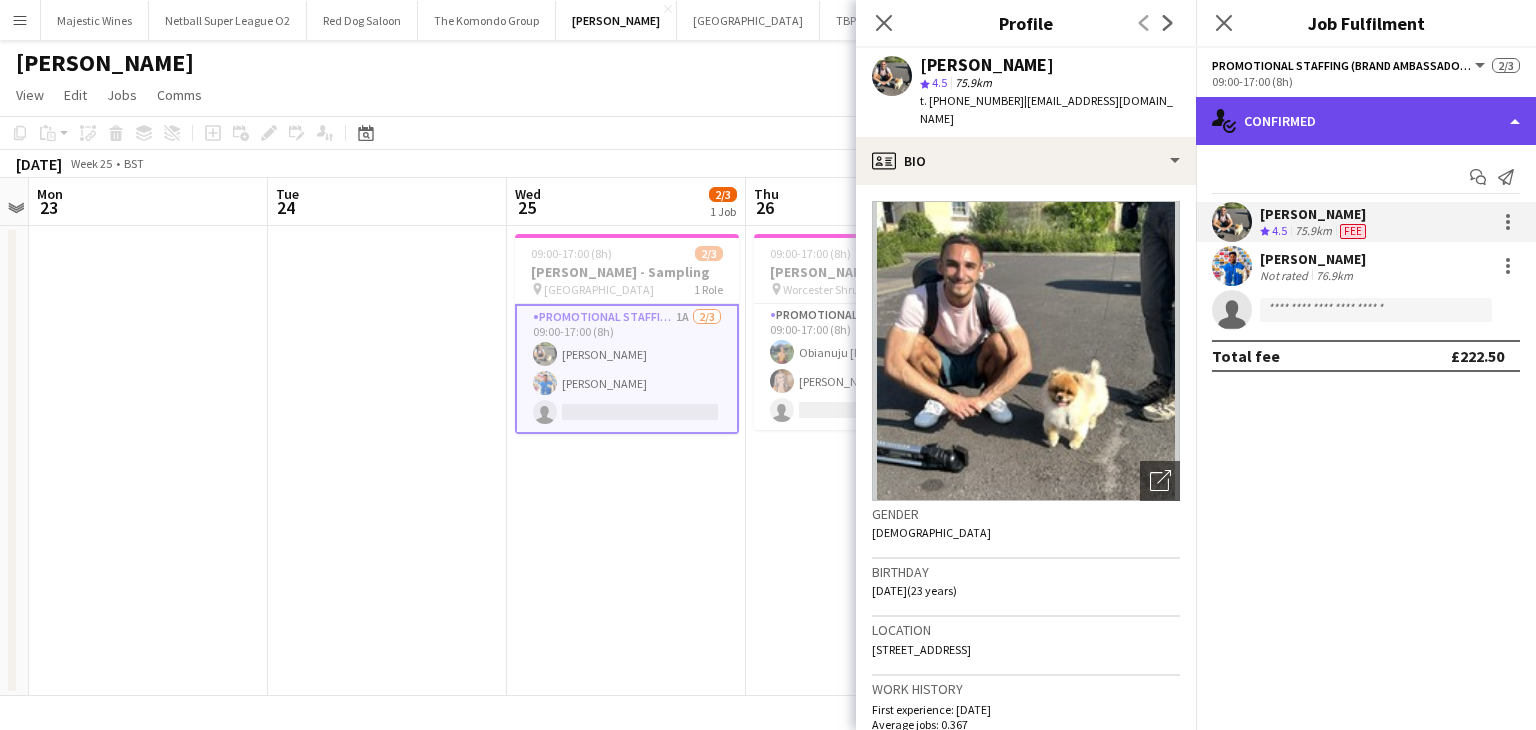 click on "single-neutral-actions-check-2
Confirmed" 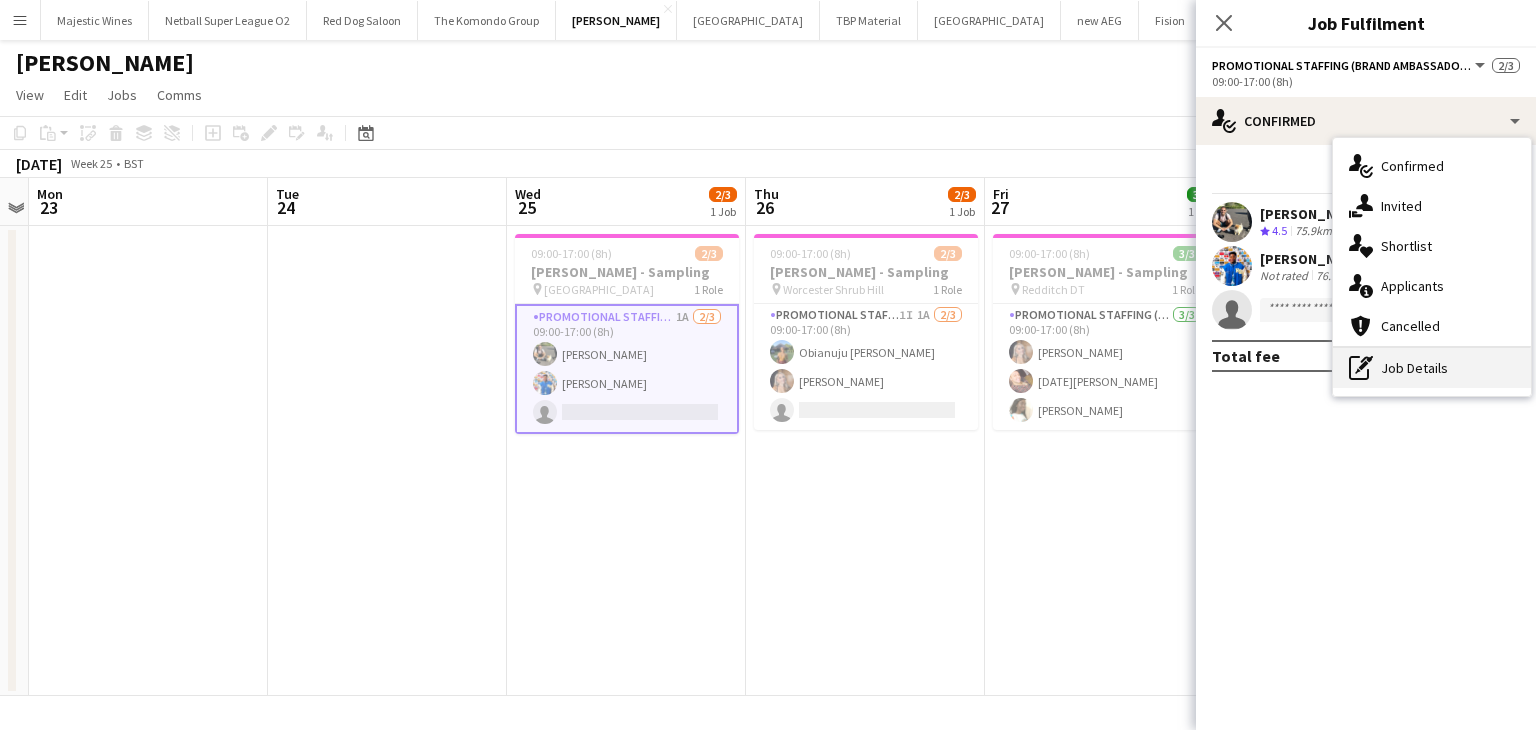 click on "pen-write
Job Details" at bounding box center (1432, 368) 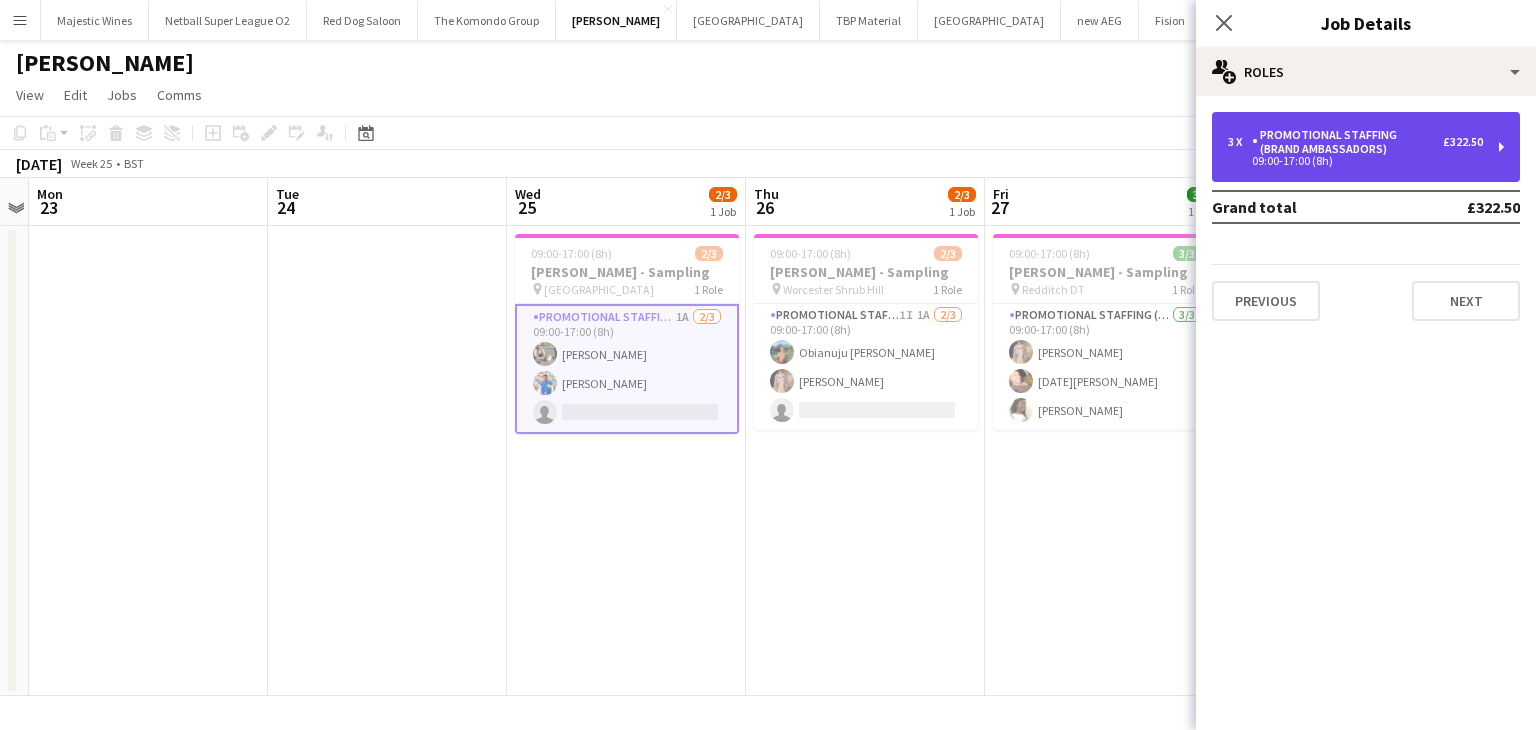 click on "Promotional Staffing (Brand Ambassadors)" at bounding box center [1347, 142] 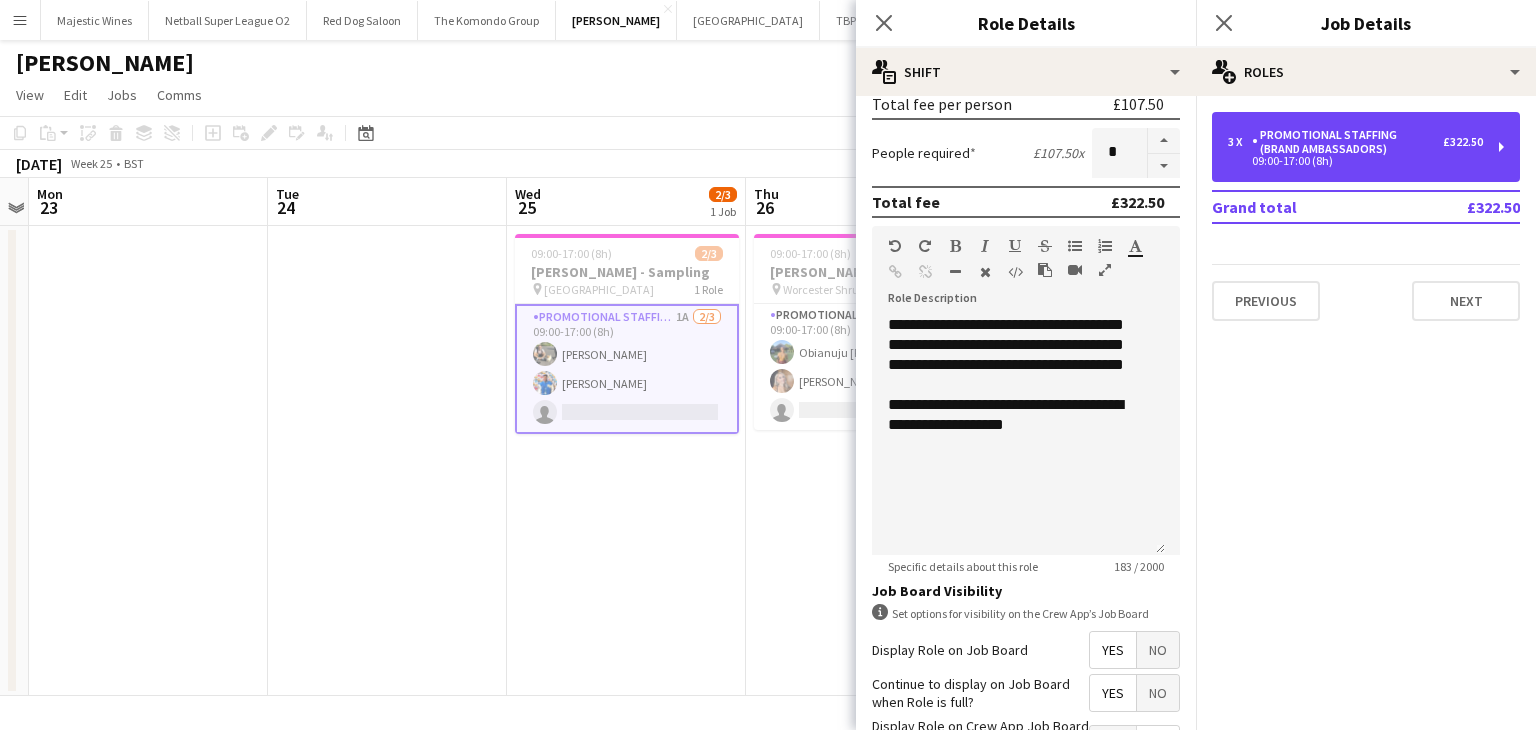 scroll, scrollTop: 324, scrollLeft: 0, axis: vertical 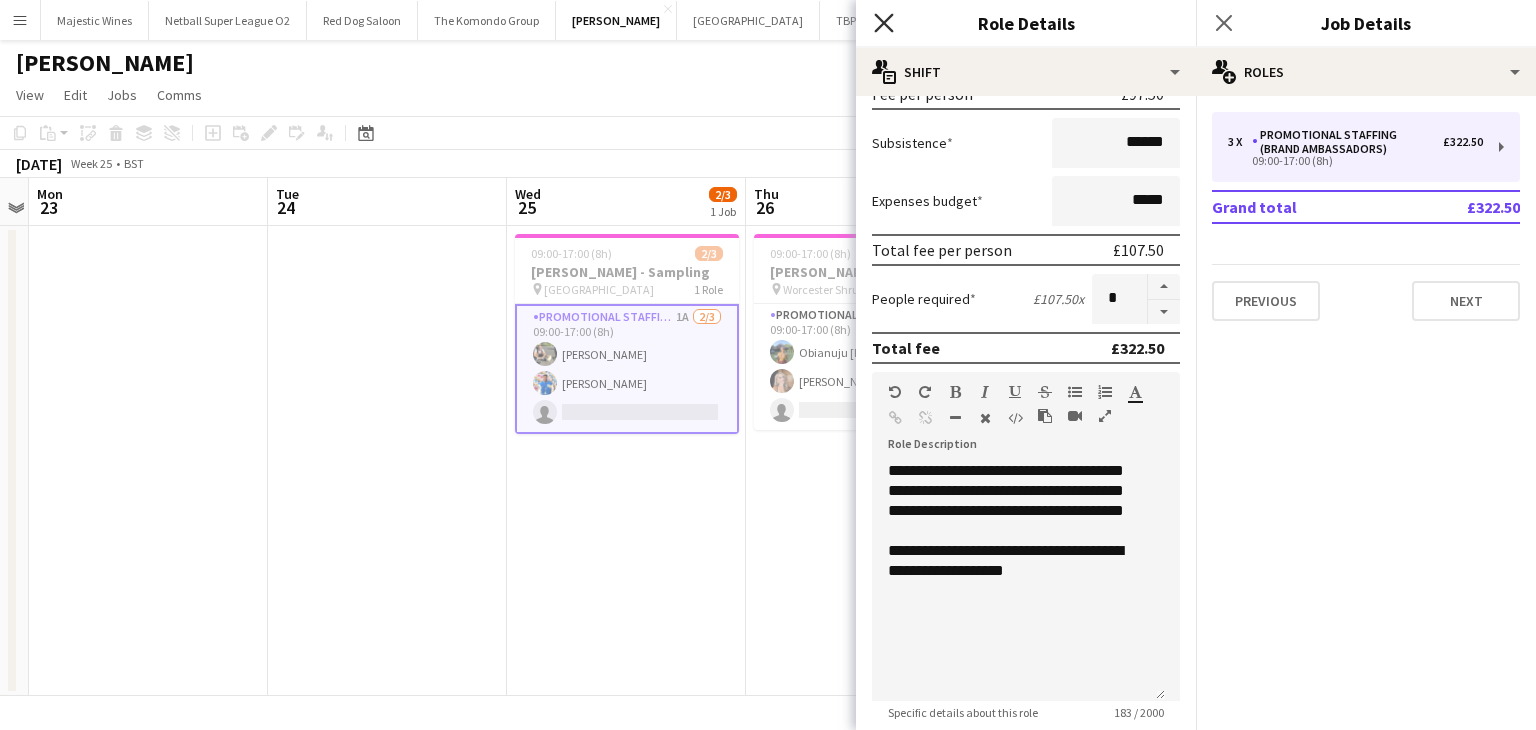 click on "Close pop-in" 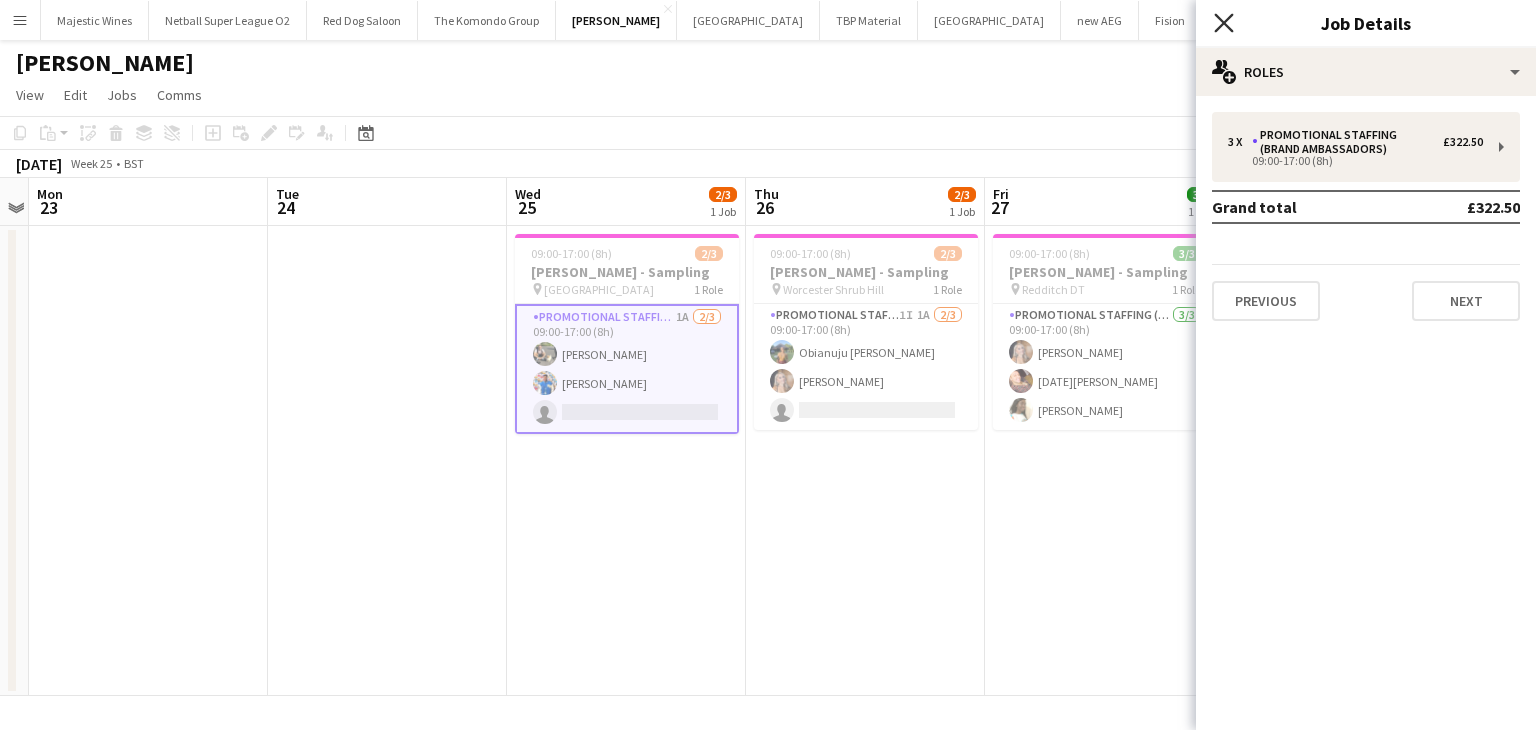 click on "Close pop-in" 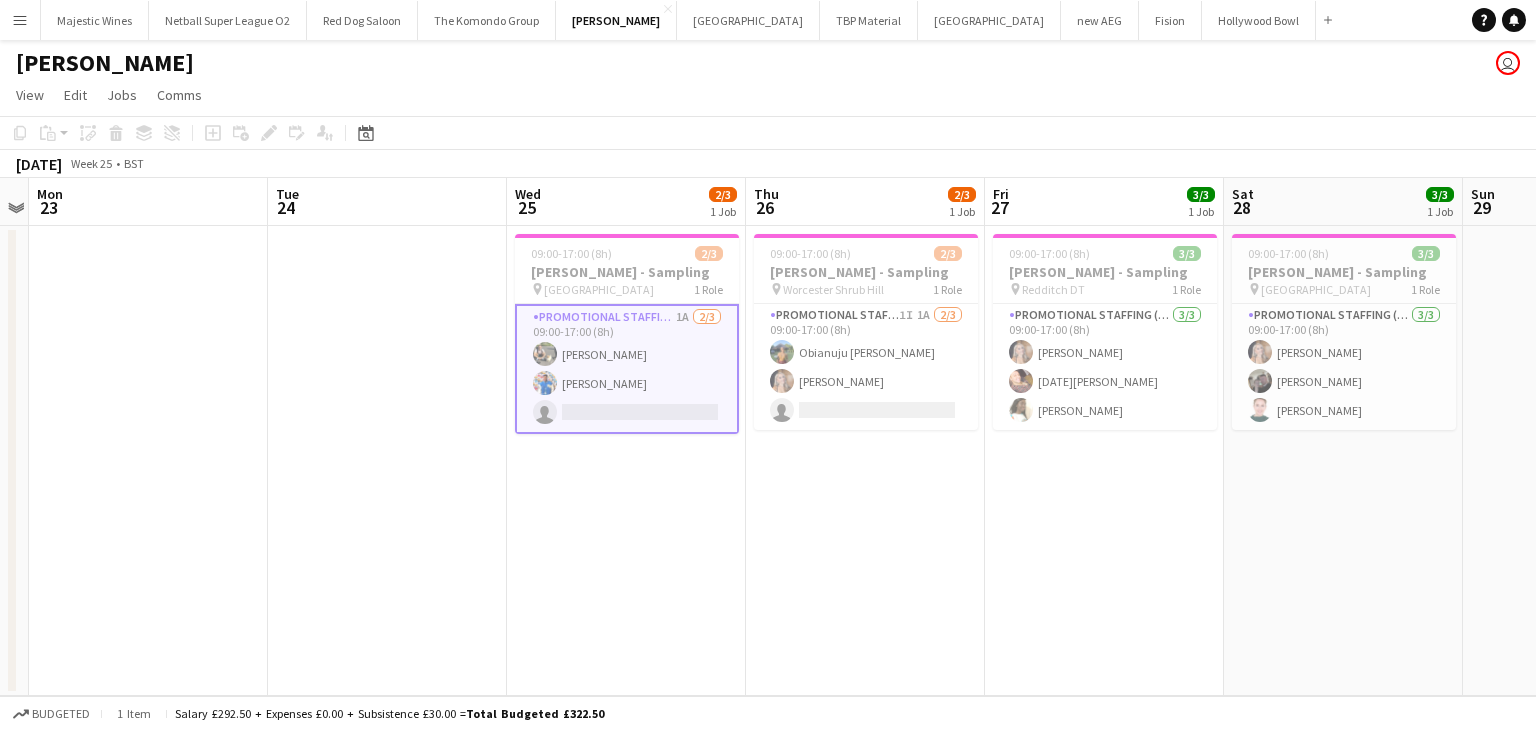 click on "Menu" at bounding box center (20, 20) 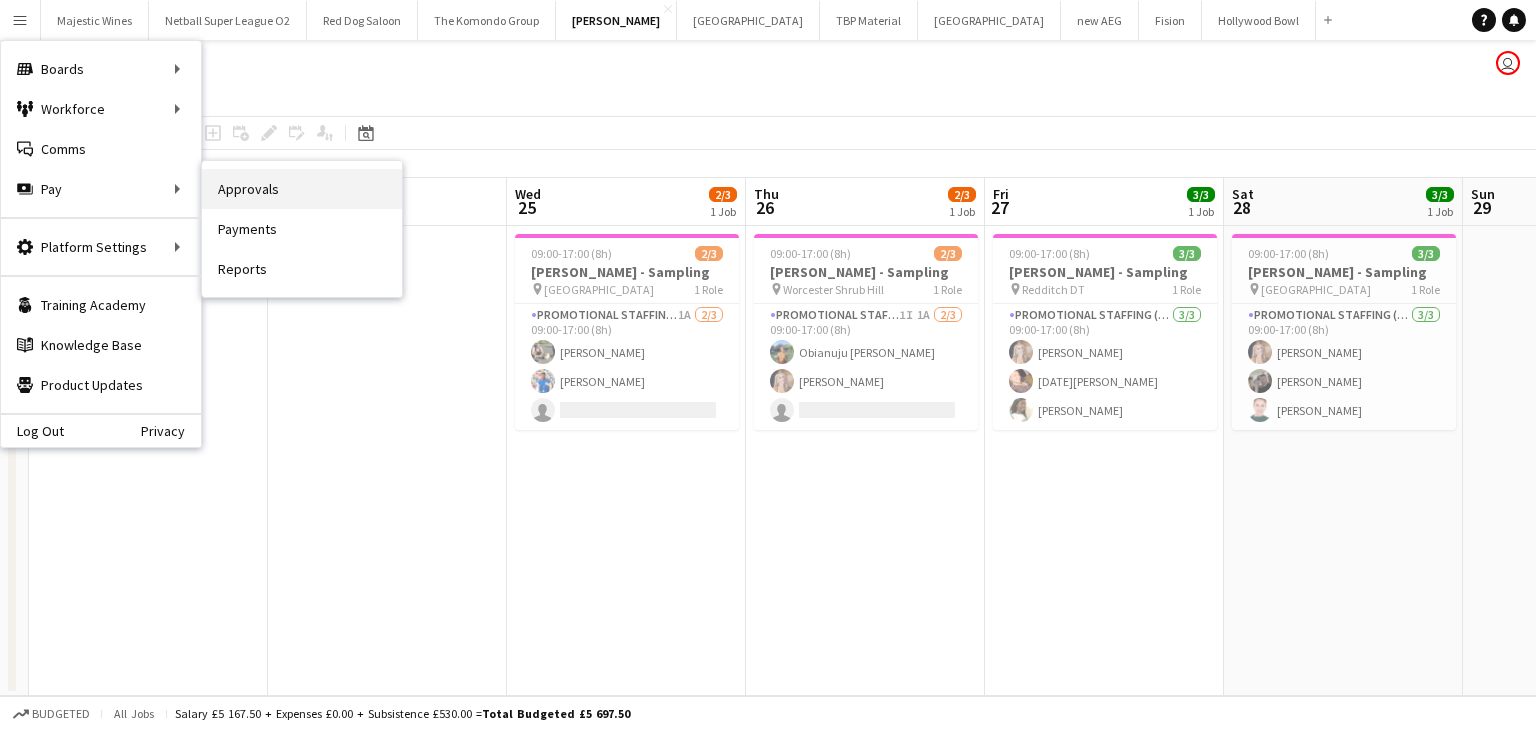 click on "Approvals" at bounding box center [302, 189] 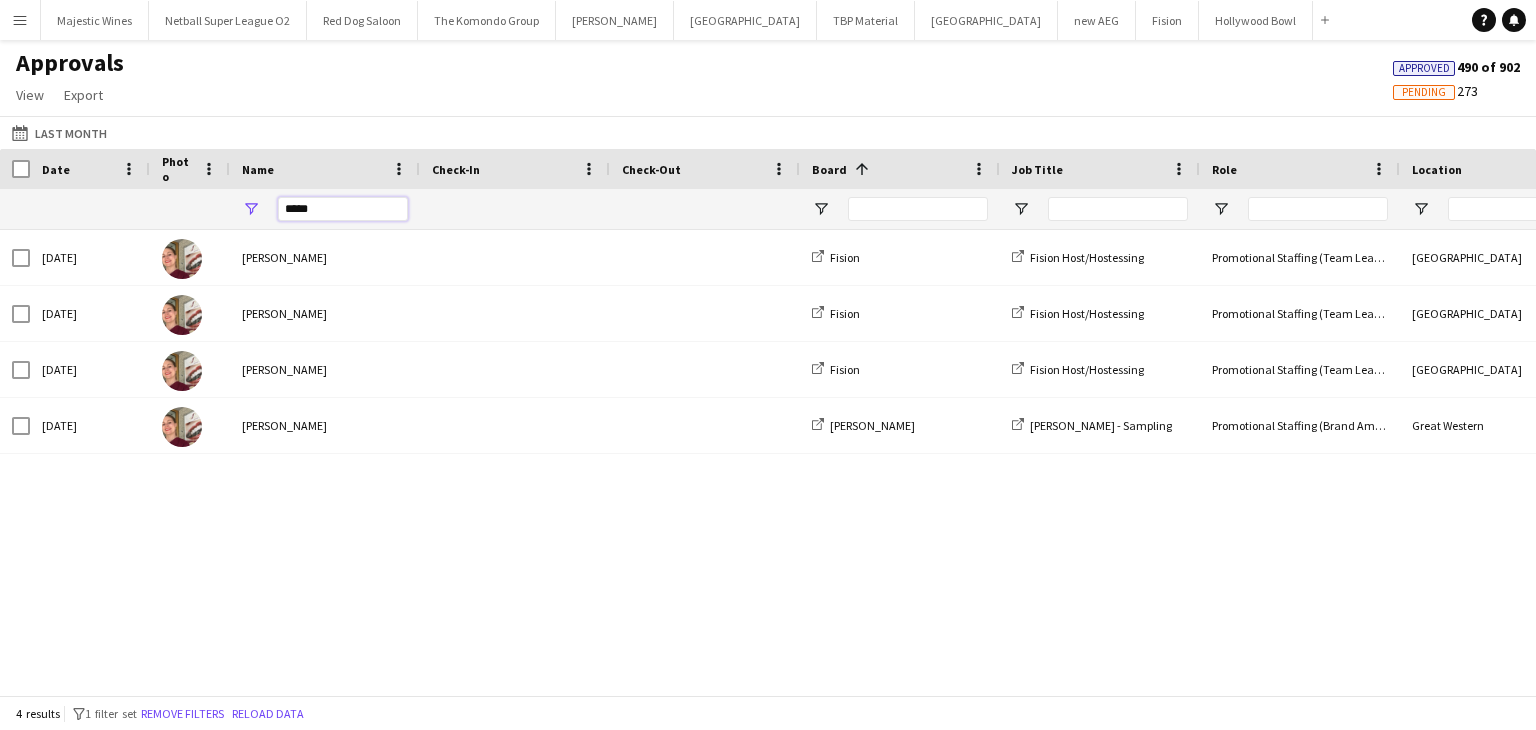 drag, startPoint x: 369, startPoint y: 205, endPoint x: 254, endPoint y: 214, distance: 115.35164 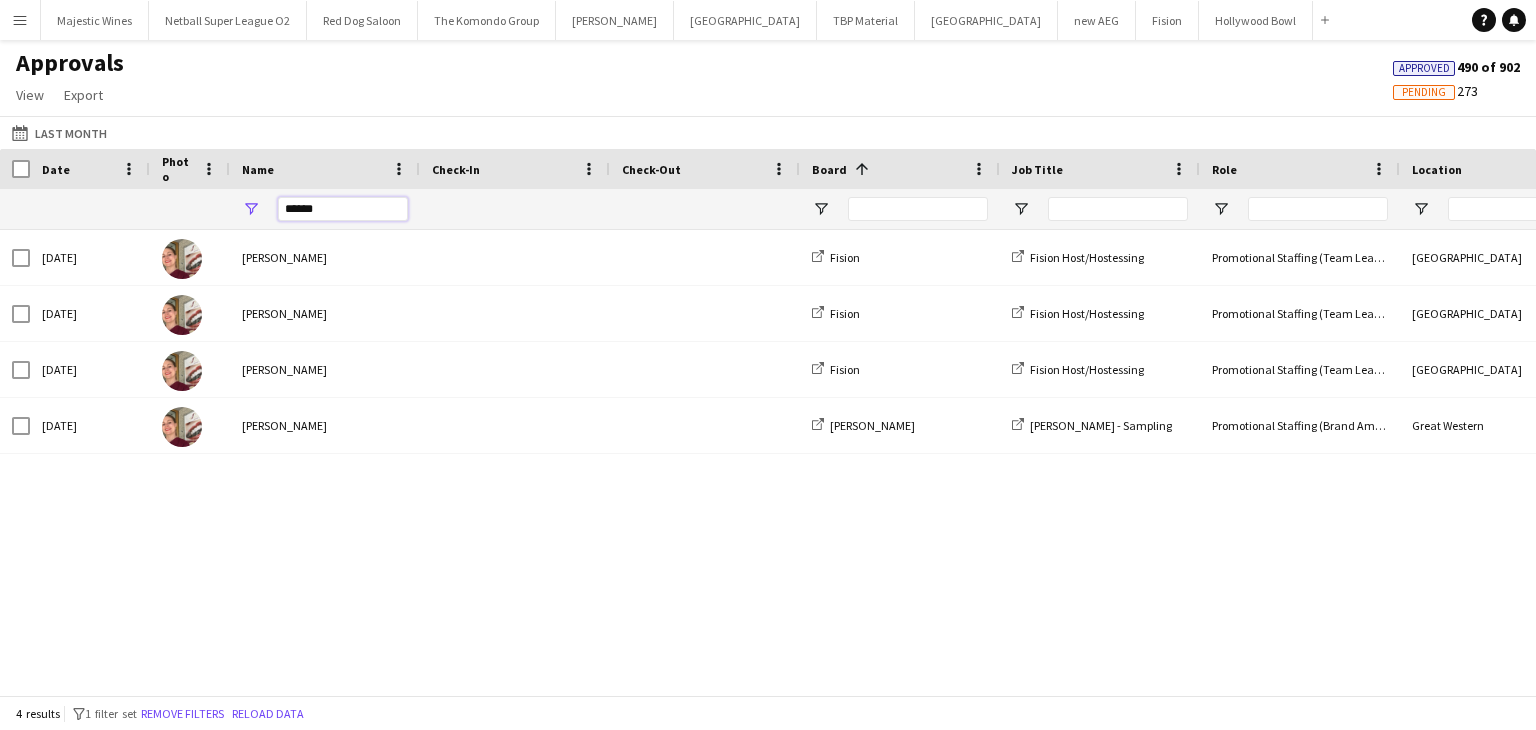 type on "******" 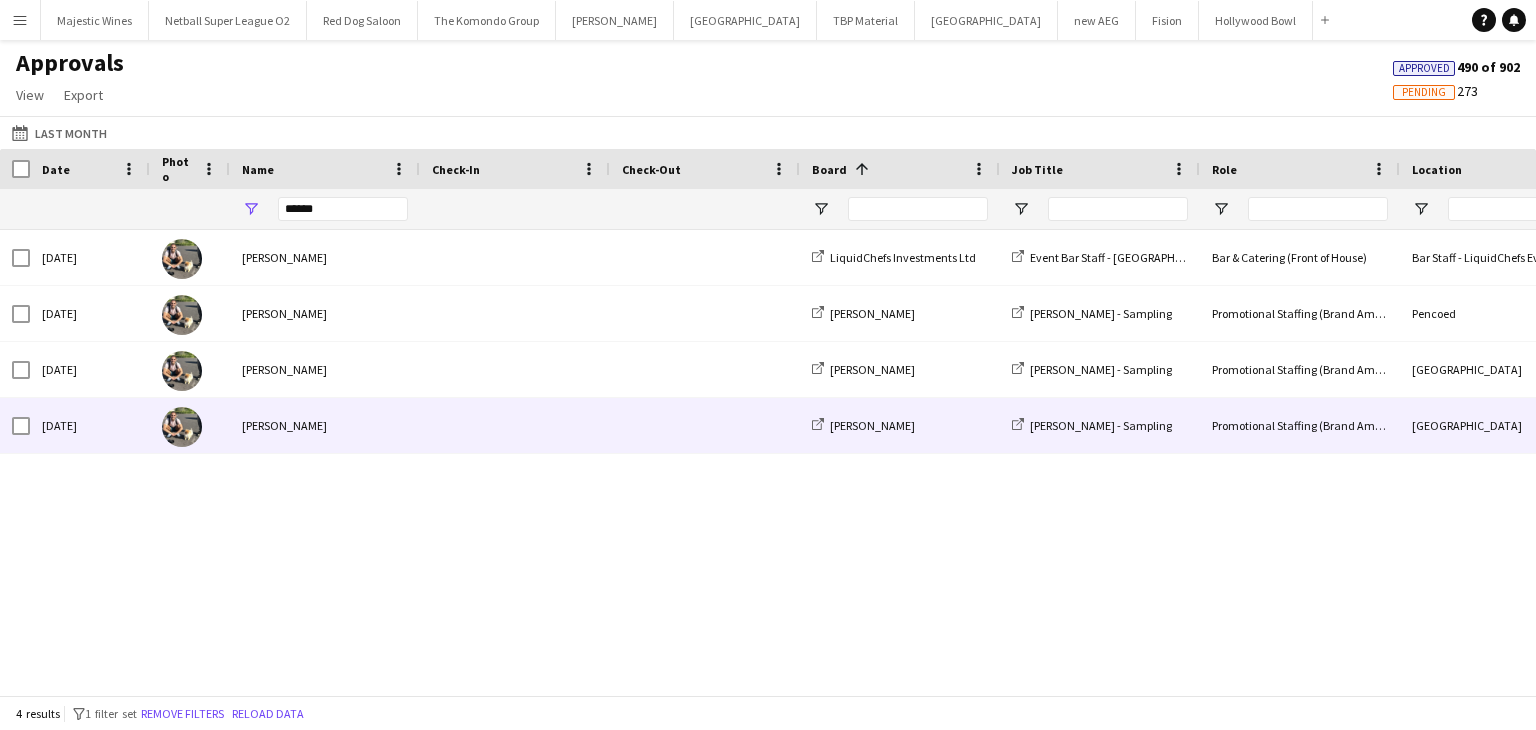 click on "[PERSON_NAME]" at bounding box center [325, 425] 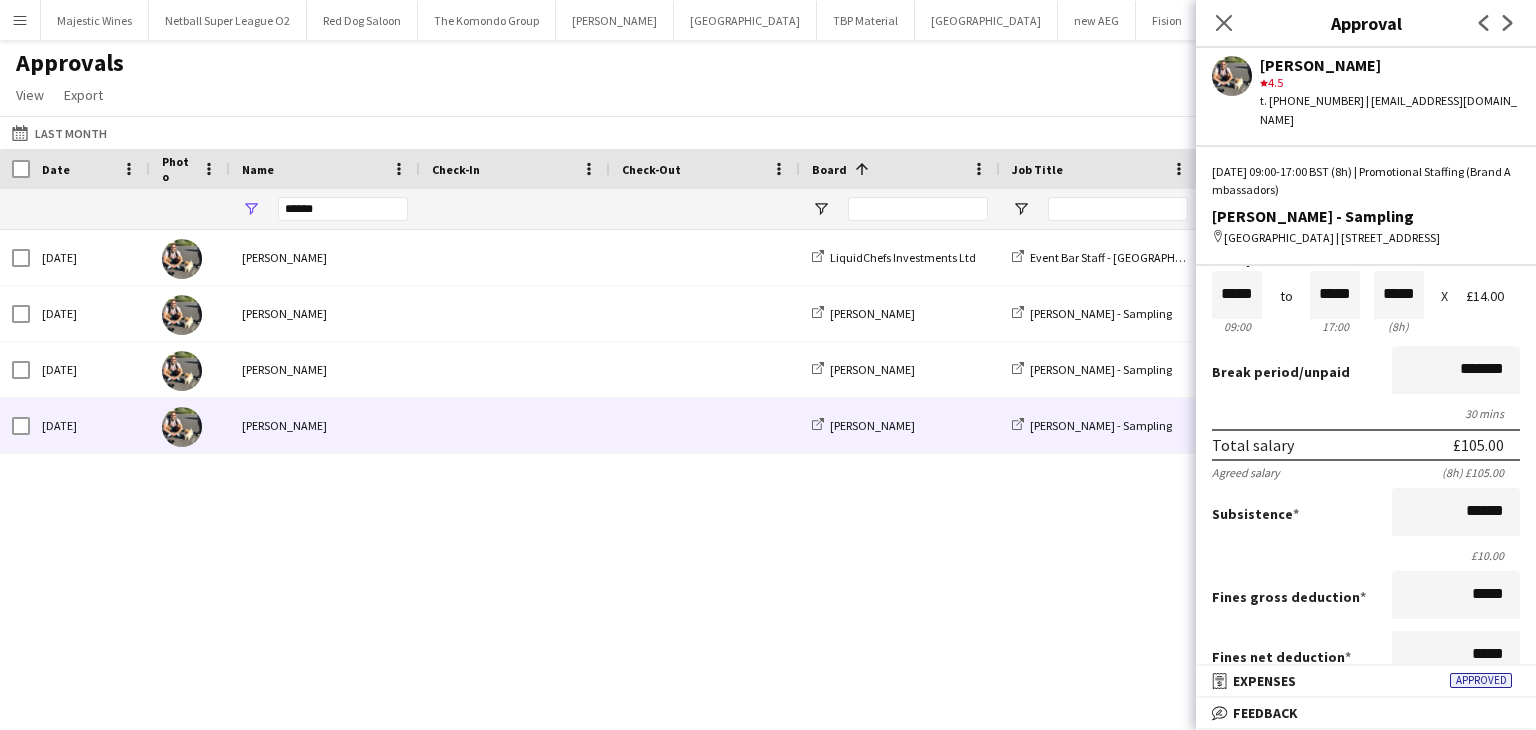 scroll, scrollTop: 76, scrollLeft: 0, axis: vertical 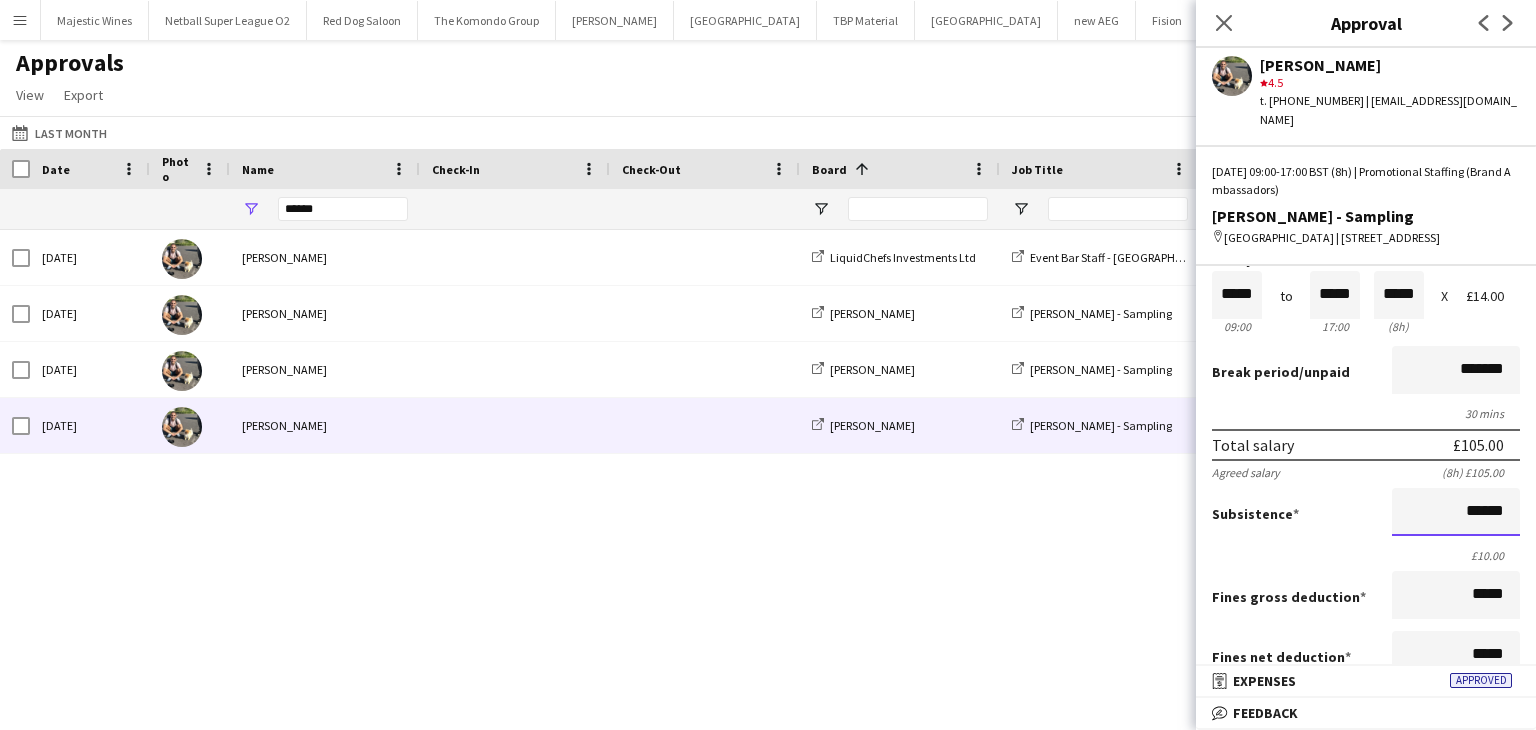 click on "******" at bounding box center [1456, 512] 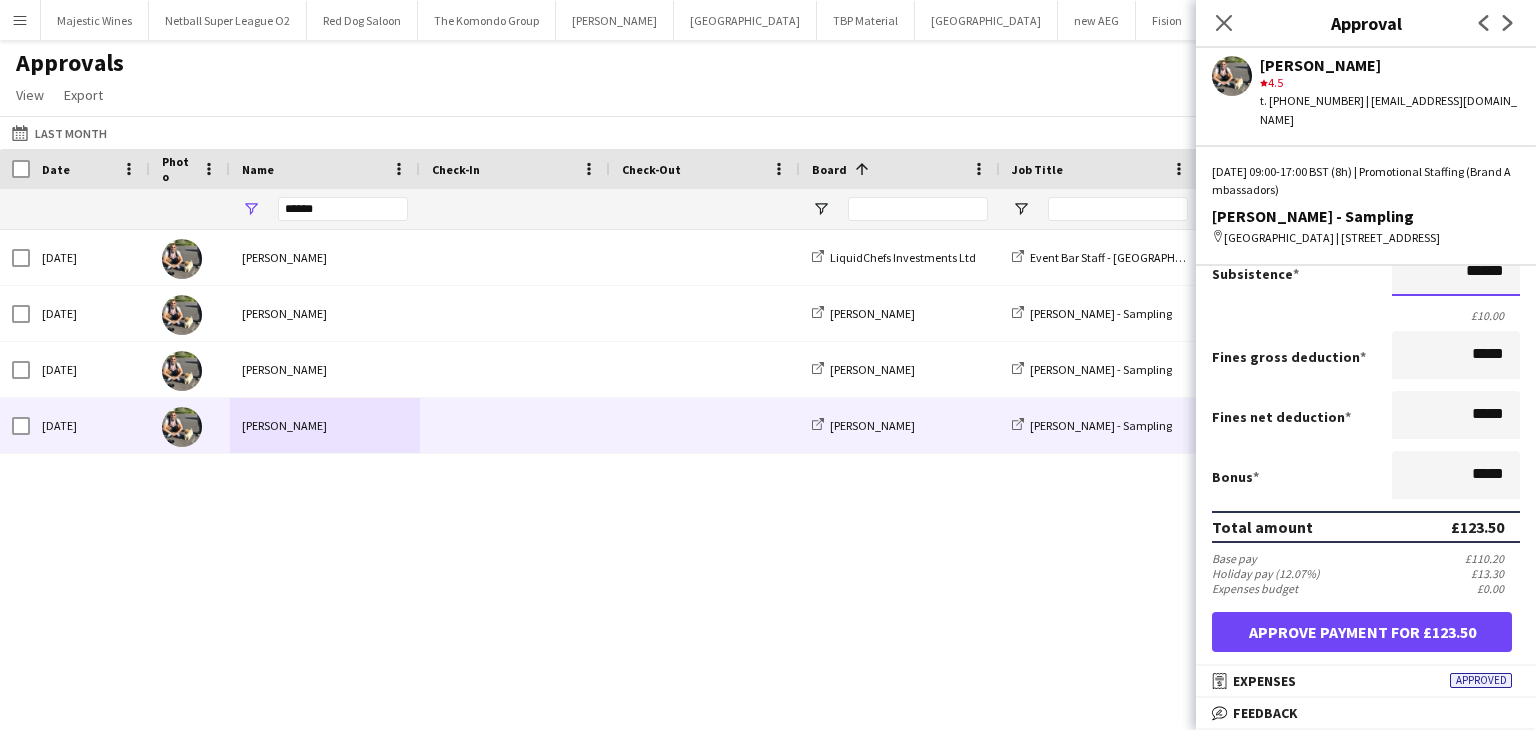 scroll, scrollTop: 319, scrollLeft: 0, axis: vertical 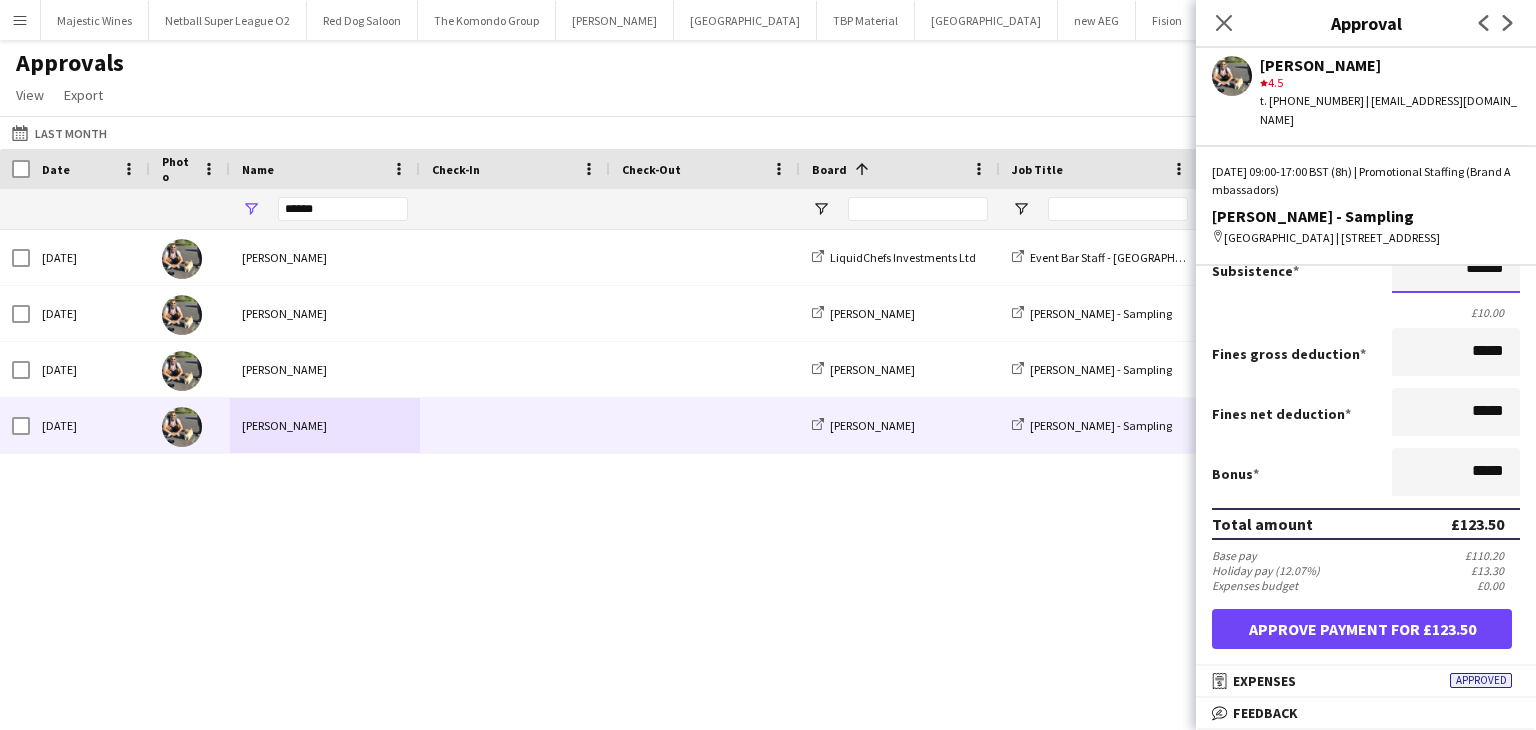type on "******" 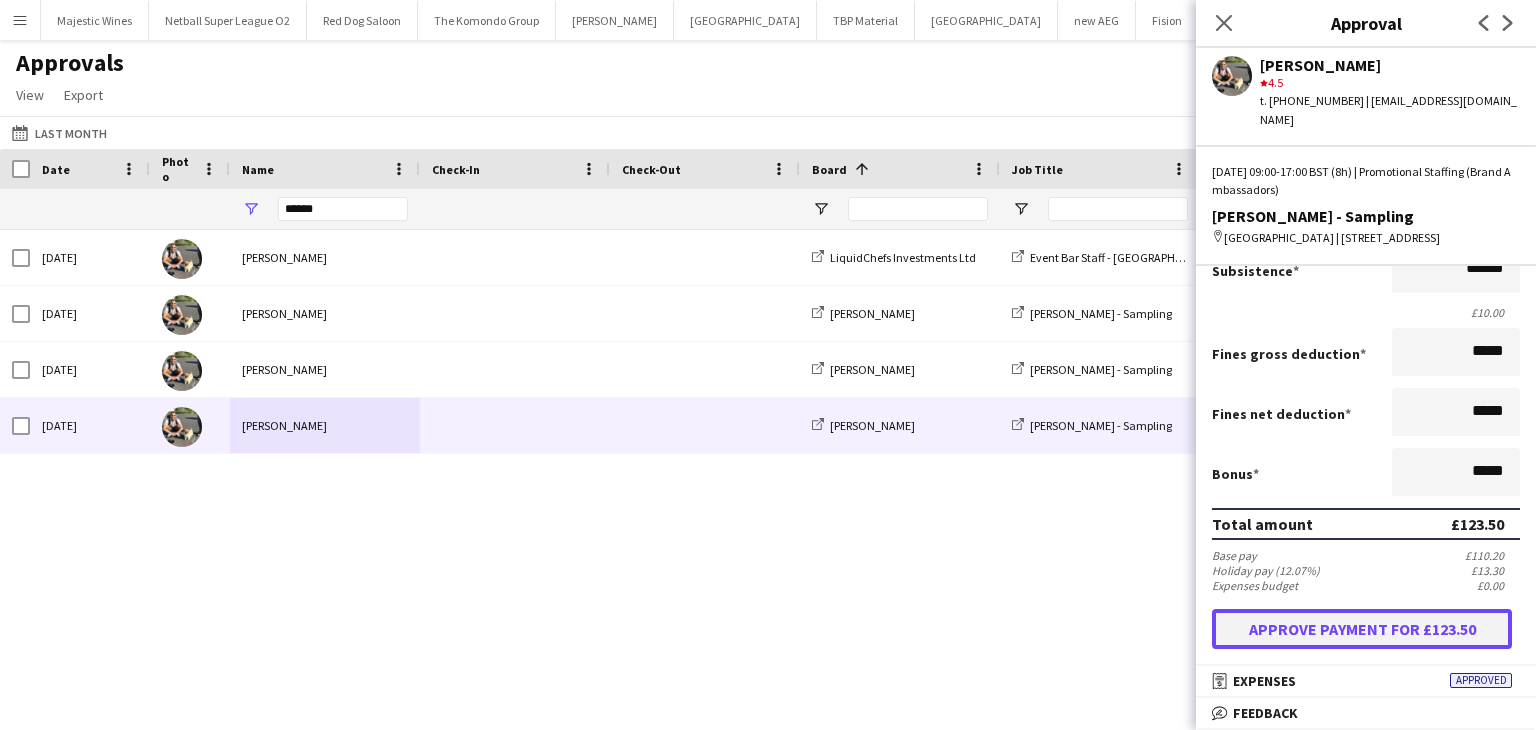 click on "Approve payment for £123.50" at bounding box center [1362, 629] 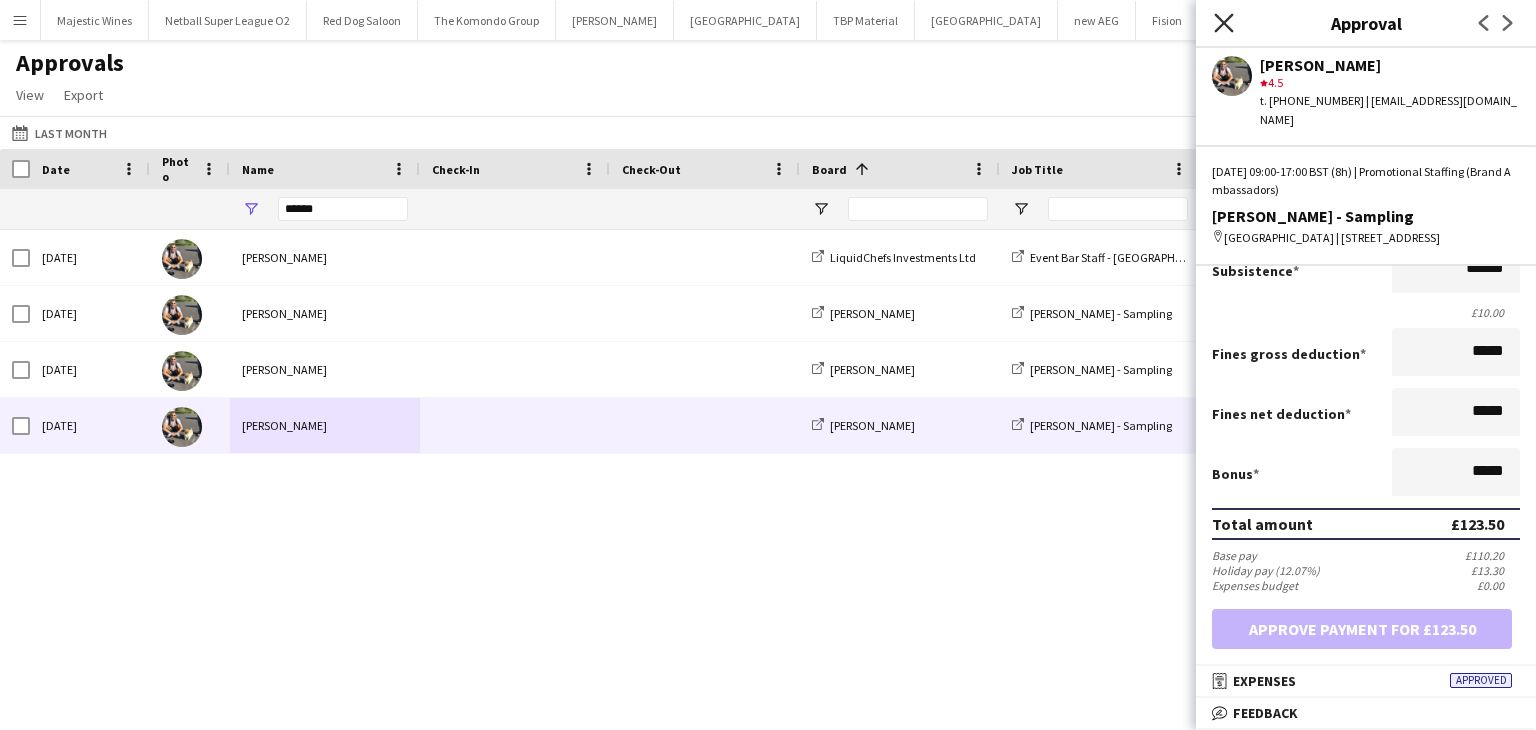 click 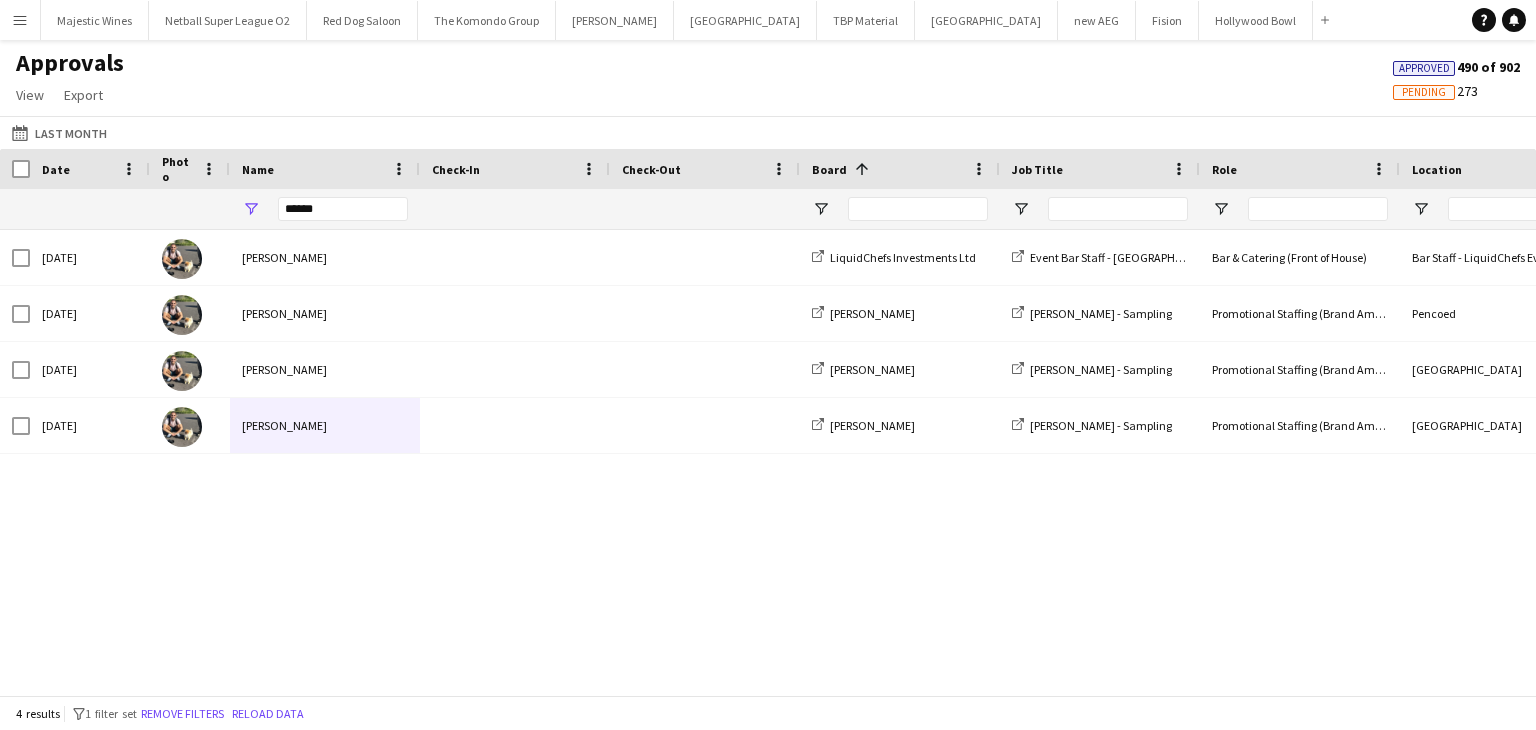 click on "Approvals   View  Customise view Customise filters Reset Filters Reset View Reset All  Export  Export as XLSX Export as CSV Export as PDF Approved  490 of 902   Pending   273" 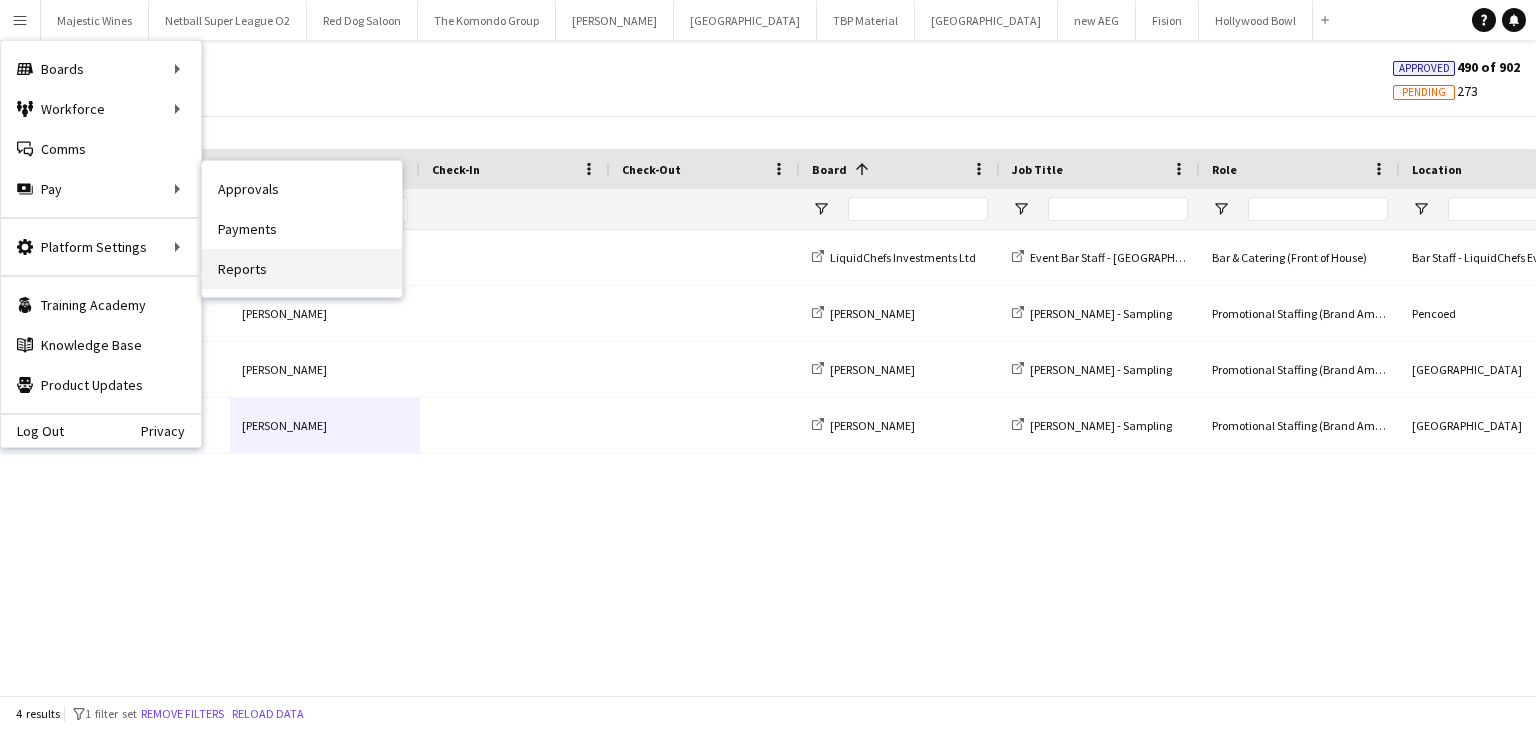 click on "Reports" at bounding box center [302, 269] 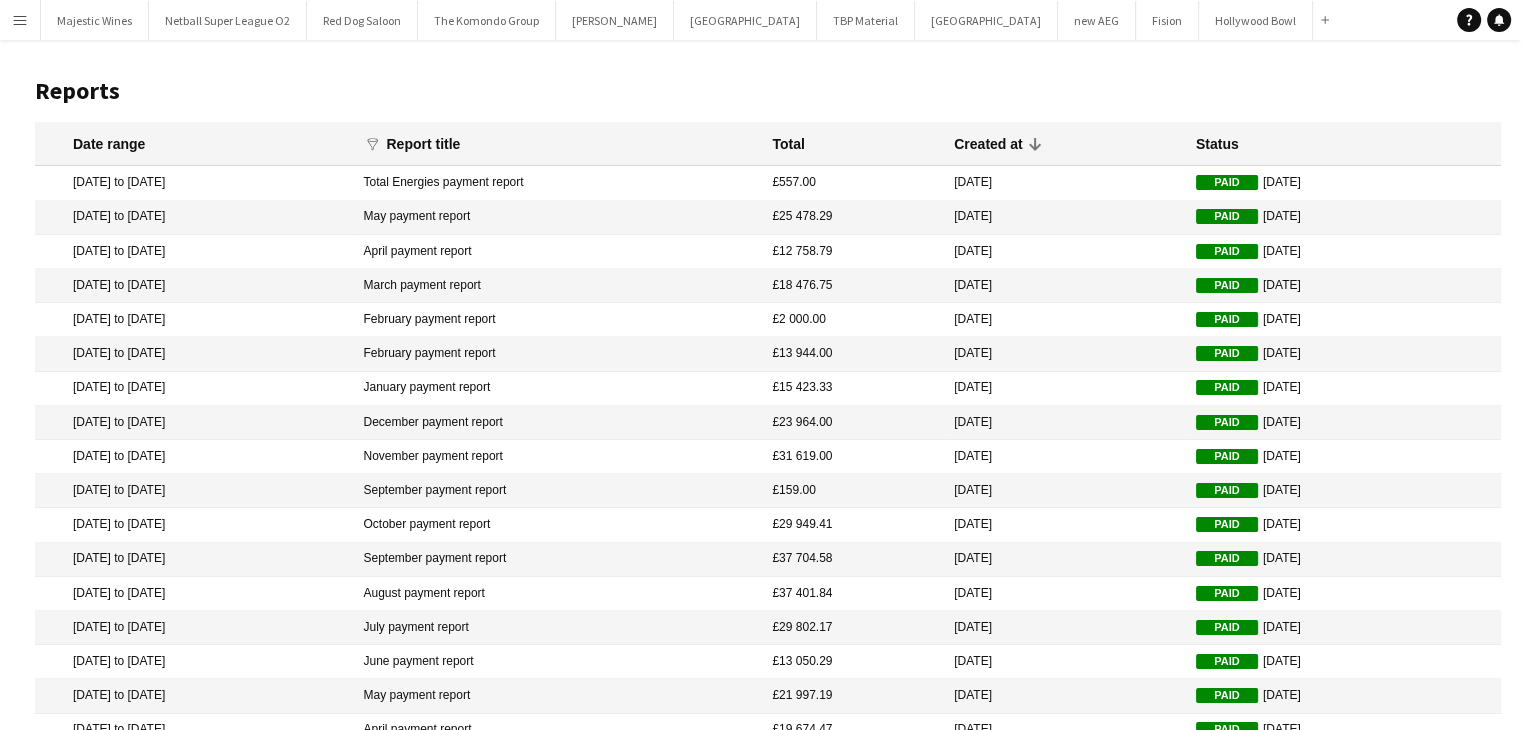 click on "Menu" at bounding box center (20, 20) 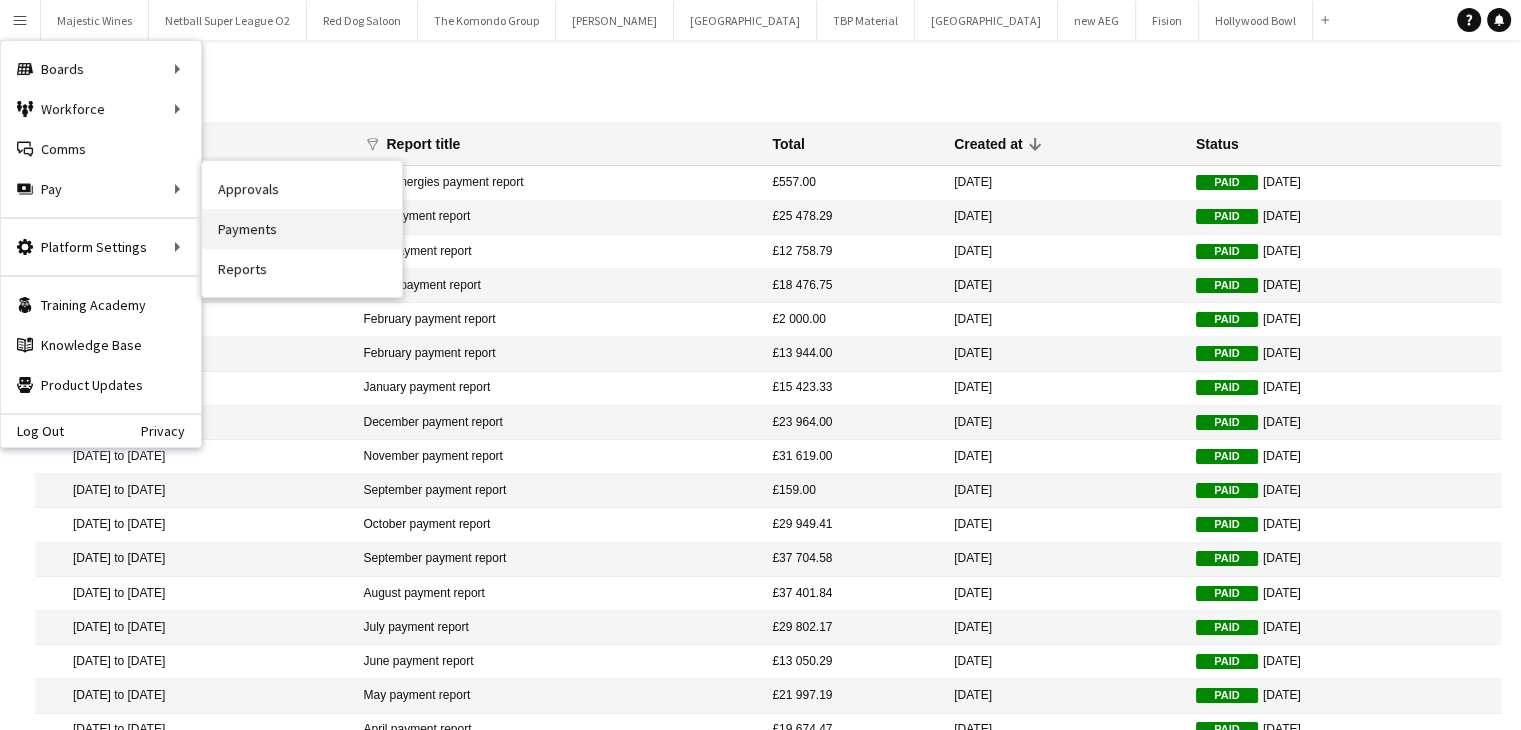 click on "Payments" at bounding box center (302, 229) 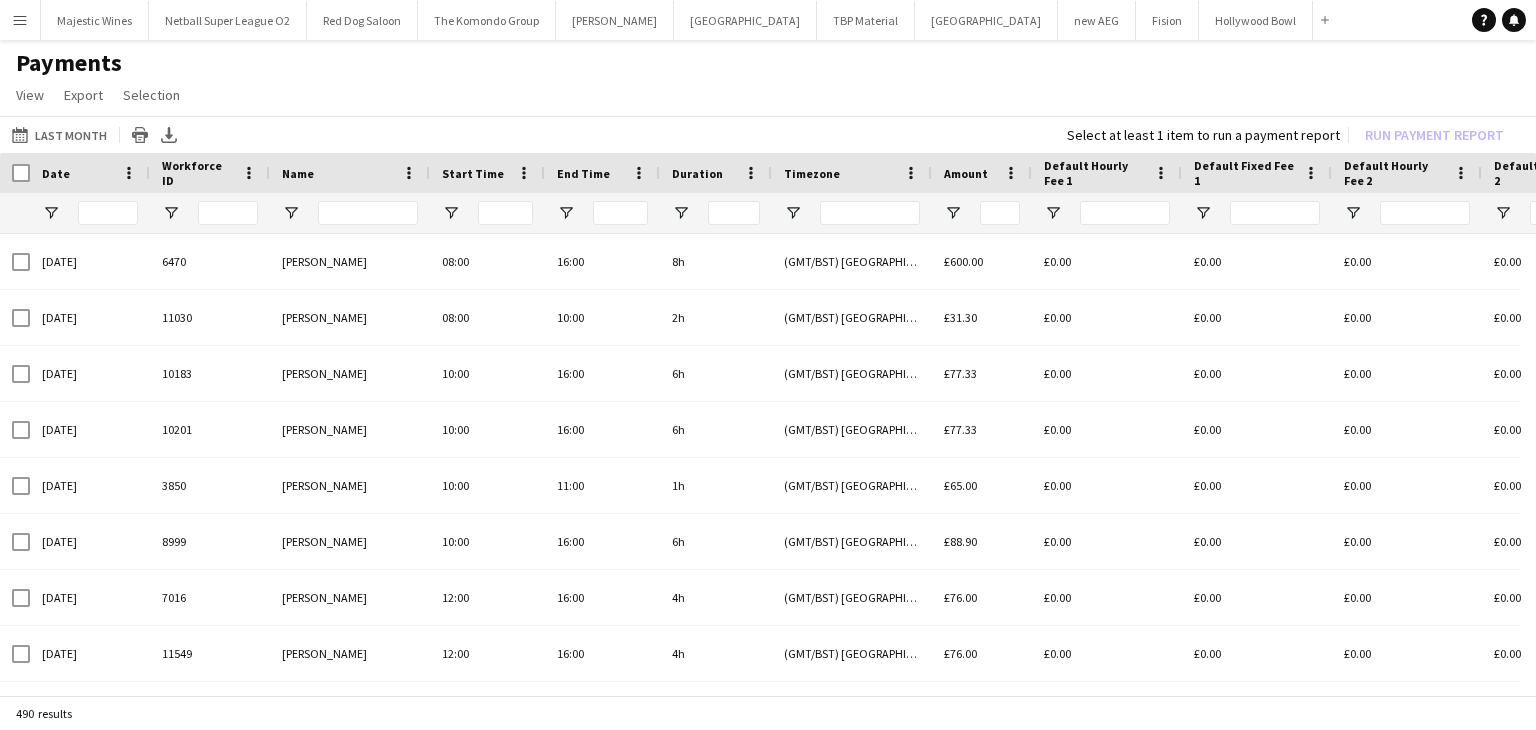 click on "Menu" at bounding box center (20, 20) 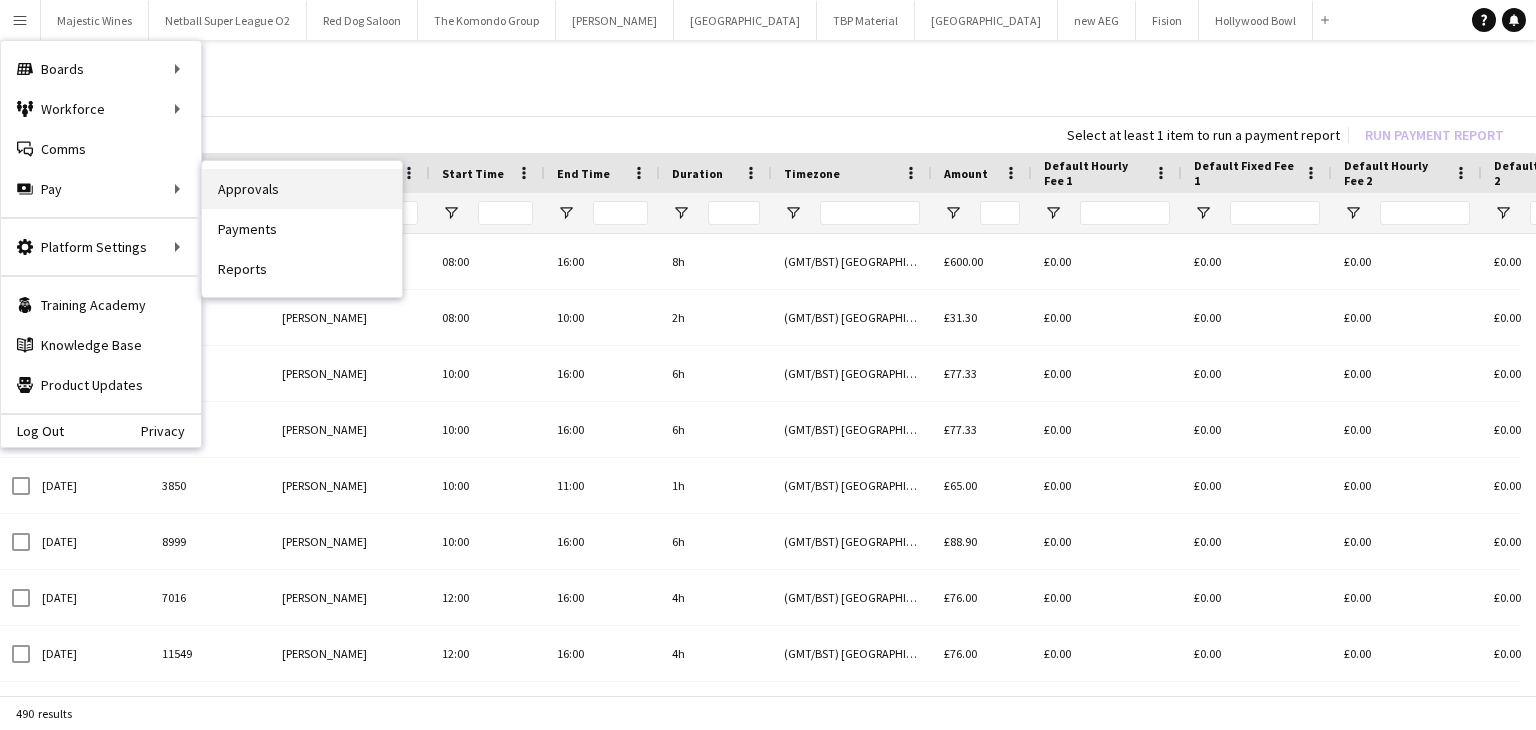 click on "Approvals" at bounding box center [302, 189] 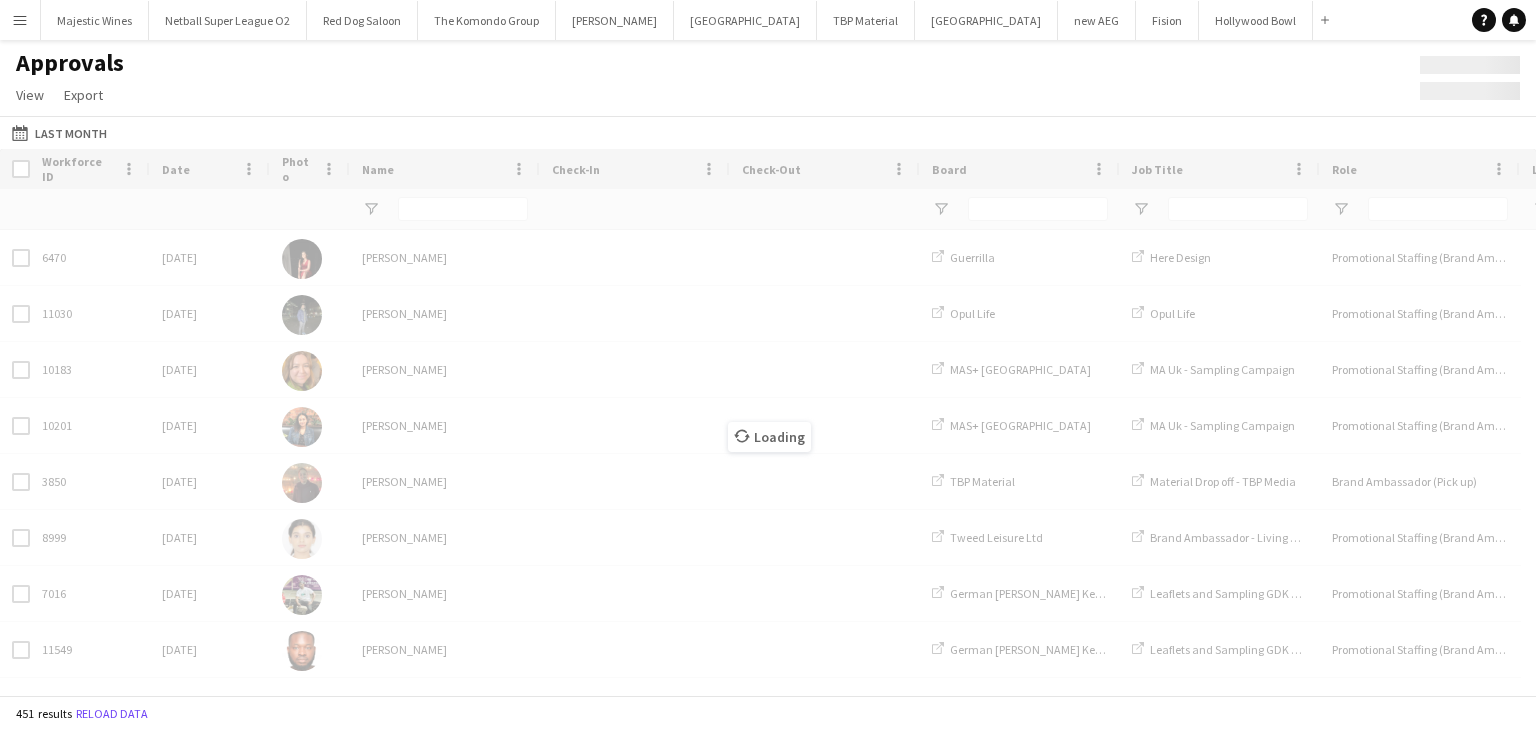type on "******" 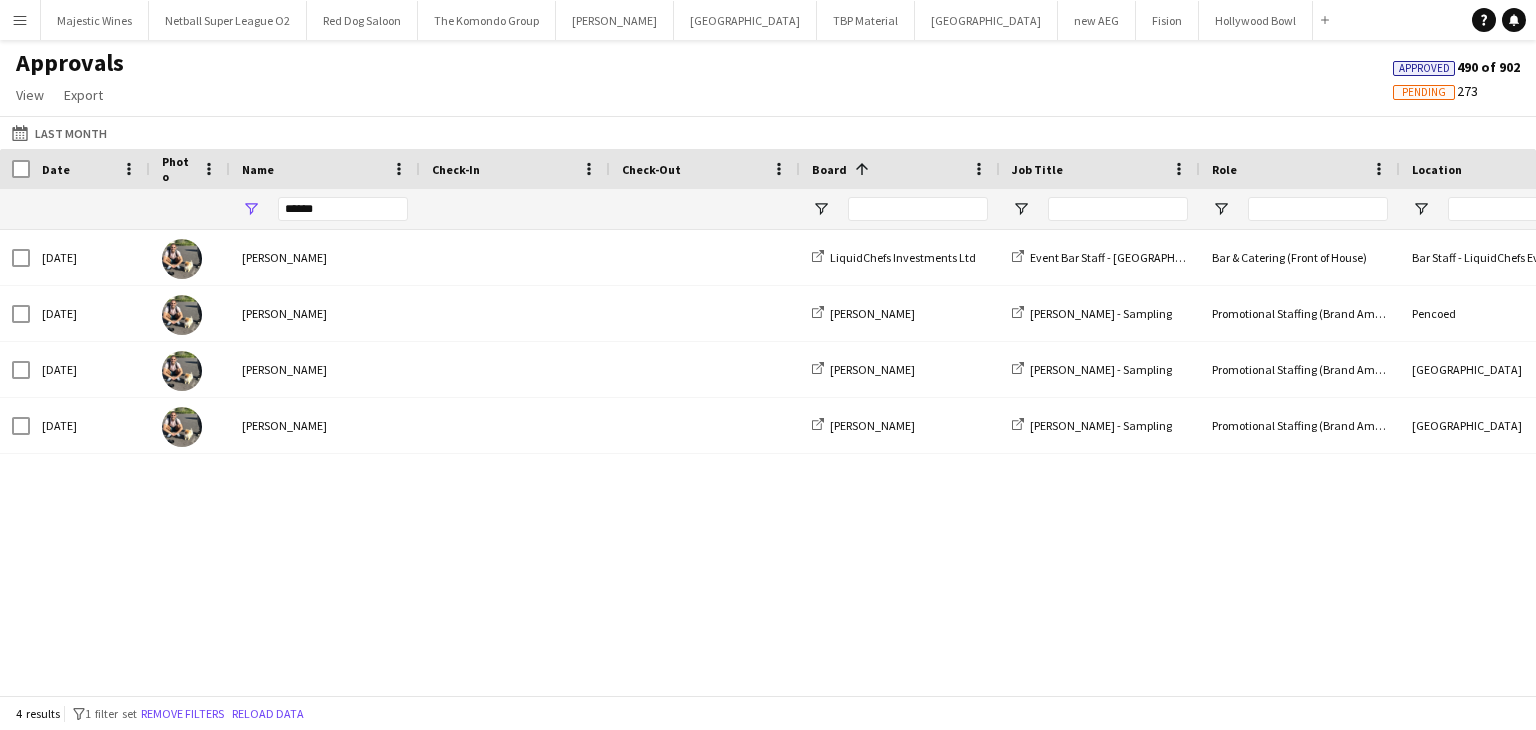 click on "Menu" at bounding box center [20, 20] 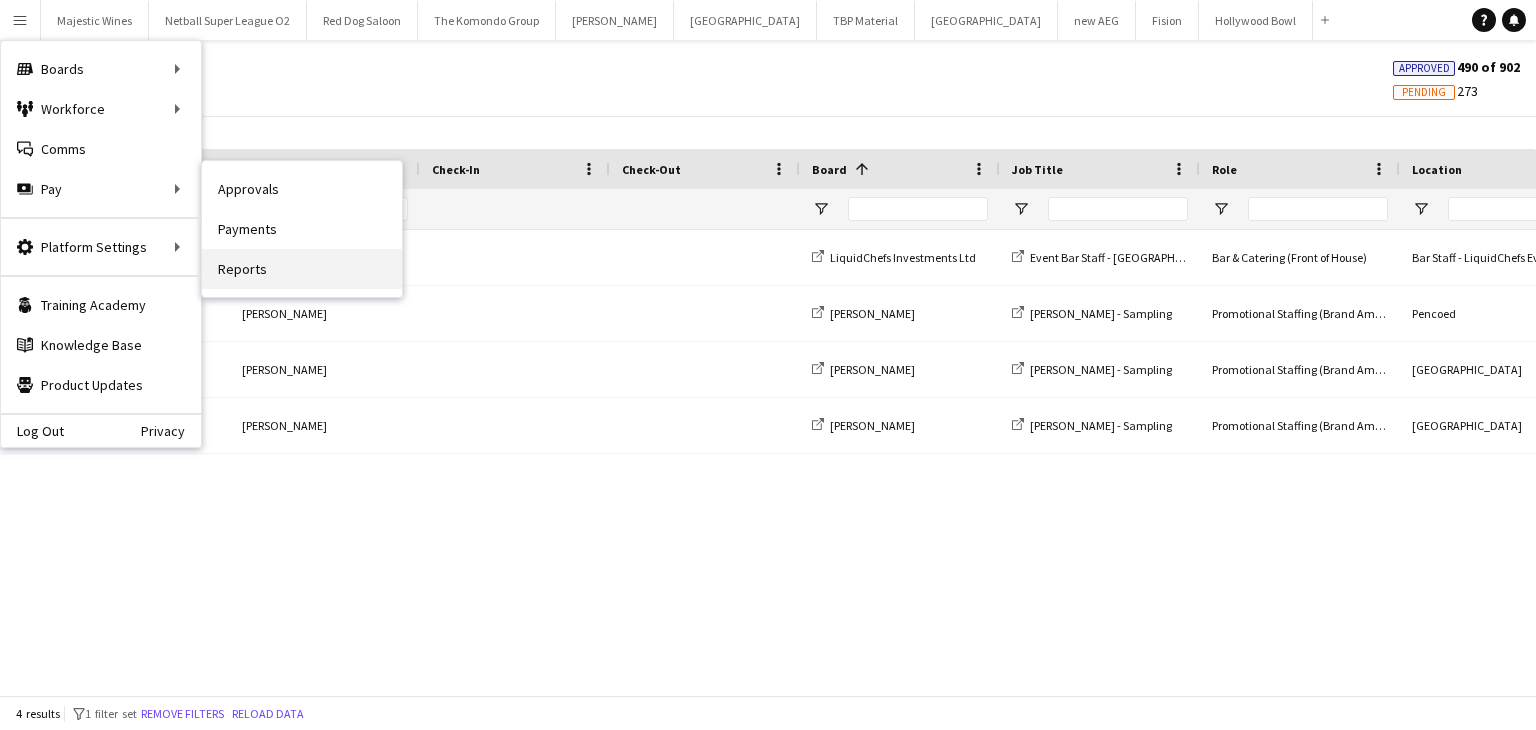 click on "Reports" at bounding box center (302, 269) 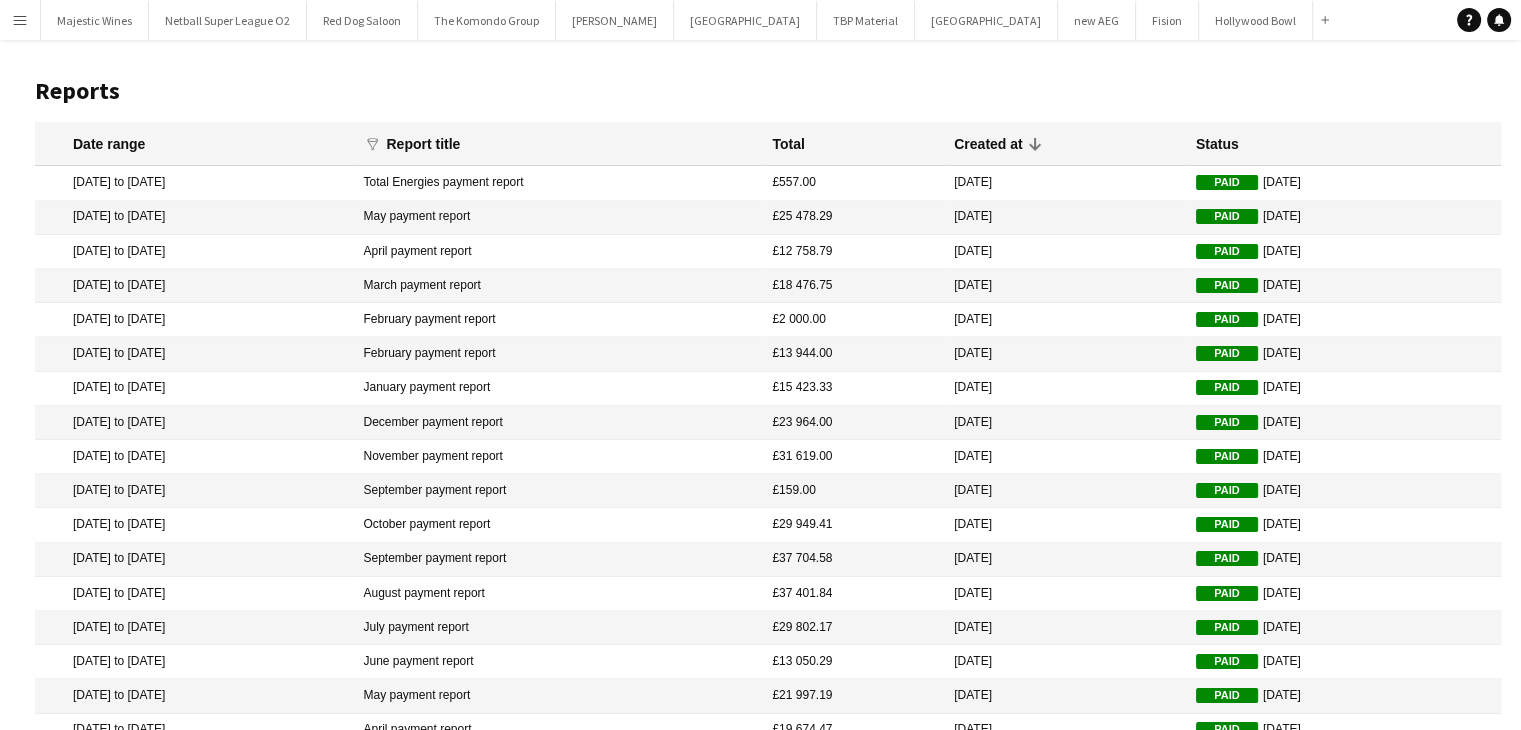 click on "Menu" at bounding box center [20, 20] 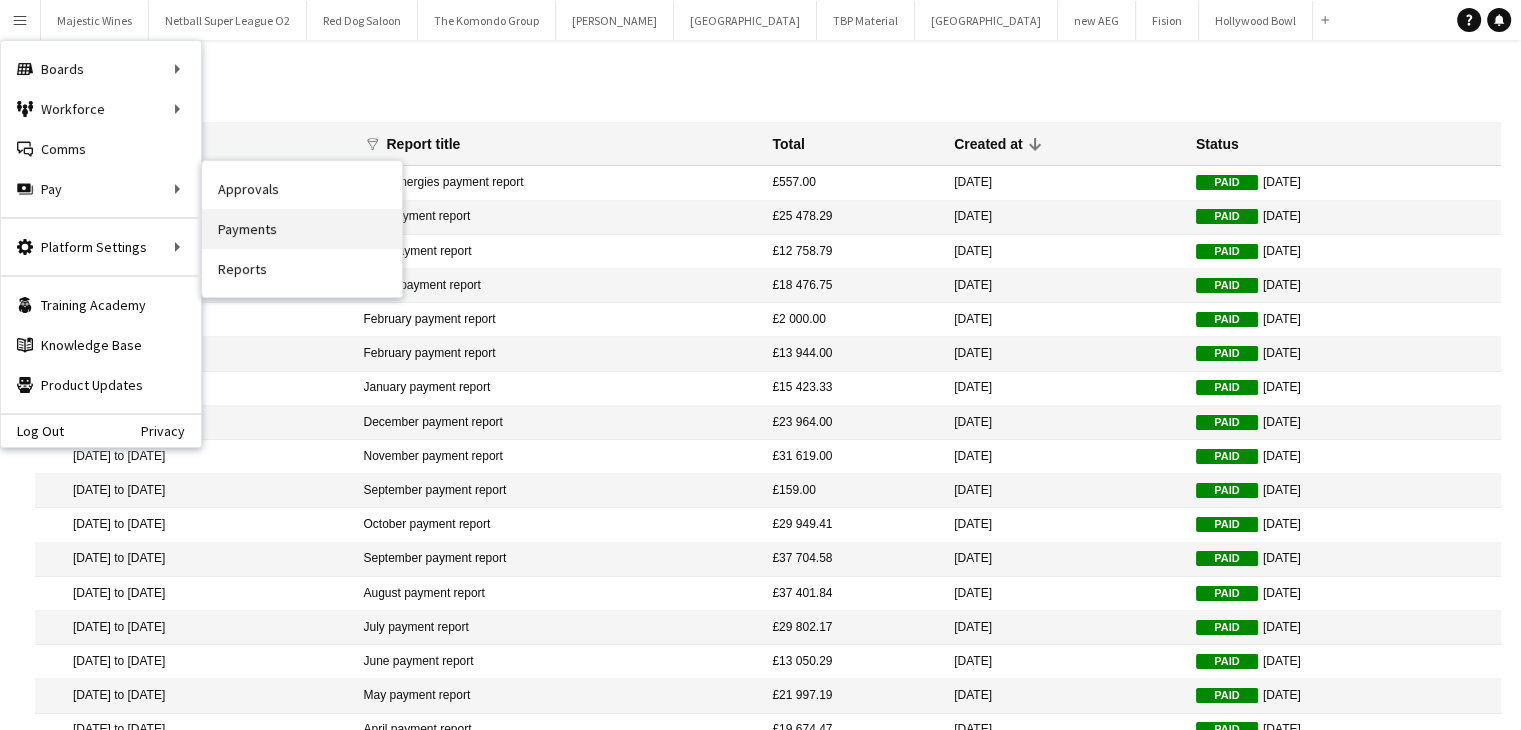 click on "Payments" at bounding box center (302, 229) 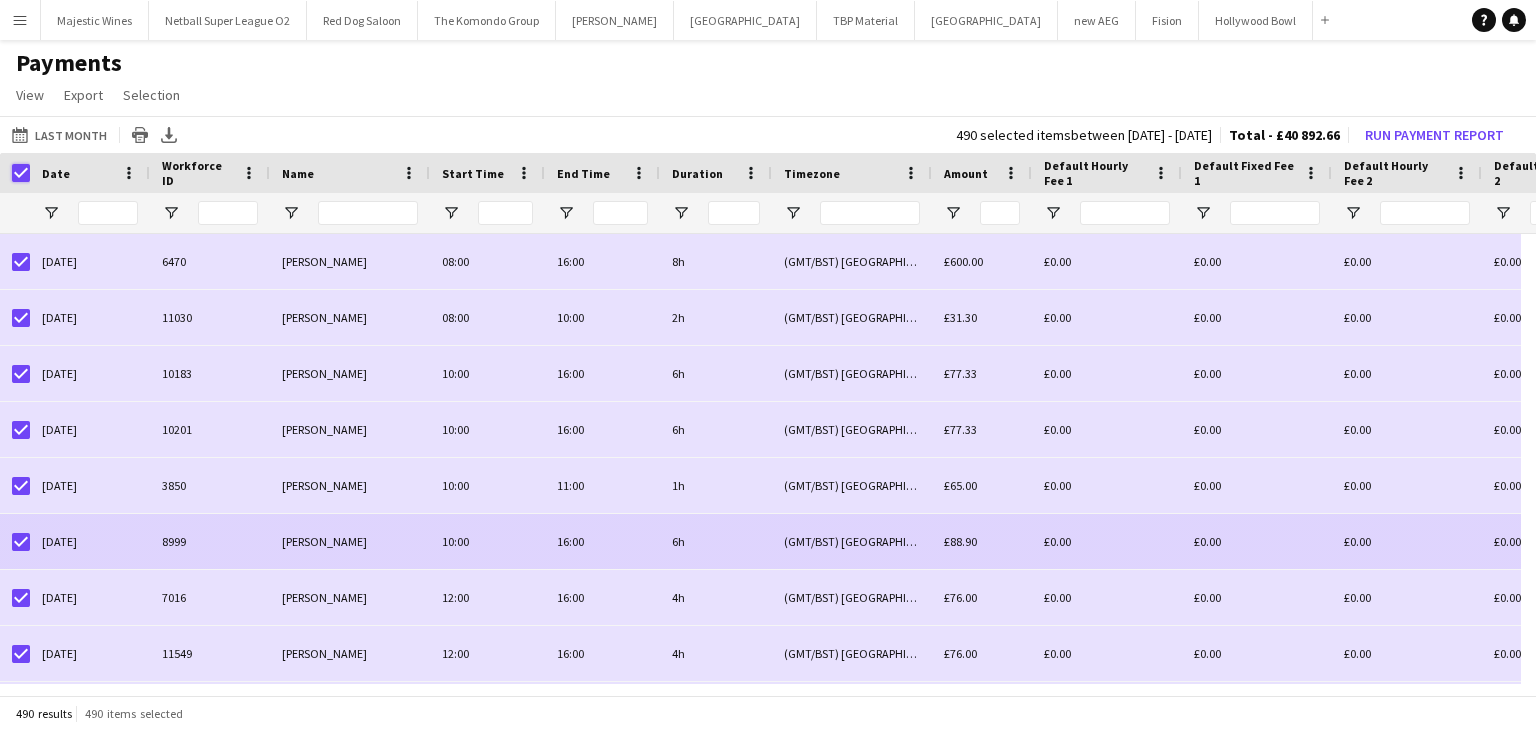scroll, scrollTop: 231, scrollLeft: 0, axis: vertical 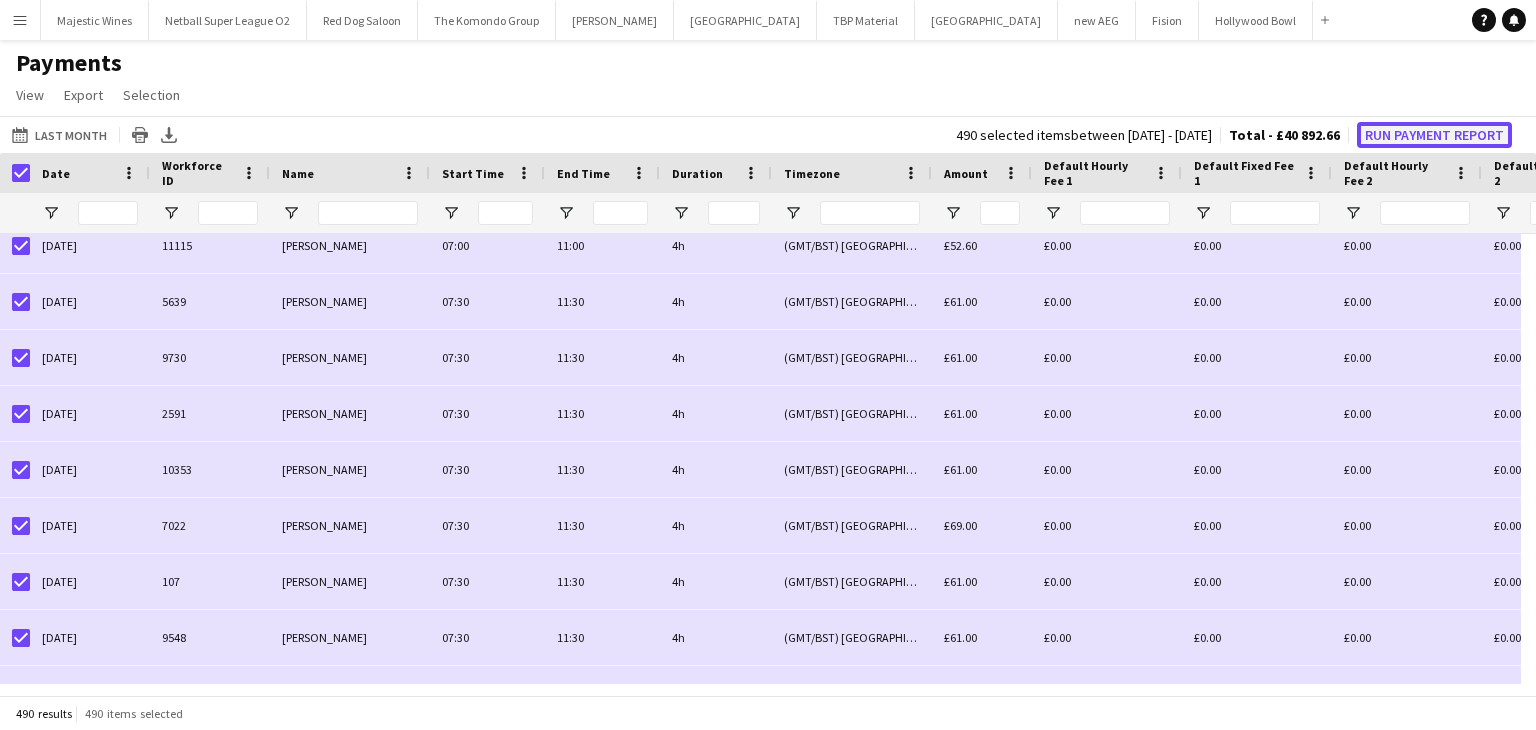click on "Run Payment Report" 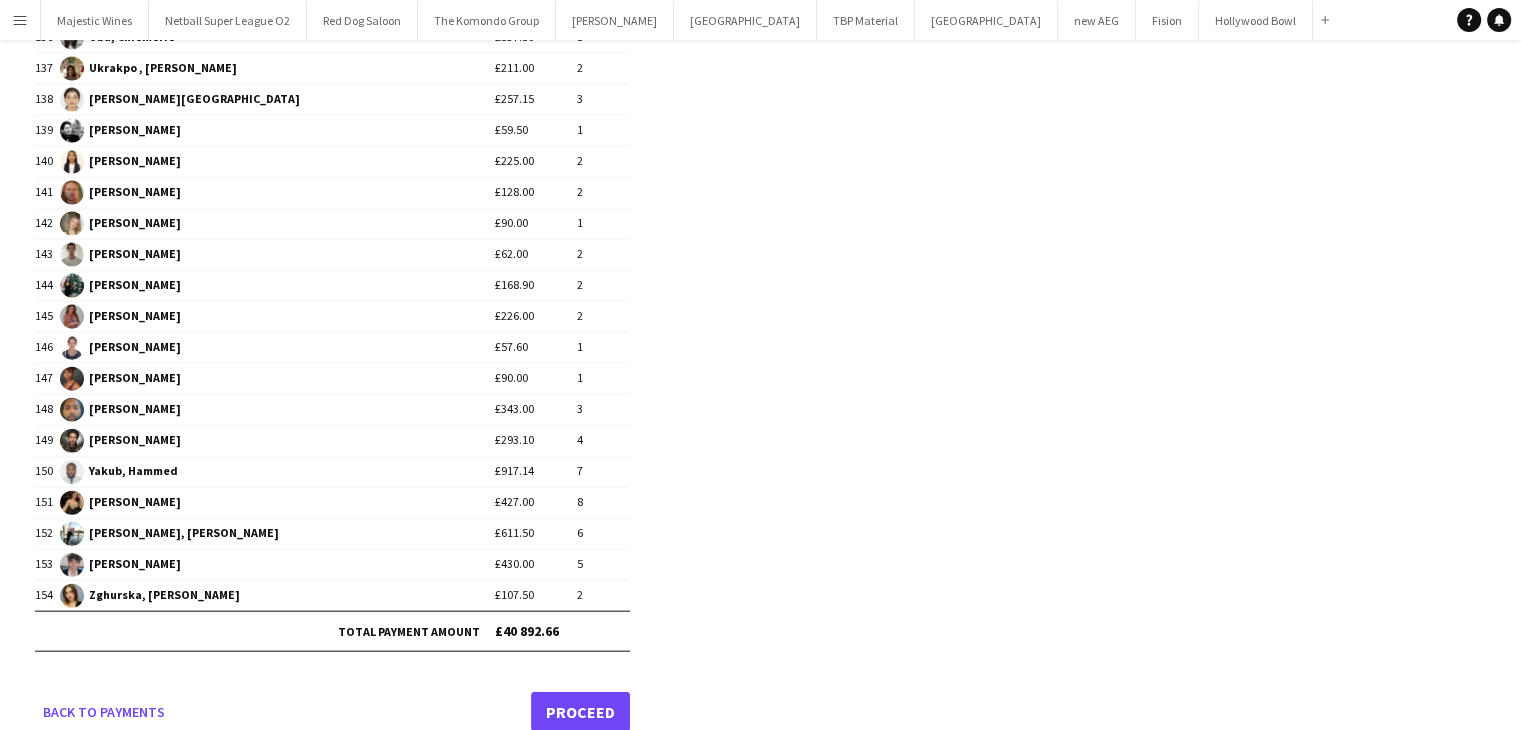 click on "Proceed" 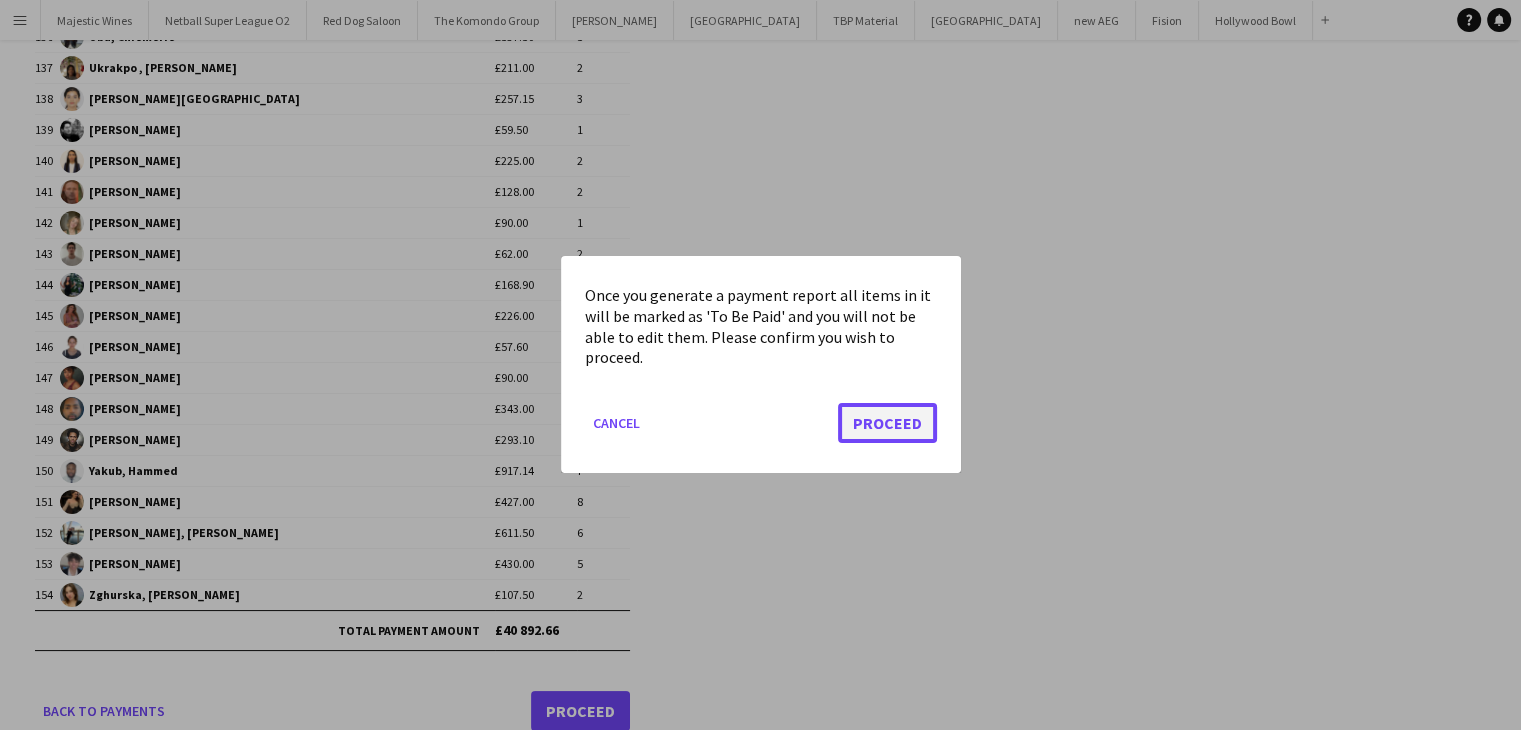 click on "Proceed" 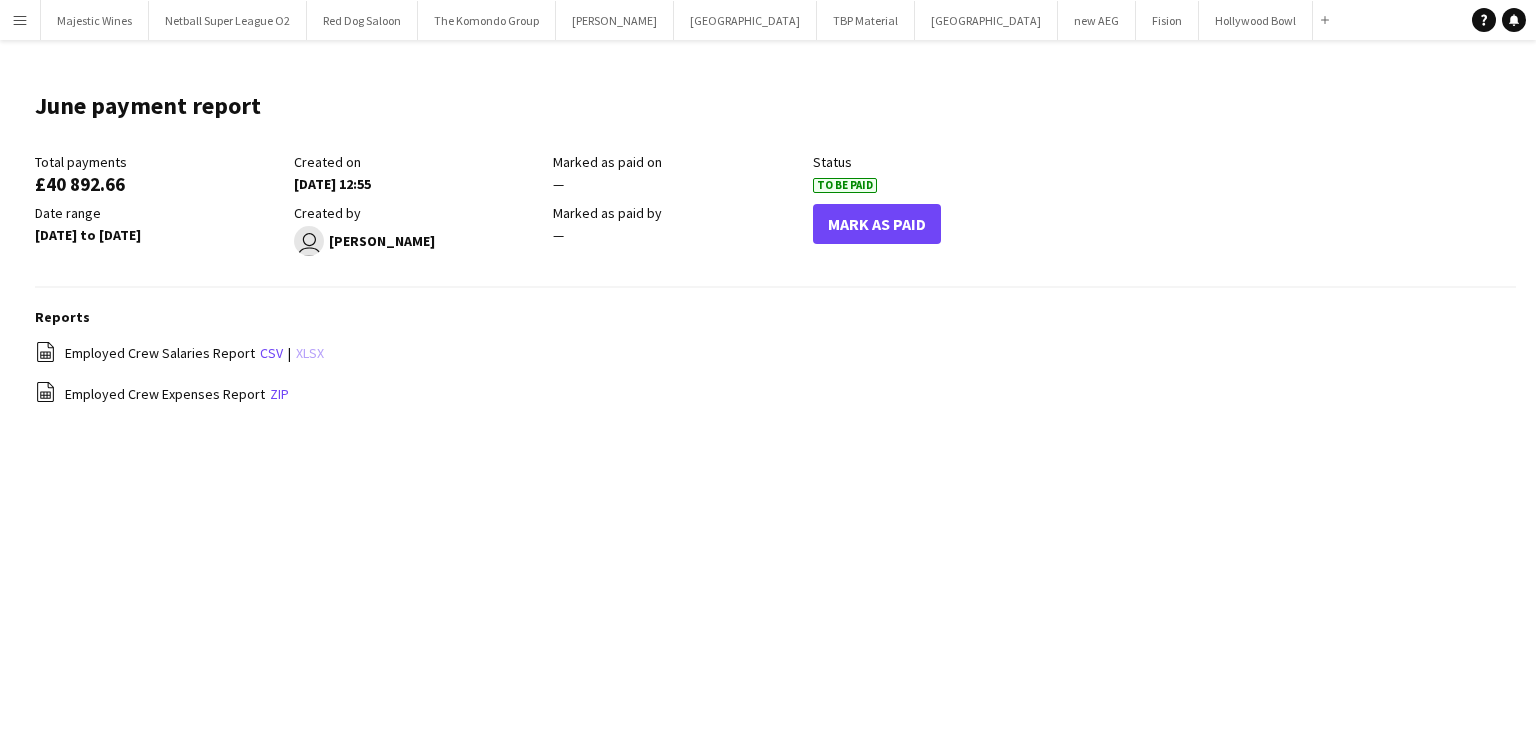 click on "xlsx" 